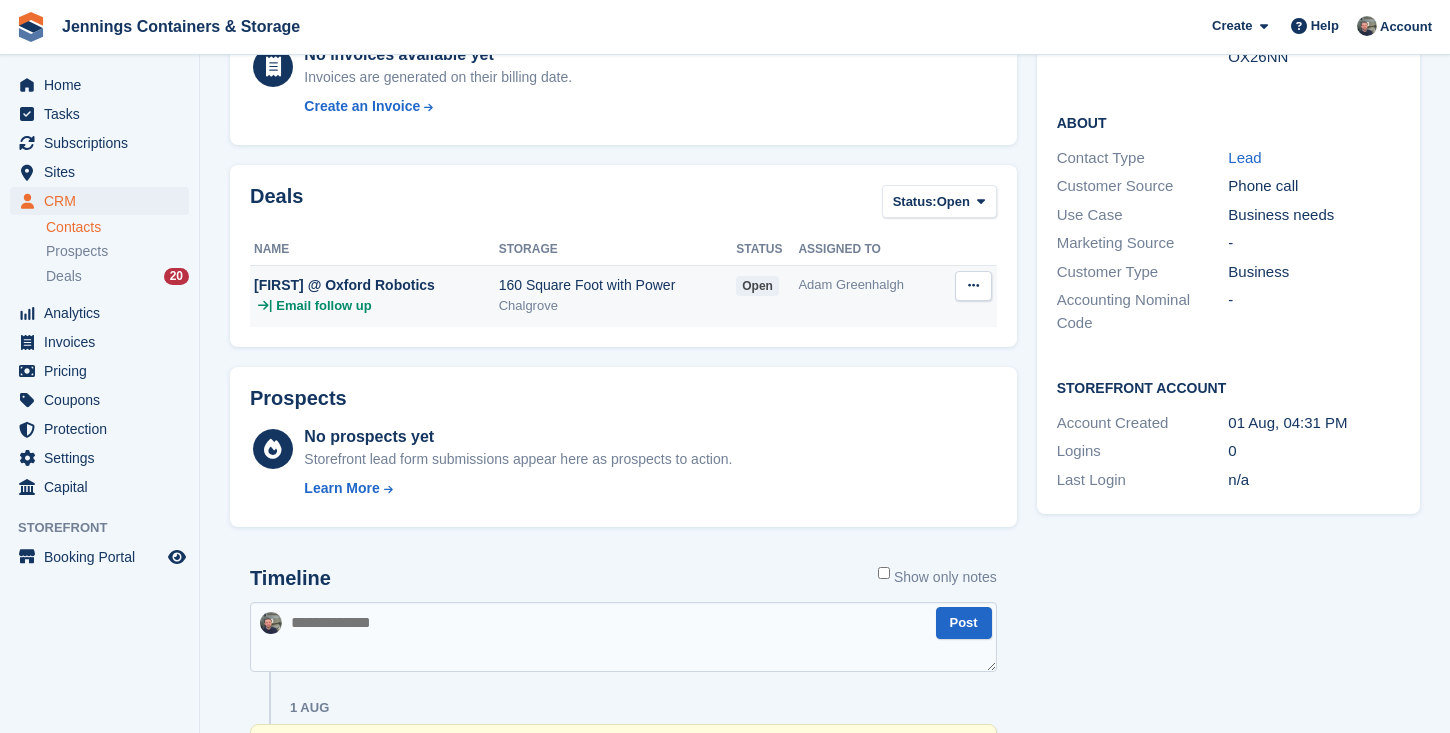 scroll, scrollTop: 472, scrollLeft: 0, axis: vertical 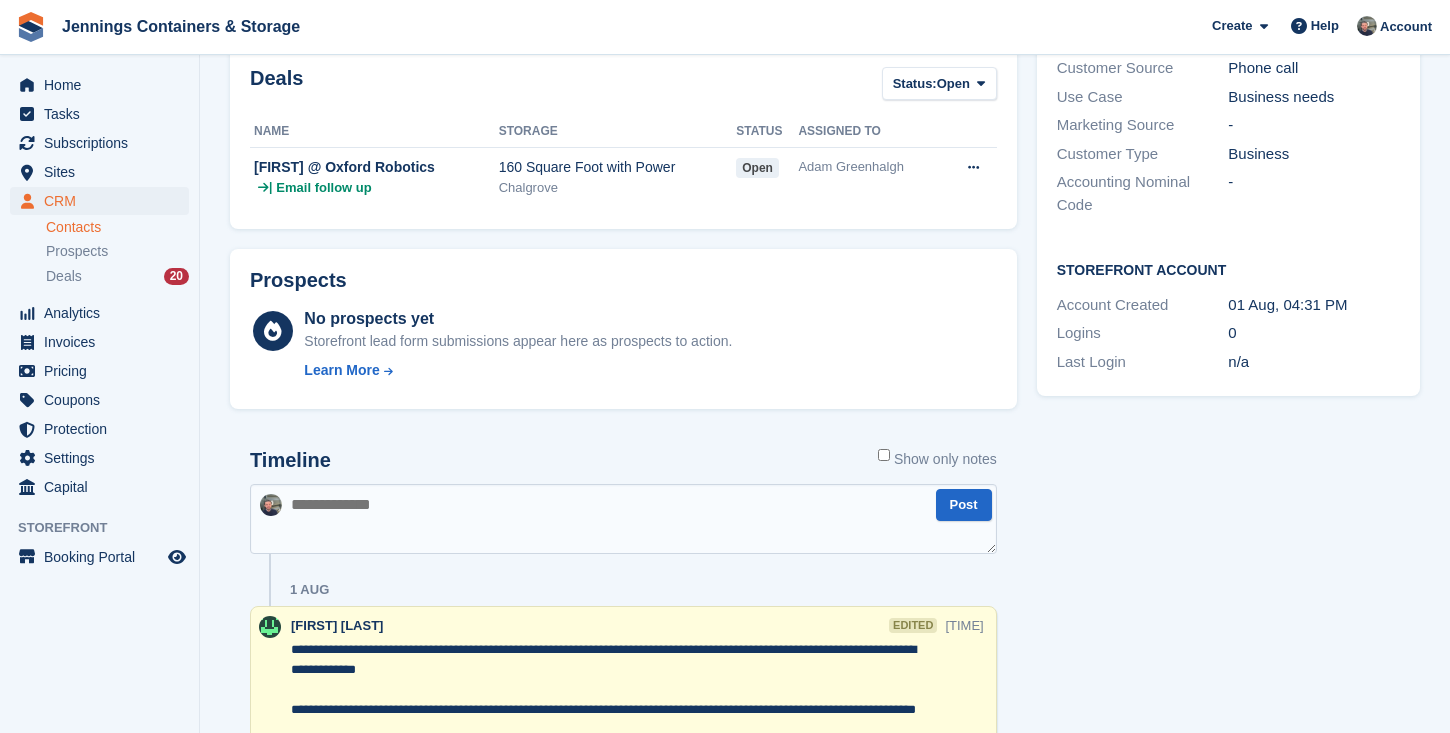 click at bounding box center (623, 519) 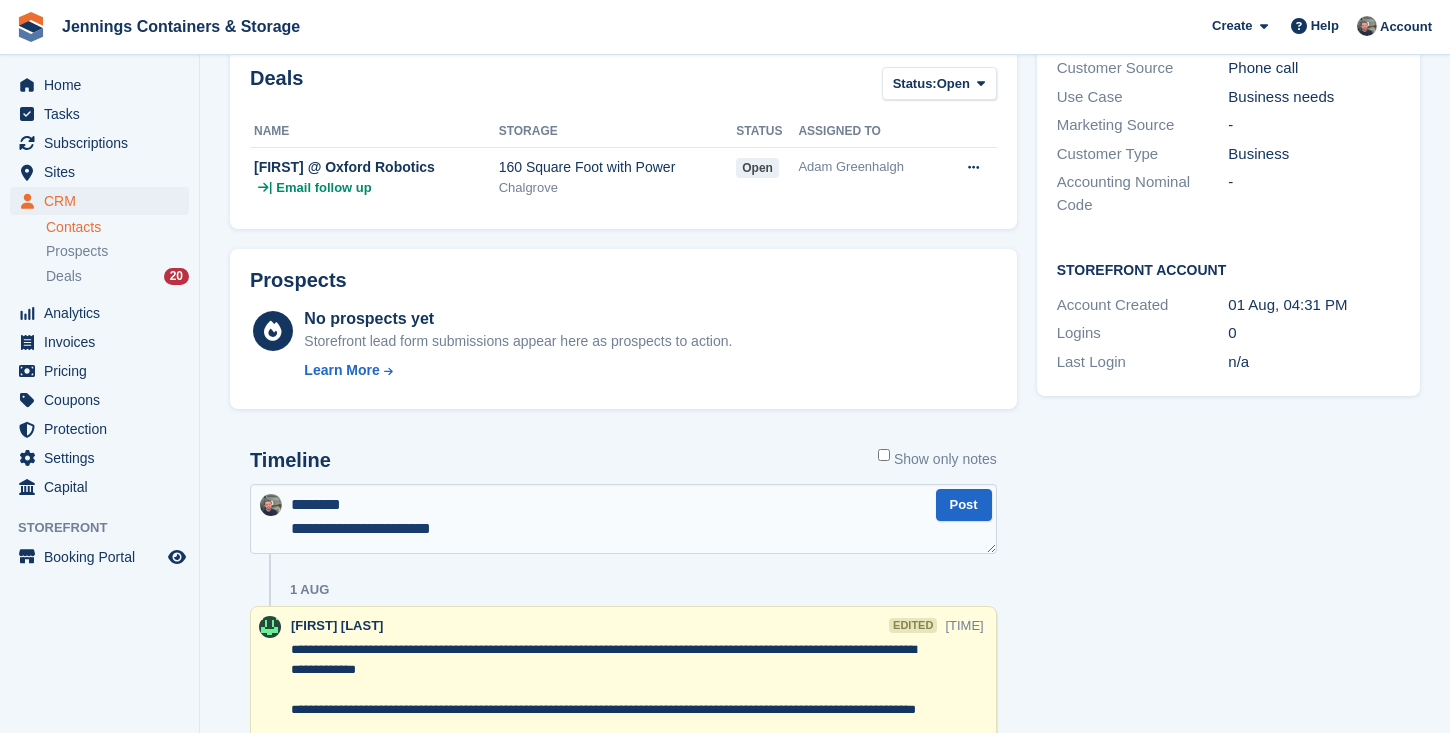 scroll, scrollTop: 168, scrollLeft: 0, axis: vertical 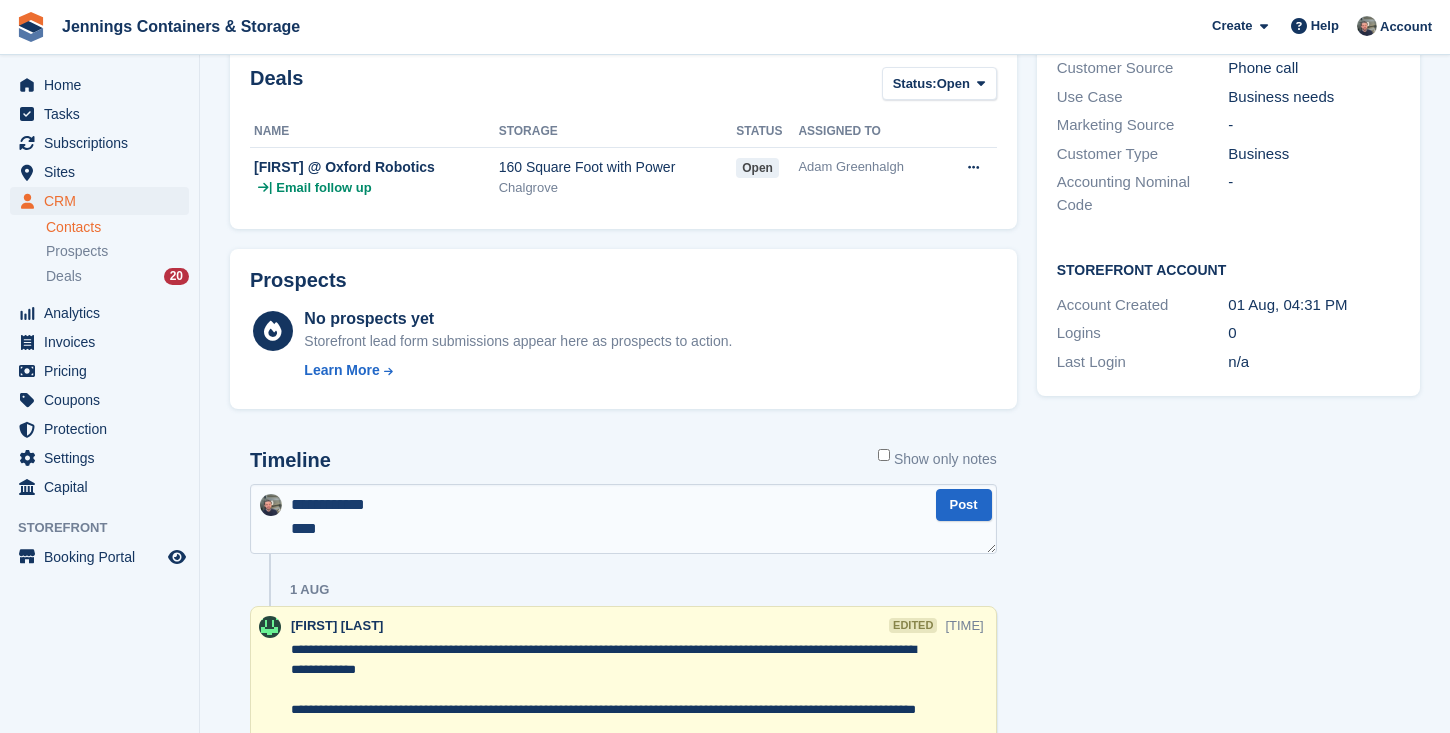 type 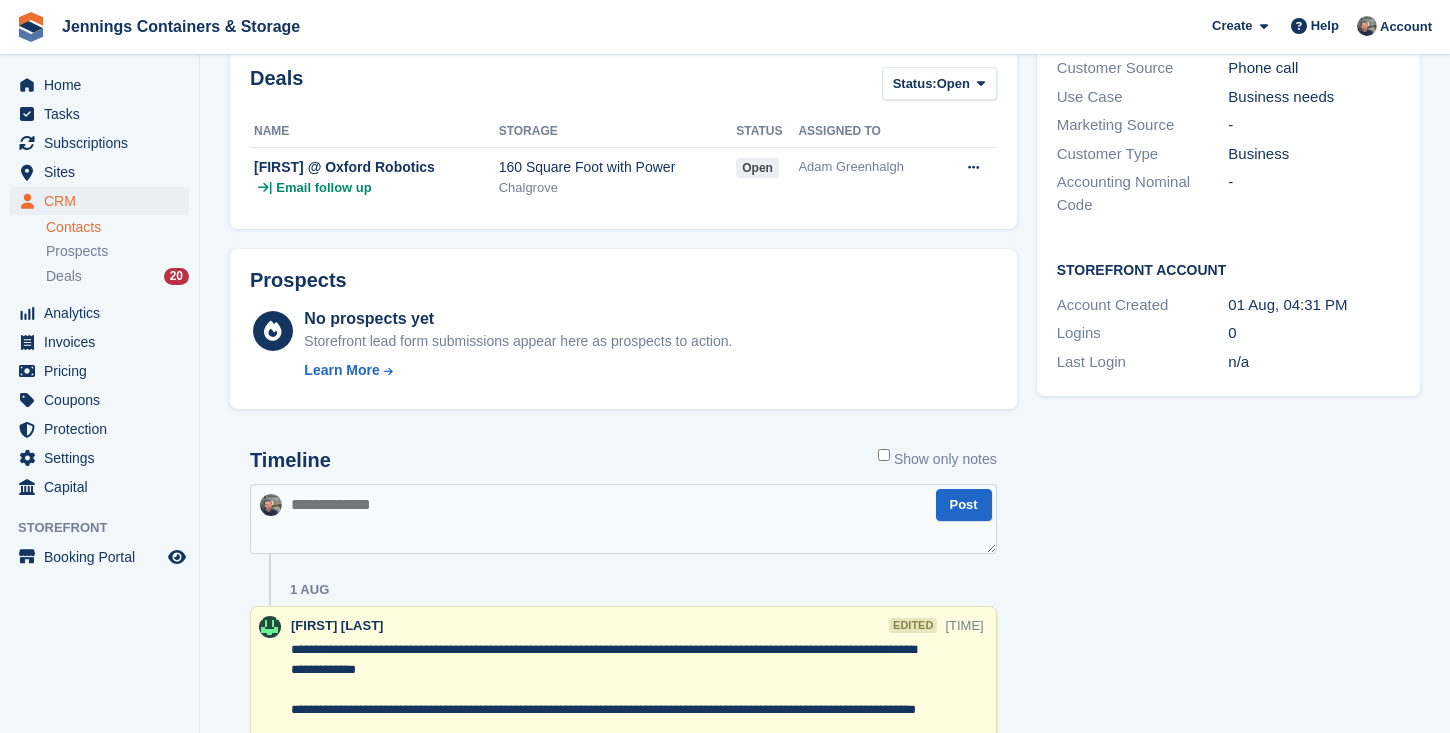 scroll, scrollTop: 0, scrollLeft: 0, axis: both 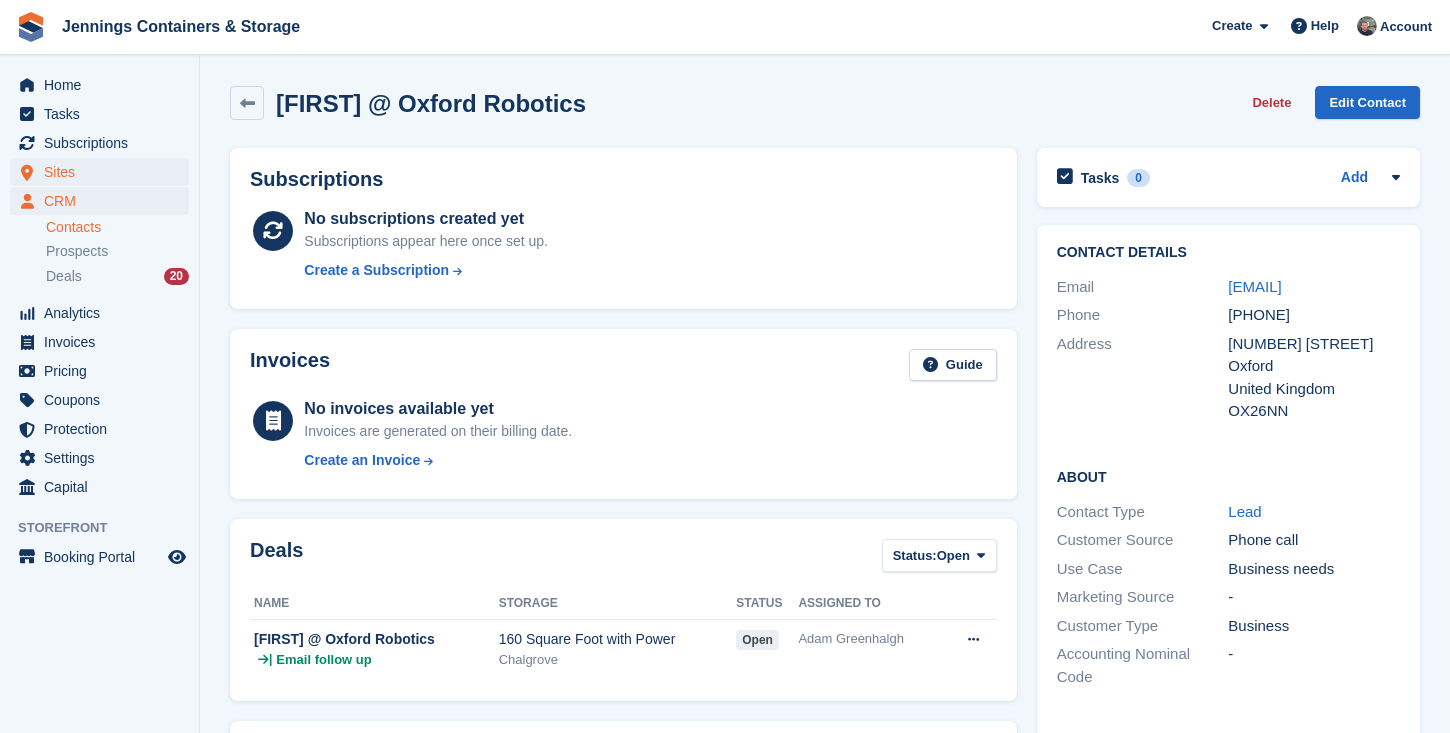 click on "Sites" at bounding box center (104, 172) 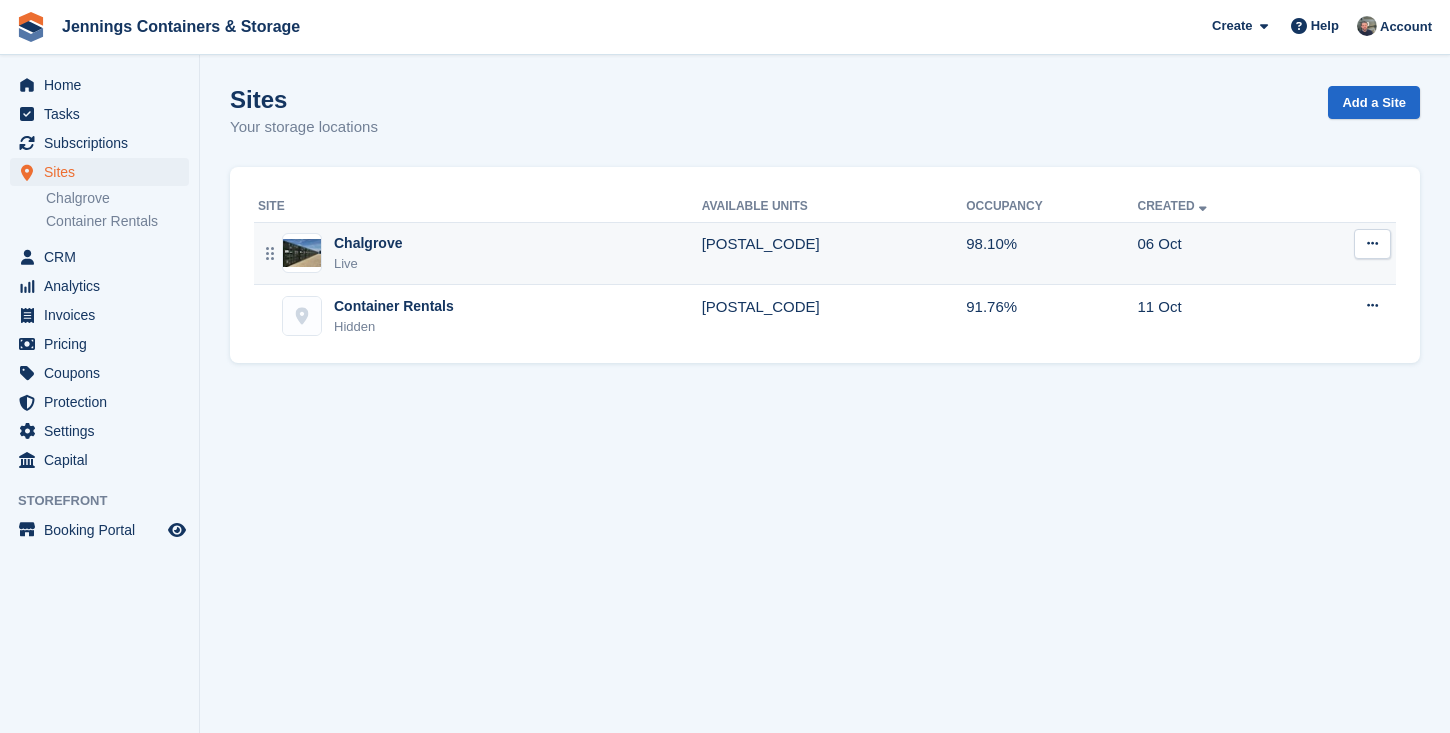 click on "Chalgrove
Live" at bounding box center [478, 253] 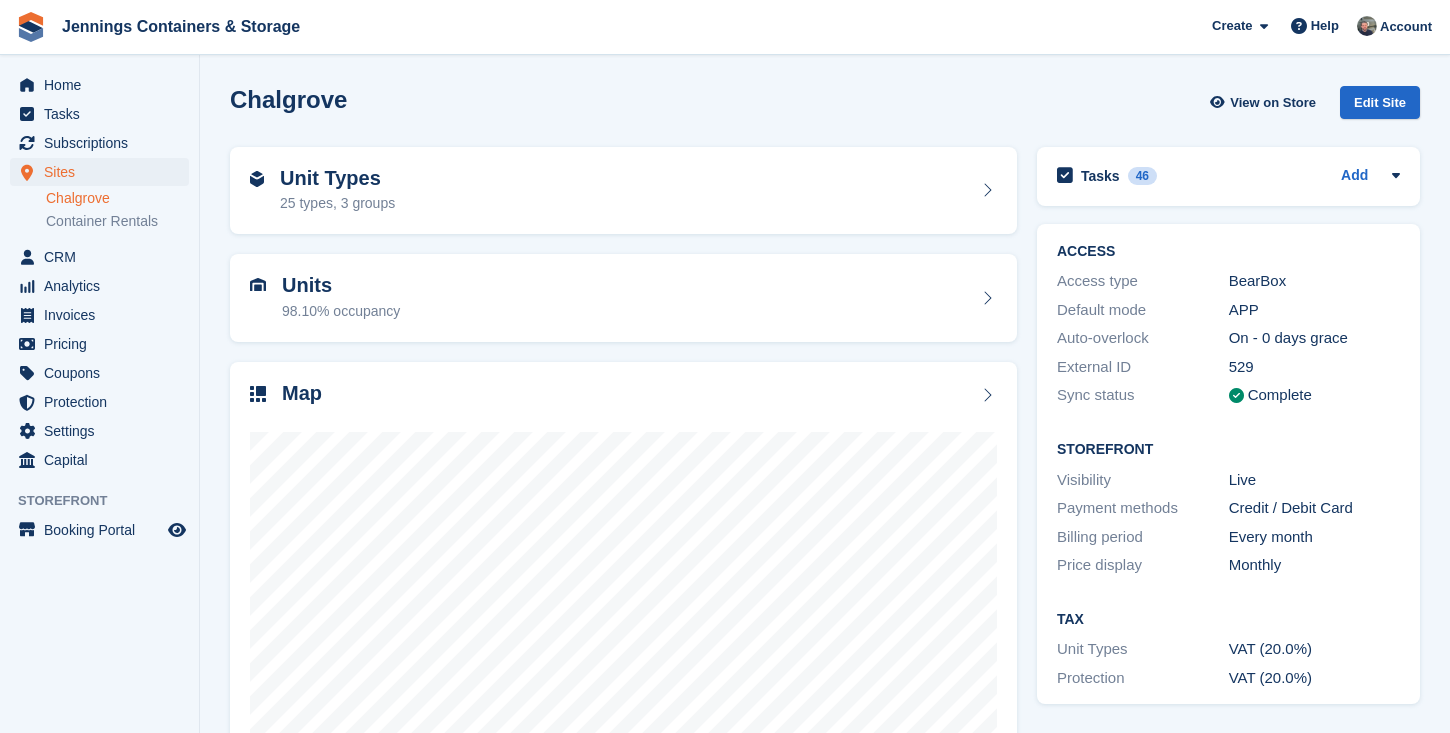 scroll, scrollTop: 0, scrollLeft: 0, axis: both 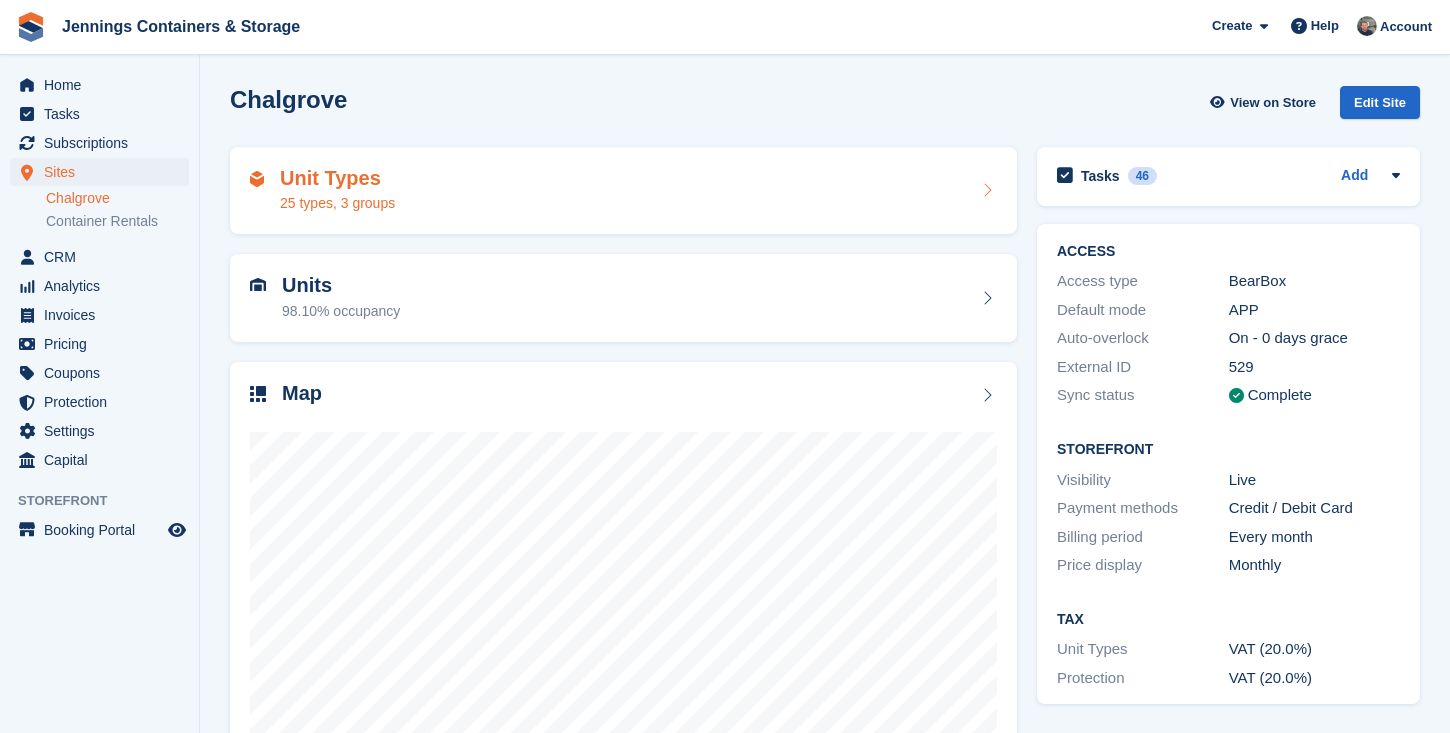 click on "Unit Types" at bounding box center [337, 178] 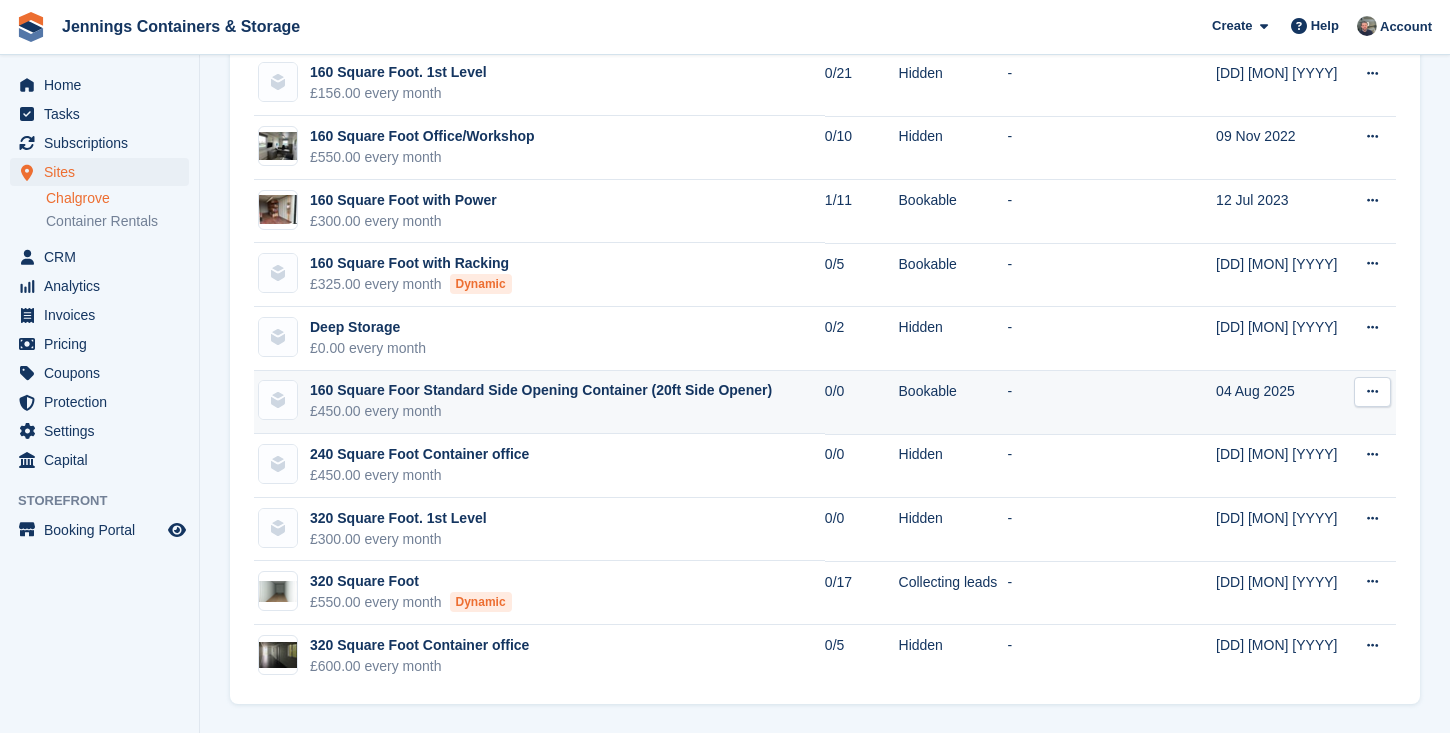 scroll, scrollTop: 1238, scrollLeft: 0, axis: vertical 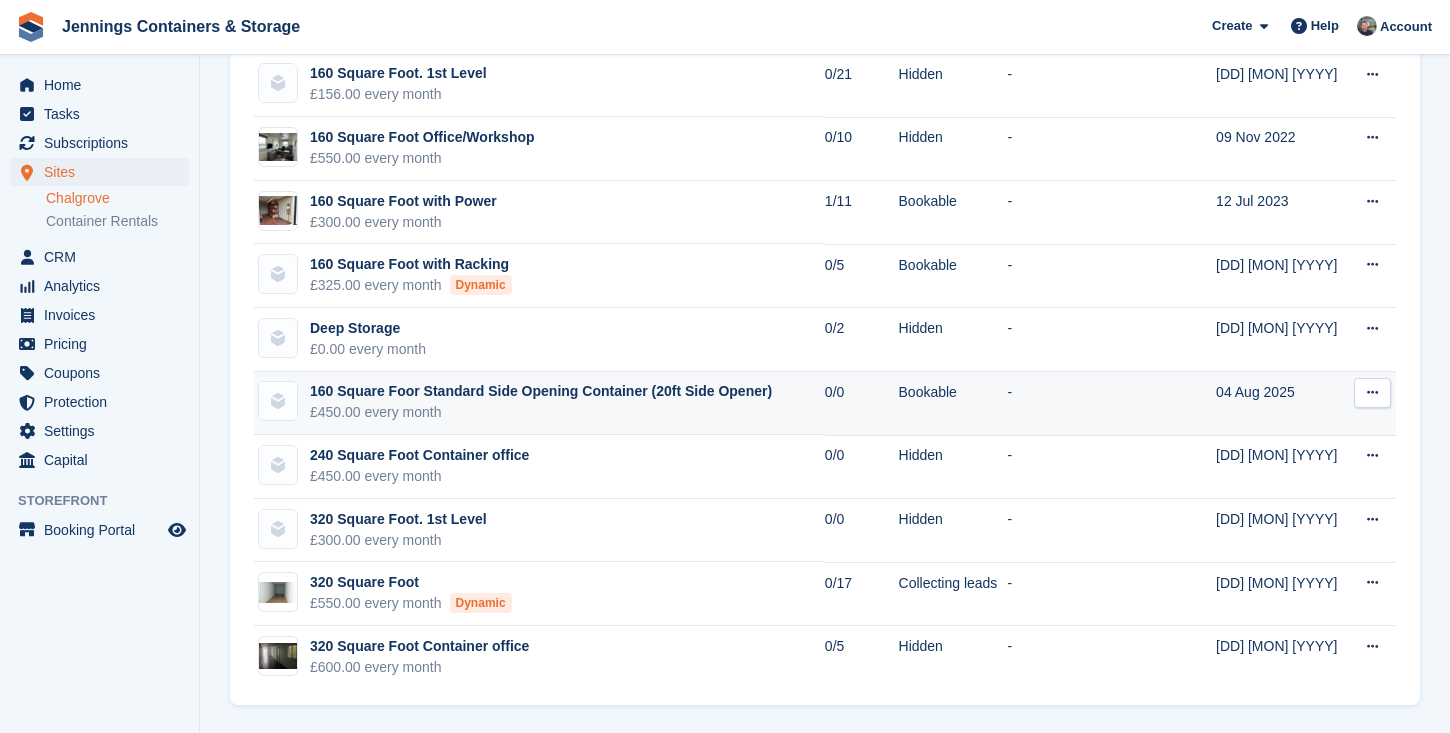 click on "160 Square Foor Standard Side Opening Container (20ft Side Opener)" at bounding box center (541, 391) 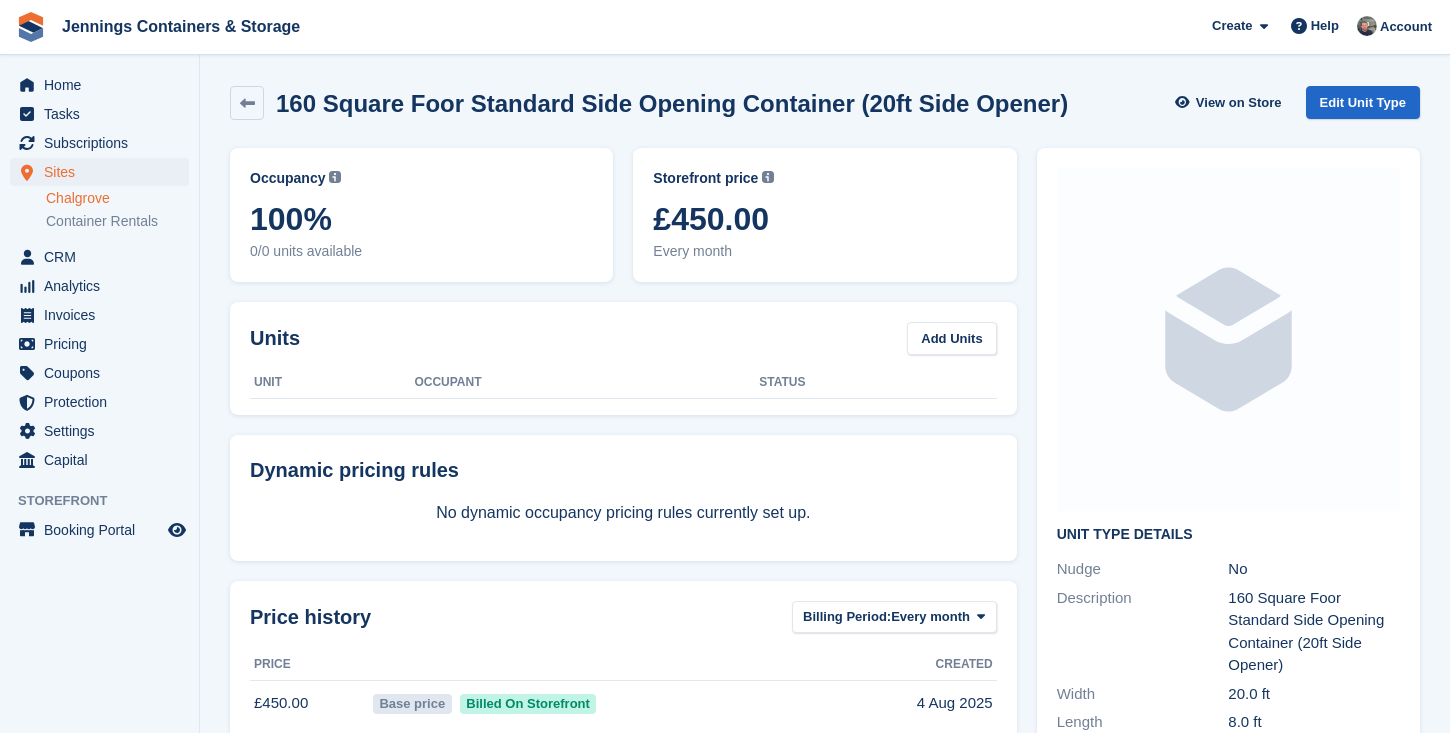 scroll, scrollTop: 0, scrollLeft: 0, axis: both 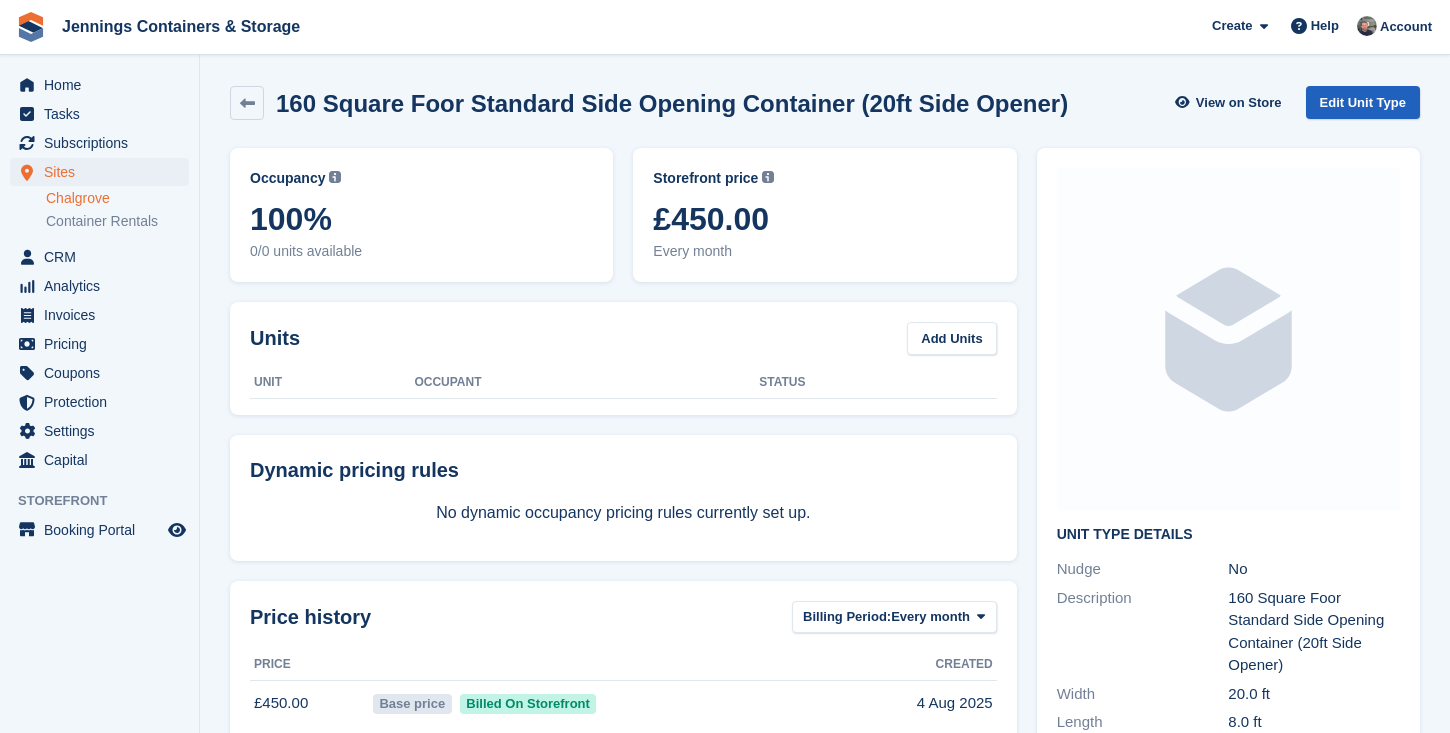 click on "Edit Unit Type" at bounding box center (1363, 102) 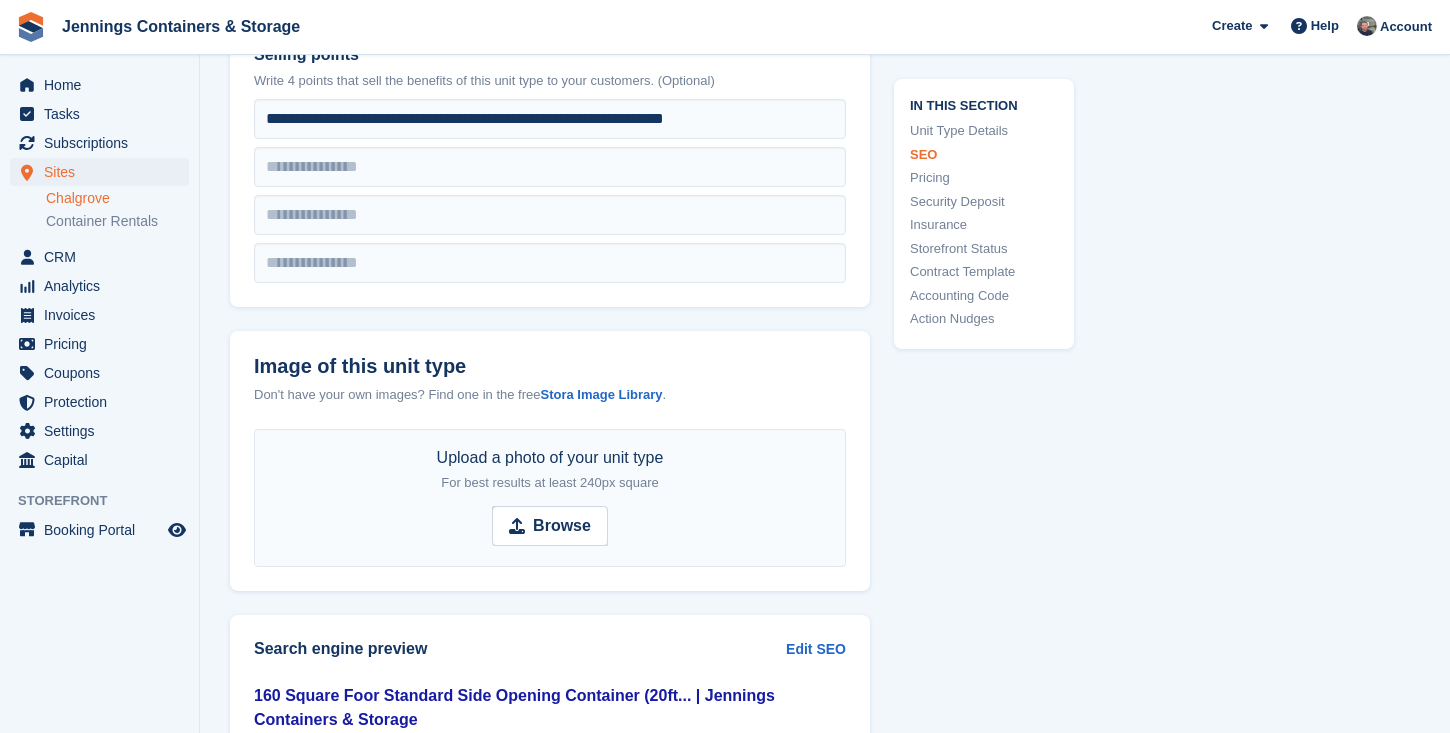 scroll, scrollTop: 876, scrollLeft: 0, axis: vertical 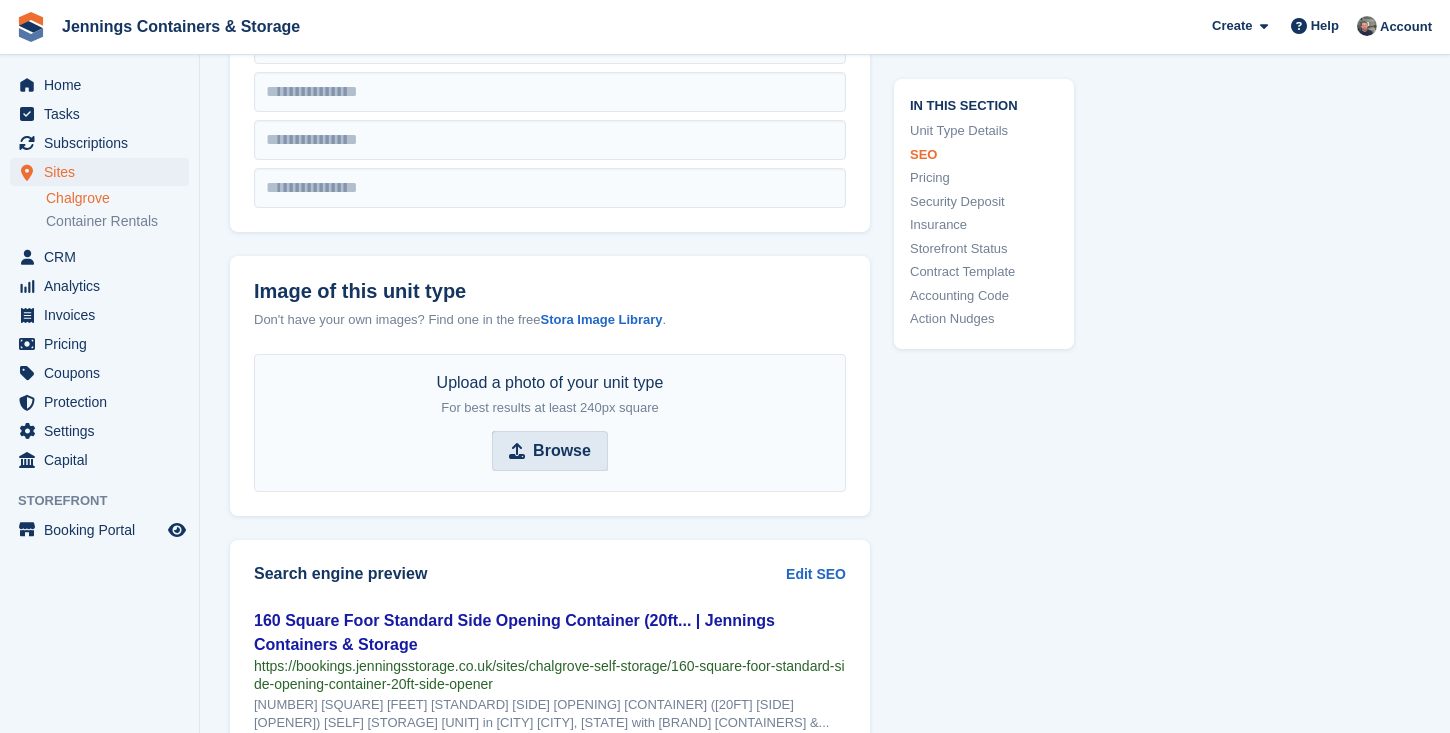 click on "Browse" at bounding box center (550, 451) 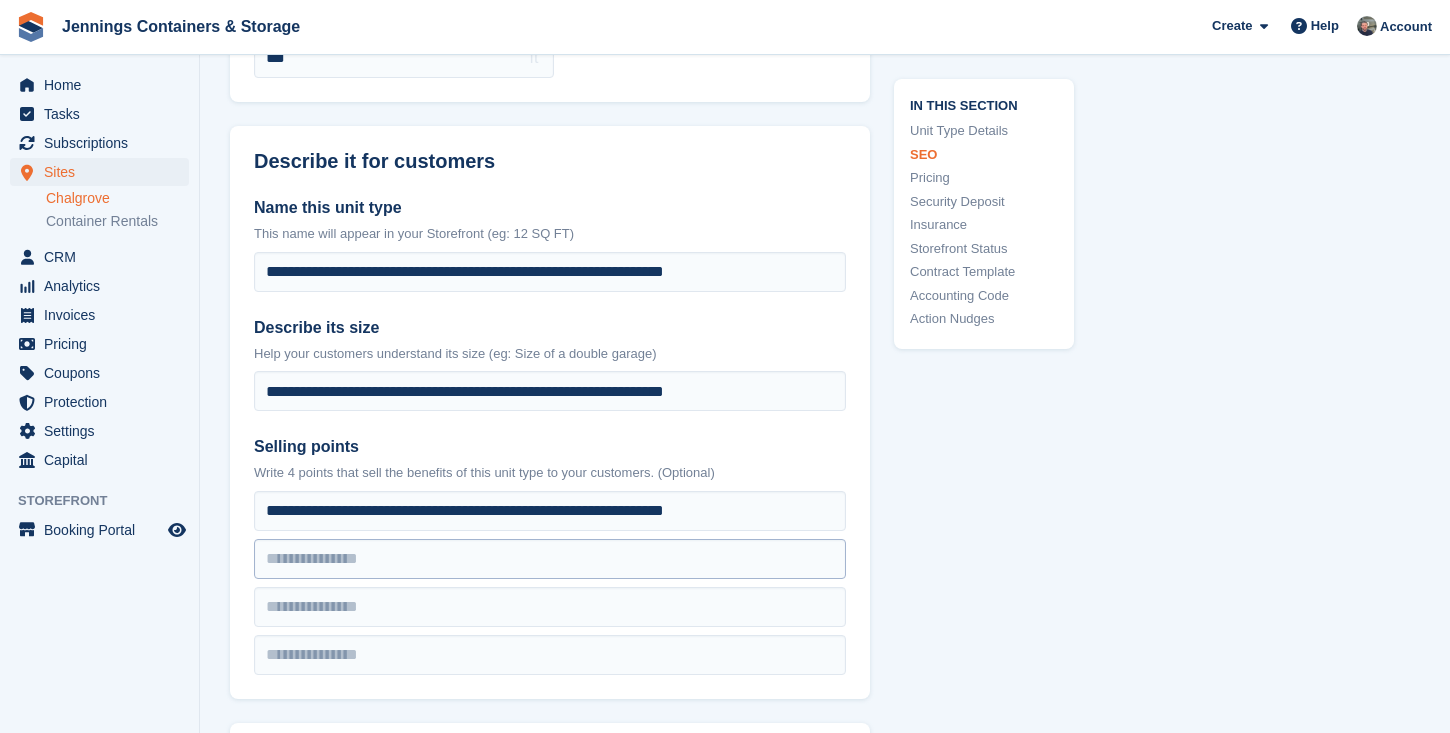 scroll, scrollTop: 417, scrollLeft: 0, axis: vertical 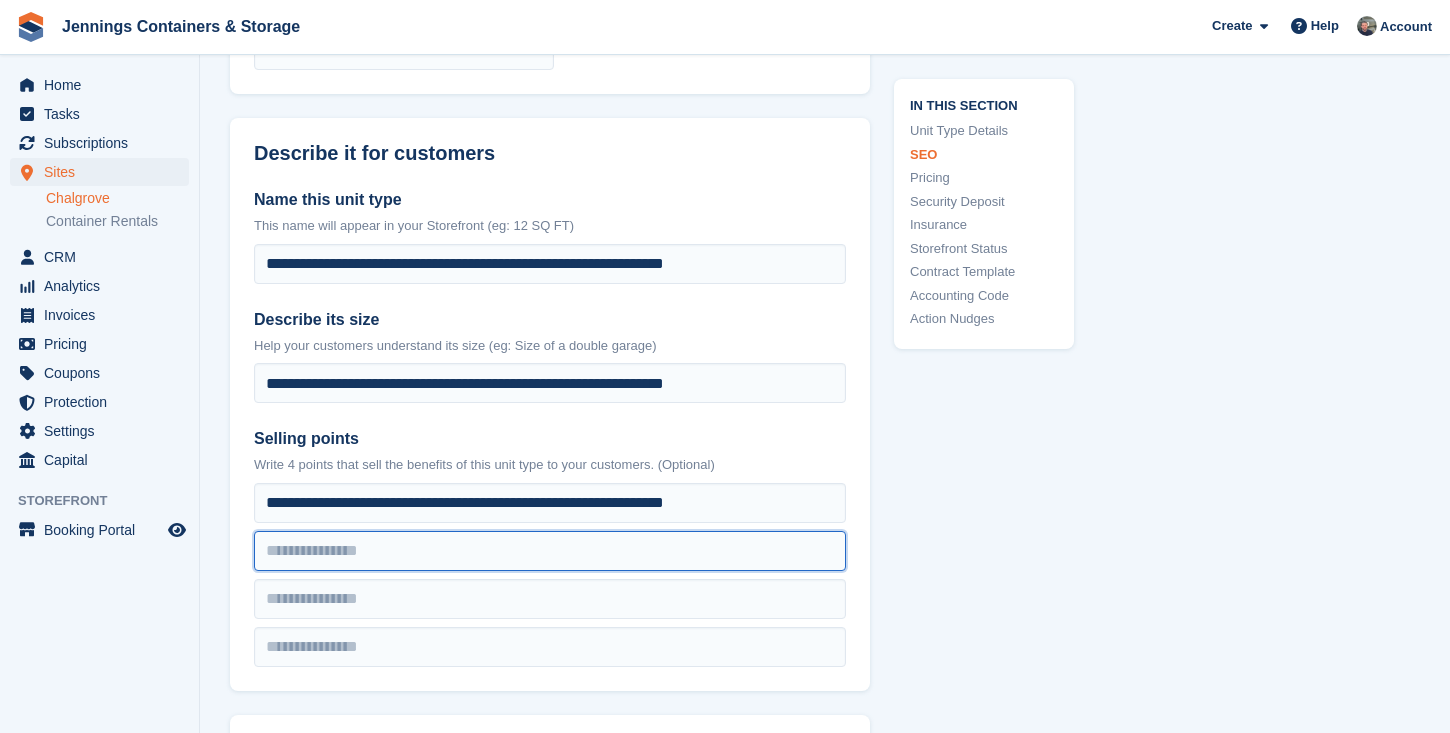 click at bounding box center [550, 503] 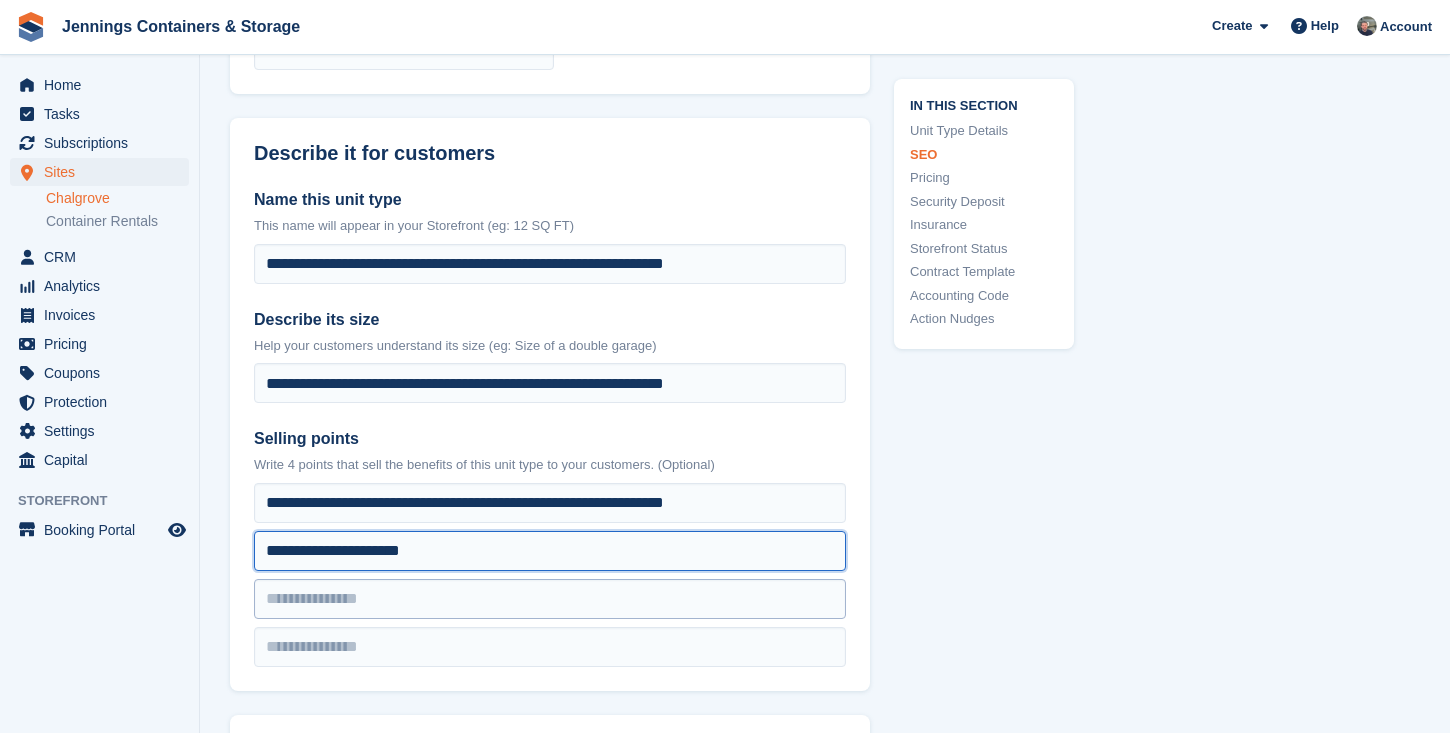type on "**********" 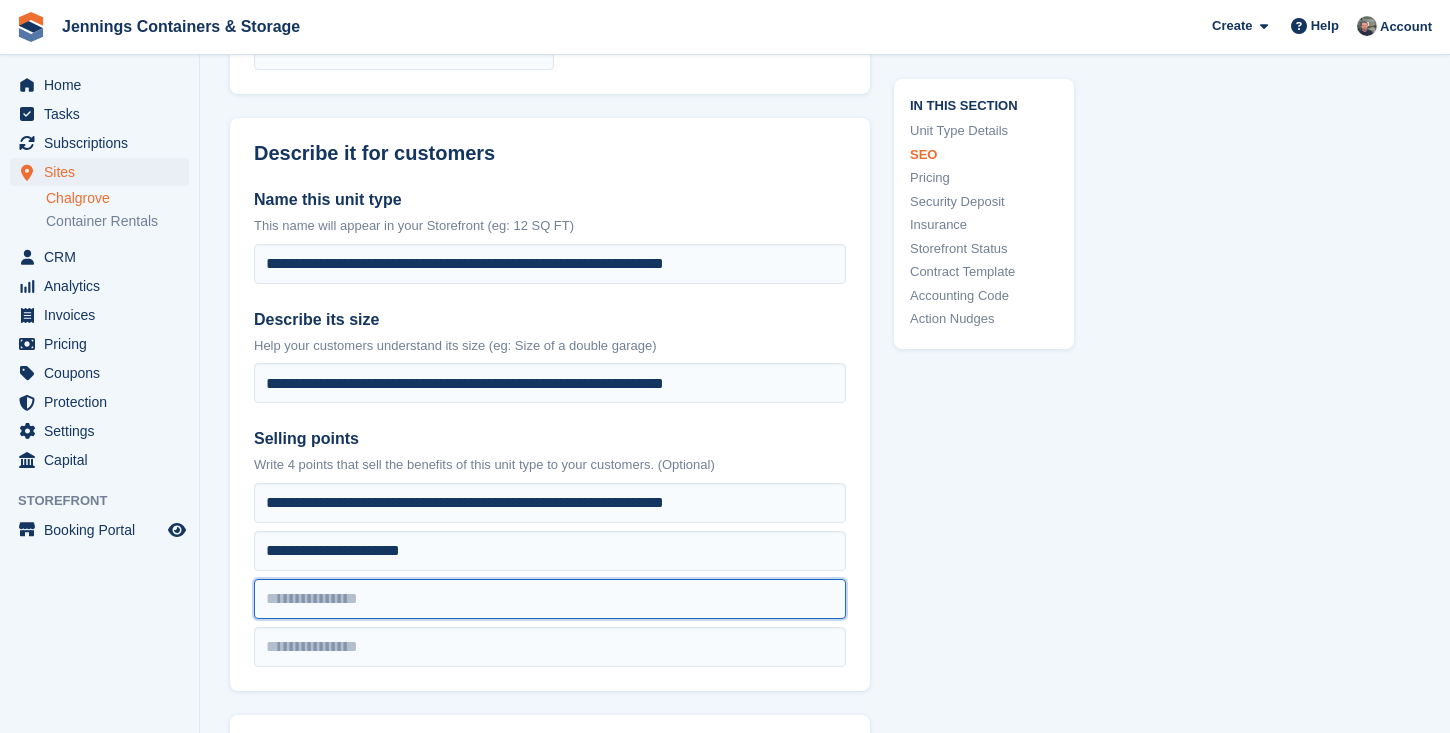 click at bounding box center [550, 503] 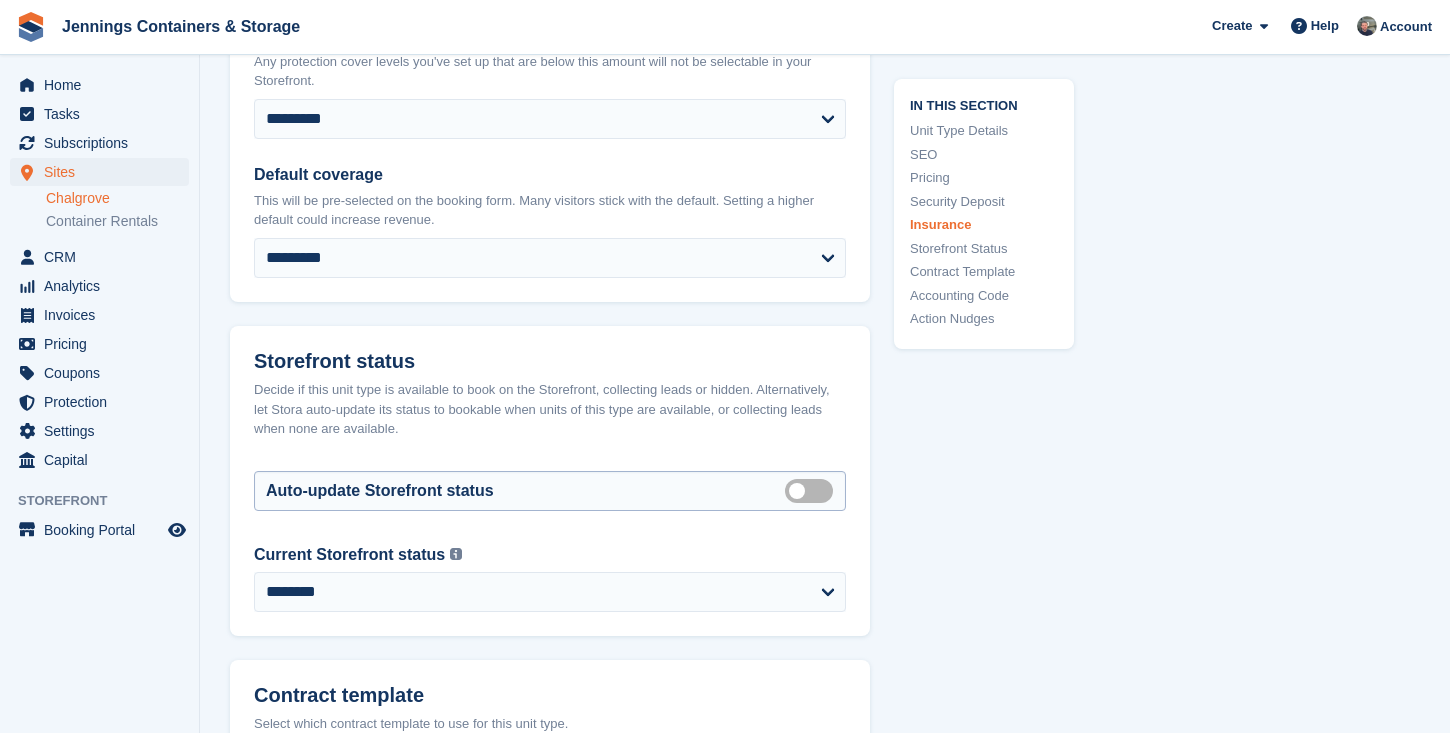 scroll, scrollTop: 3550, scrollLeft: 0, axis: vertical 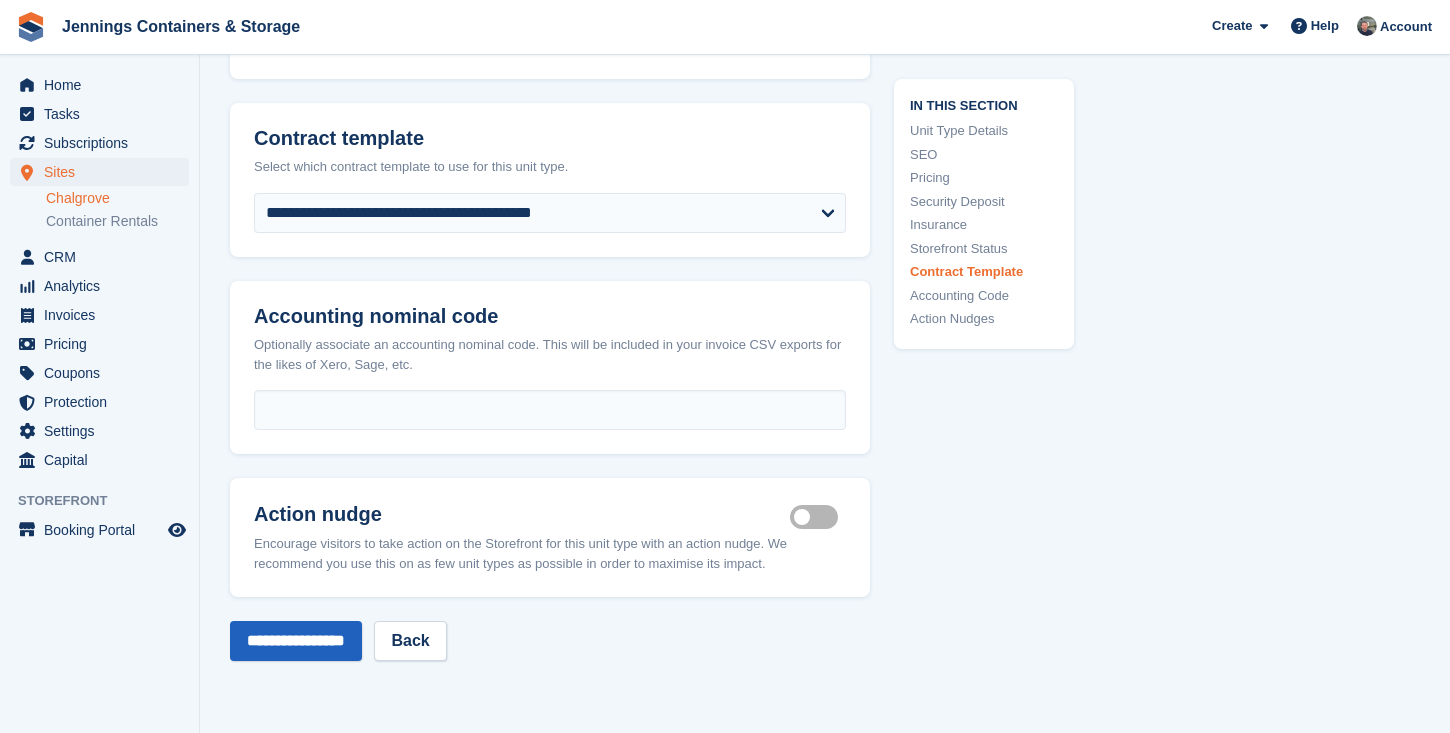 type on "**********" 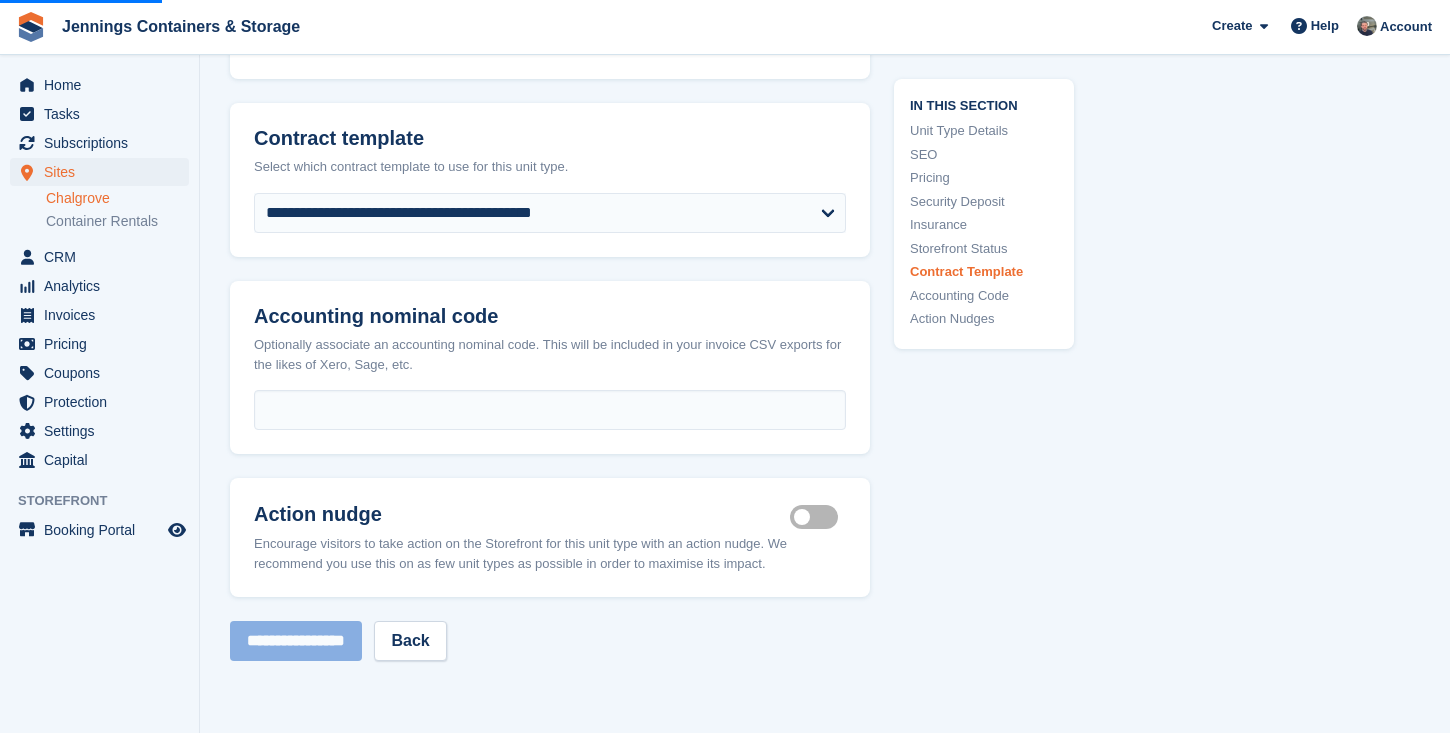 scroll, scrollTop: 0, scrollLeft: 0, axis: both 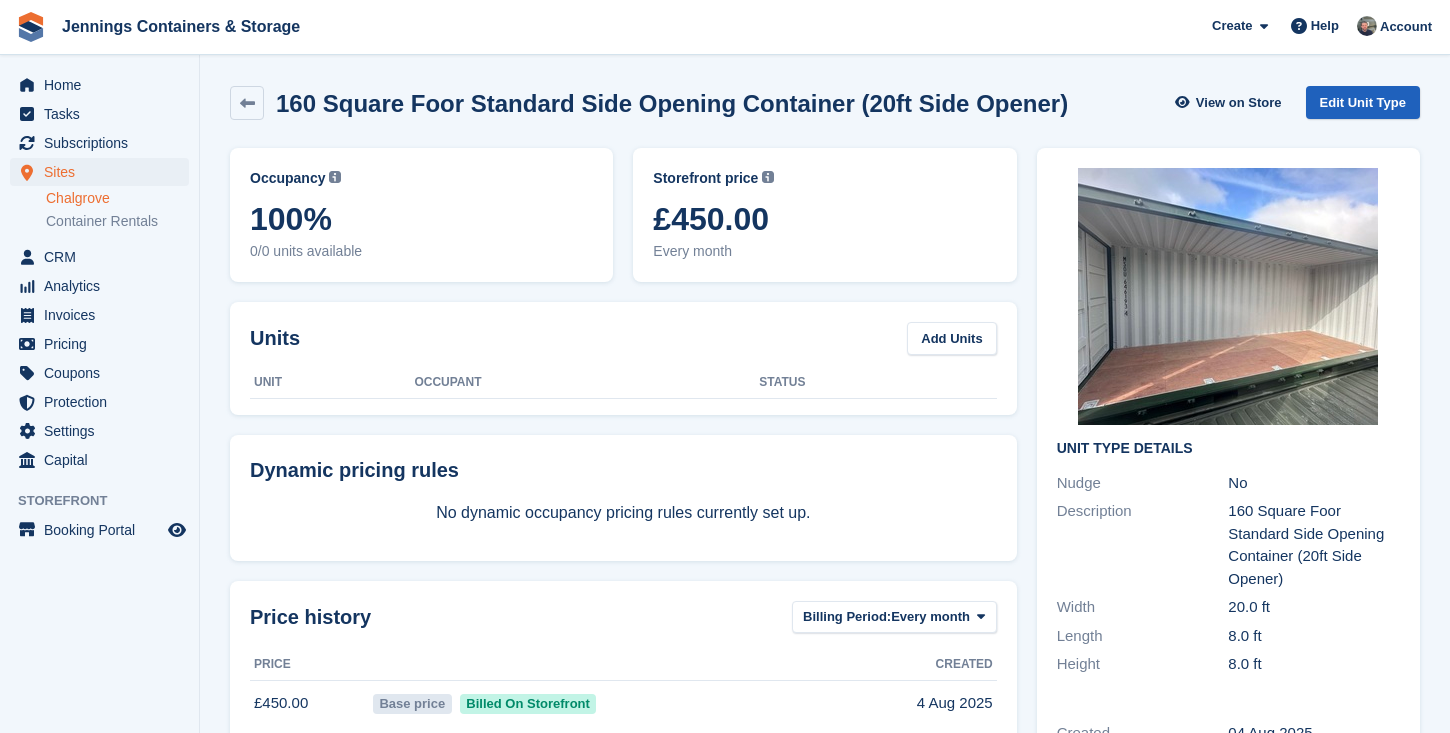 click on "Edit Unit Type" at bounding box center (1363, 102) 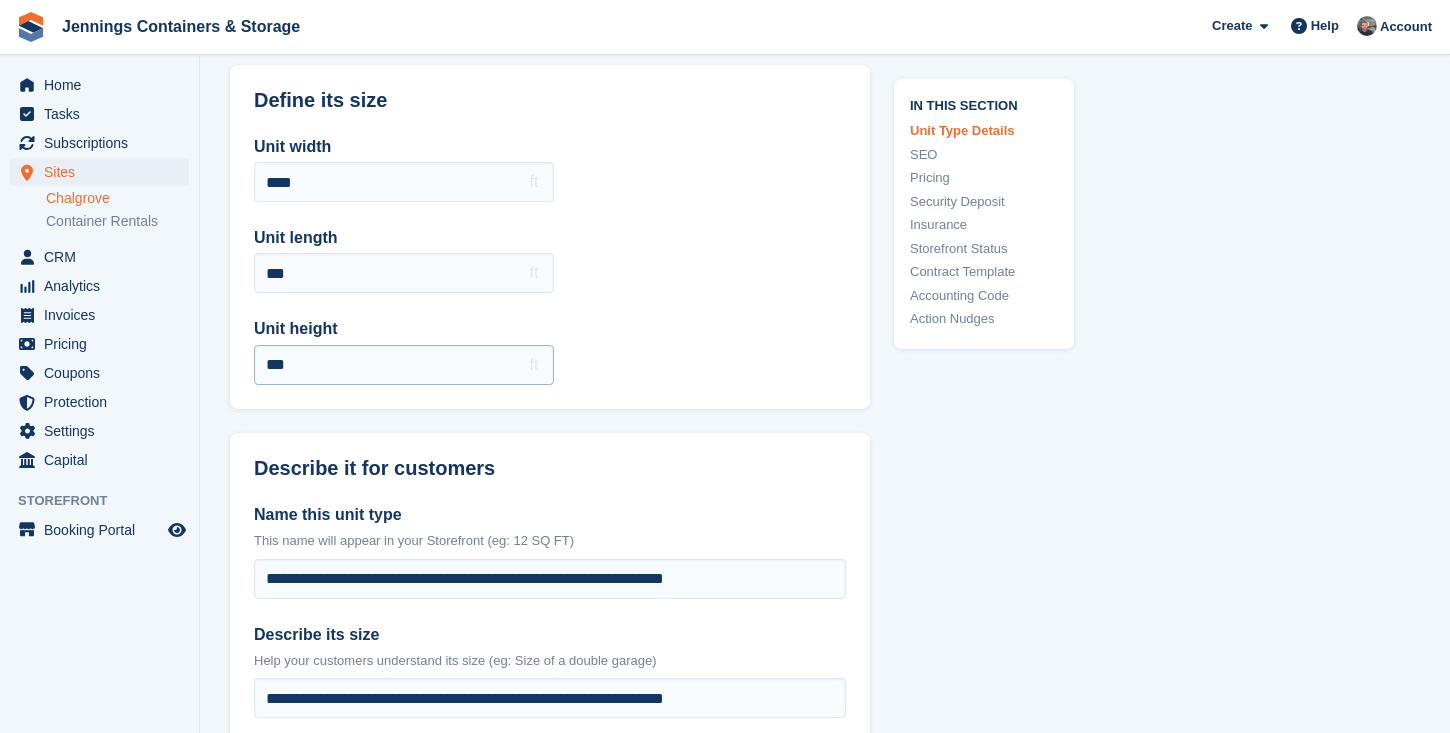 scroll, scrollTop: 174, scrollLeft: 0, axis: vertical 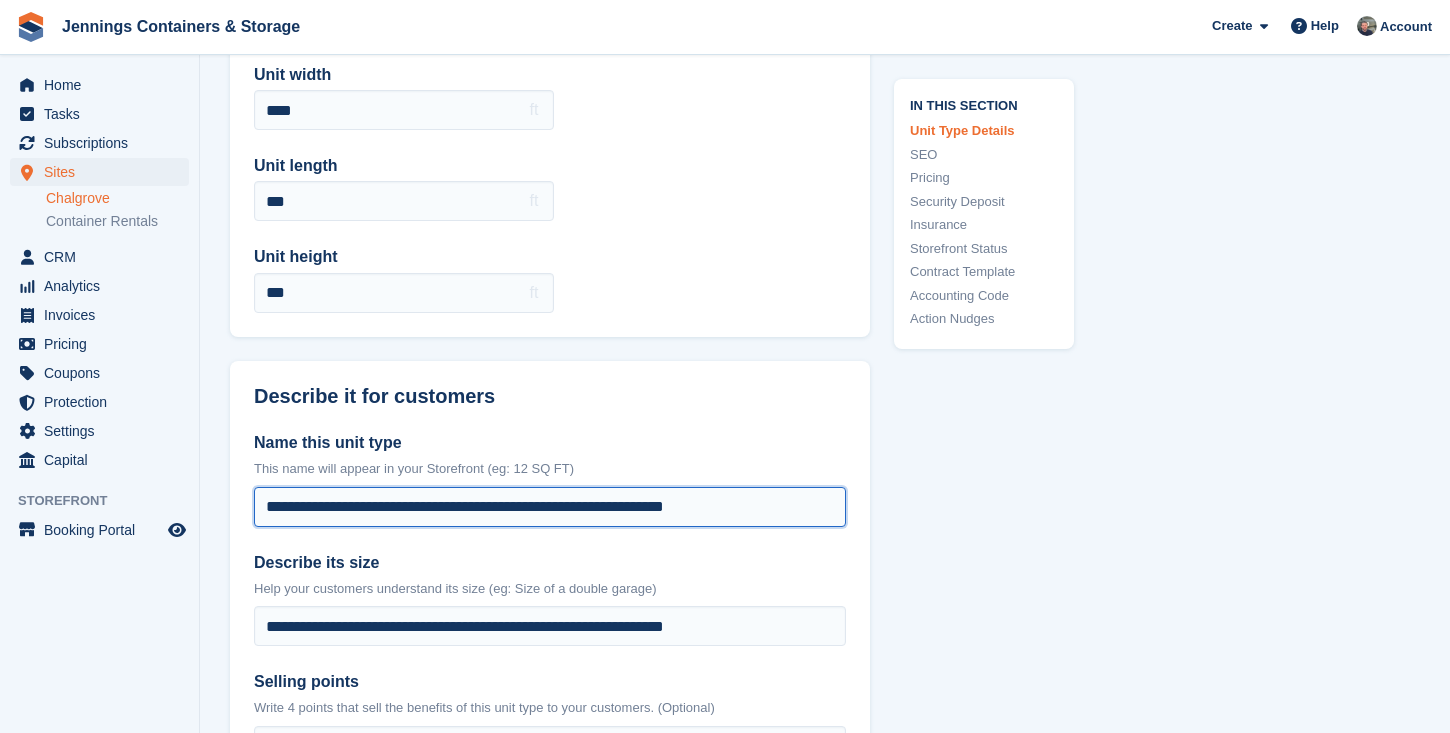 click on "**********" at bounding box center (550, 507) 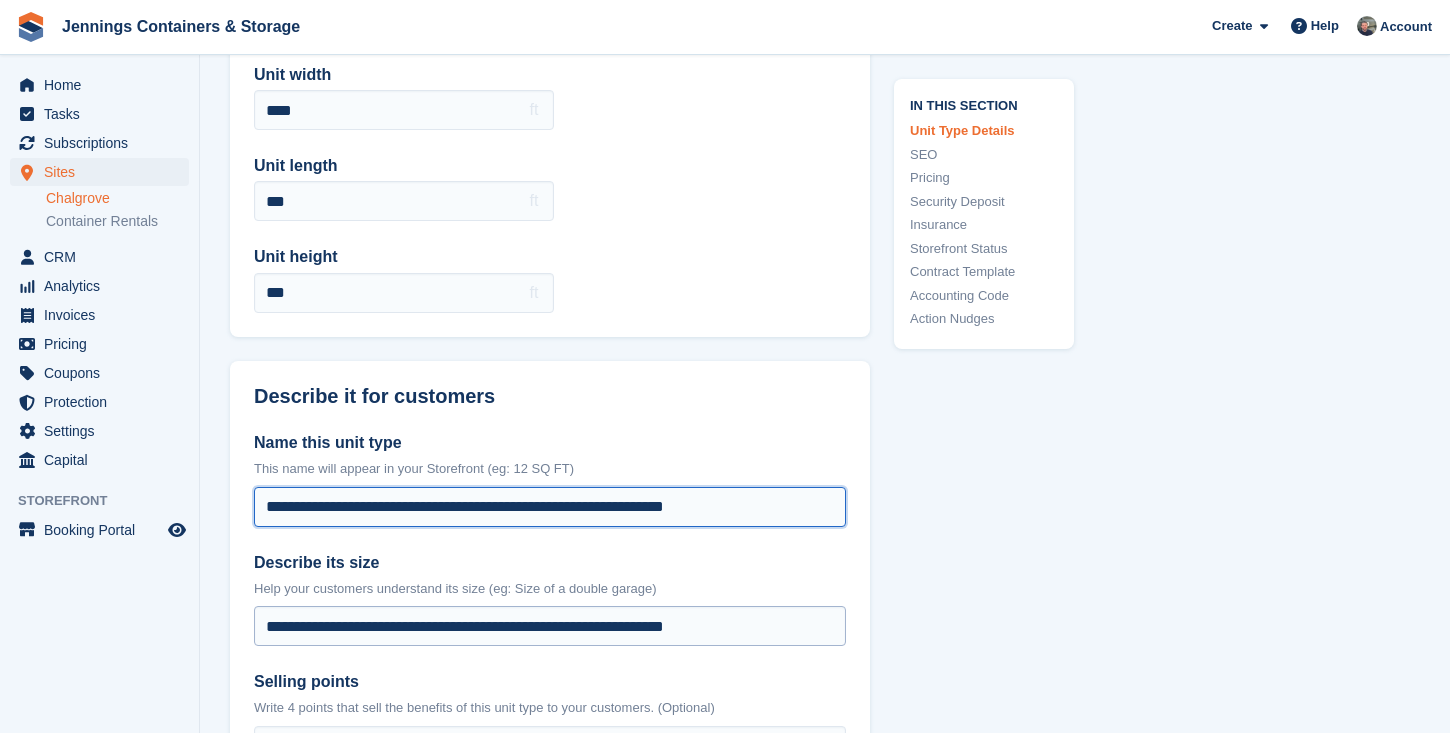 type on "**********" 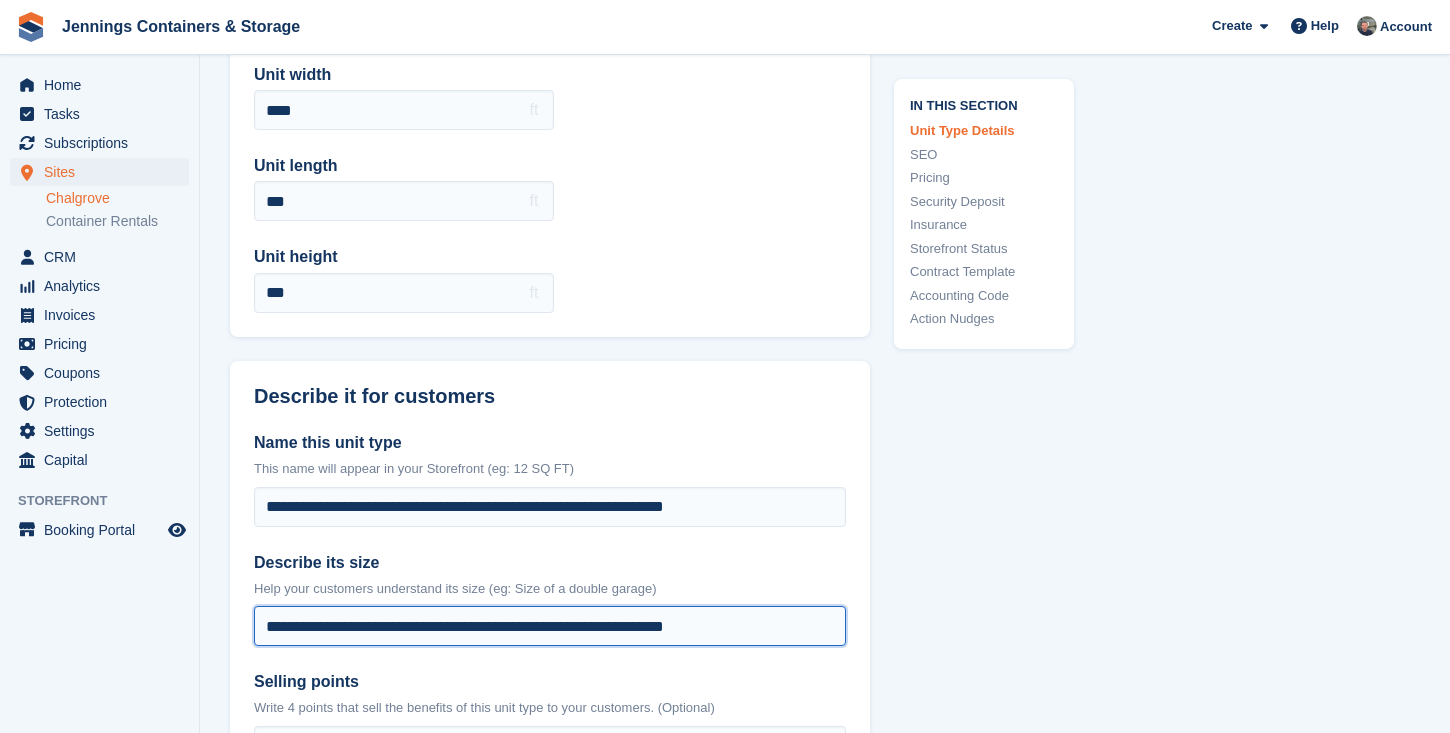 click on "**********" at bounding box center [550, 626] 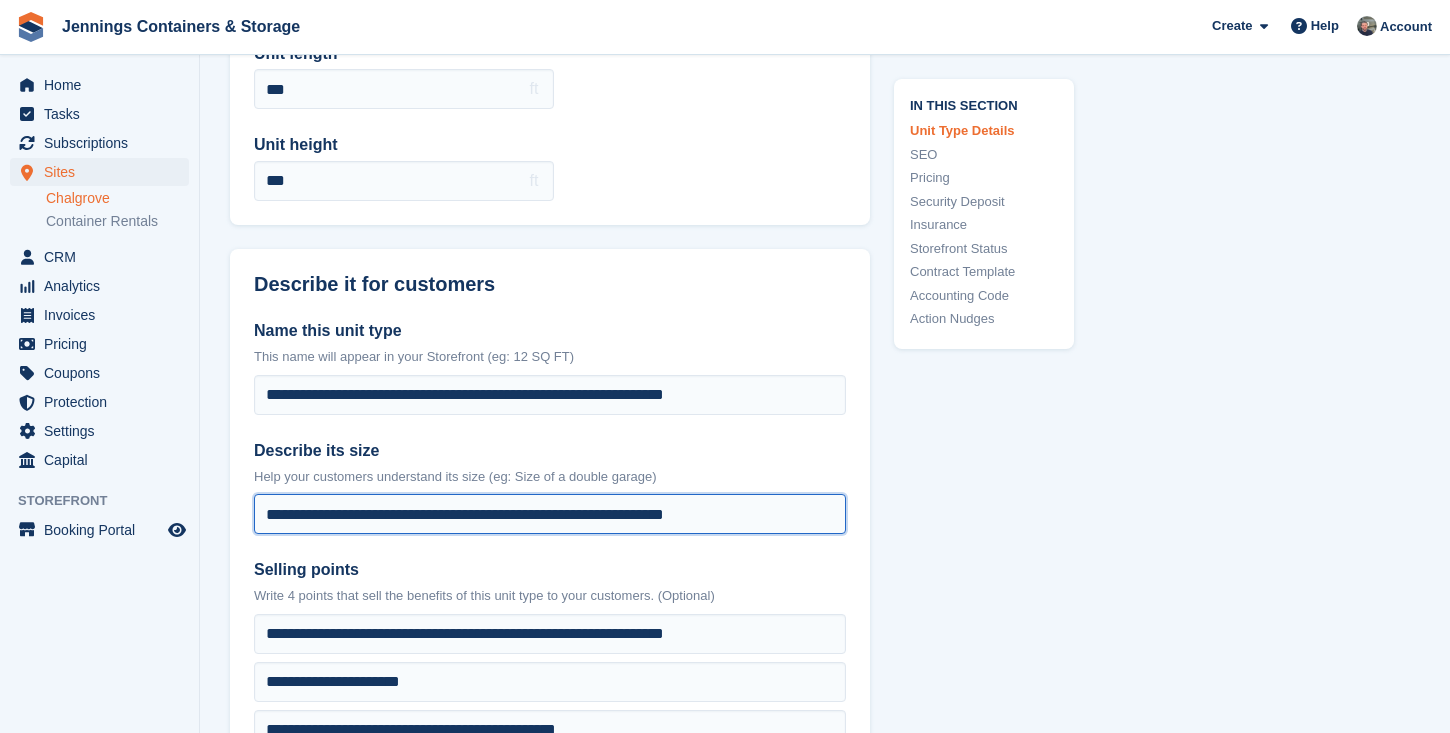 scroll, scrollTop: 302, scrollLeft: 0, axis: vertical 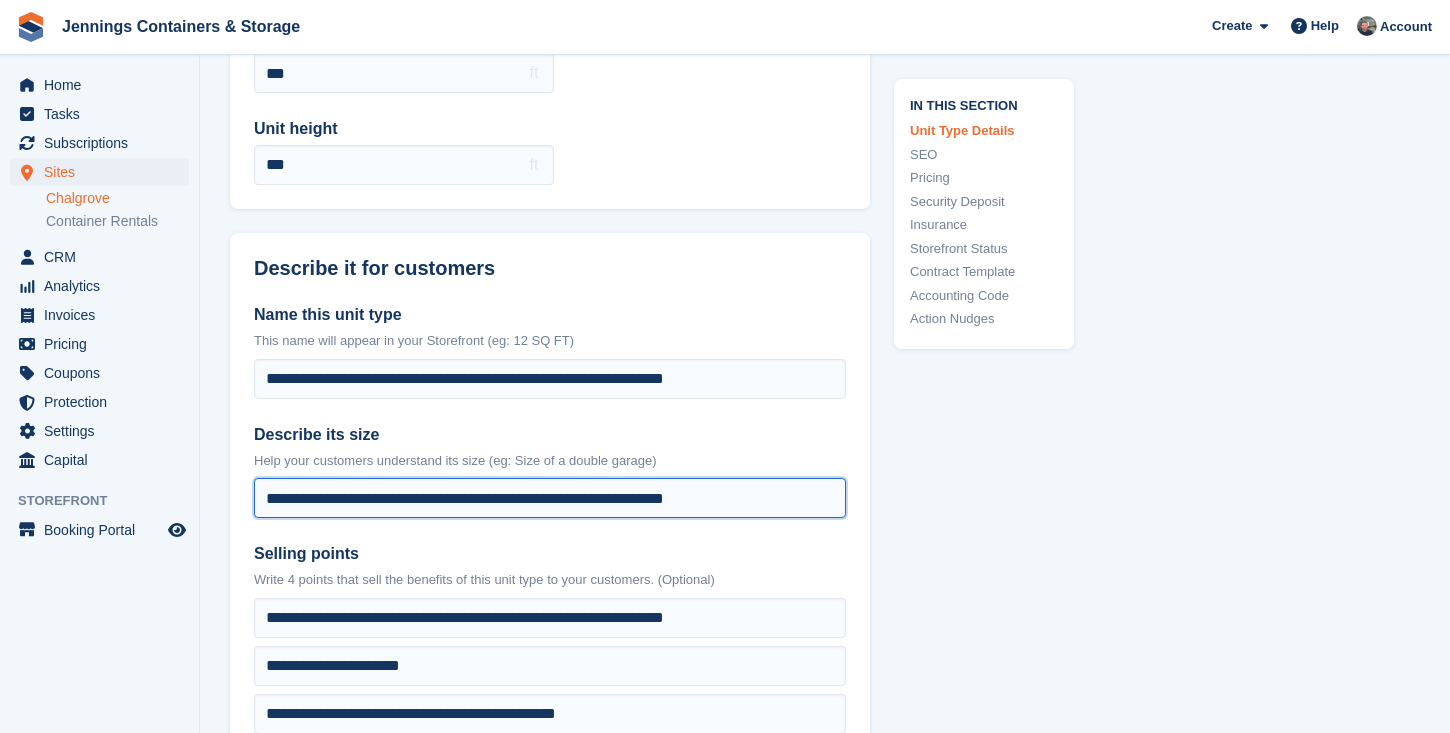 click on "**********" at bounding box center (550, 498) 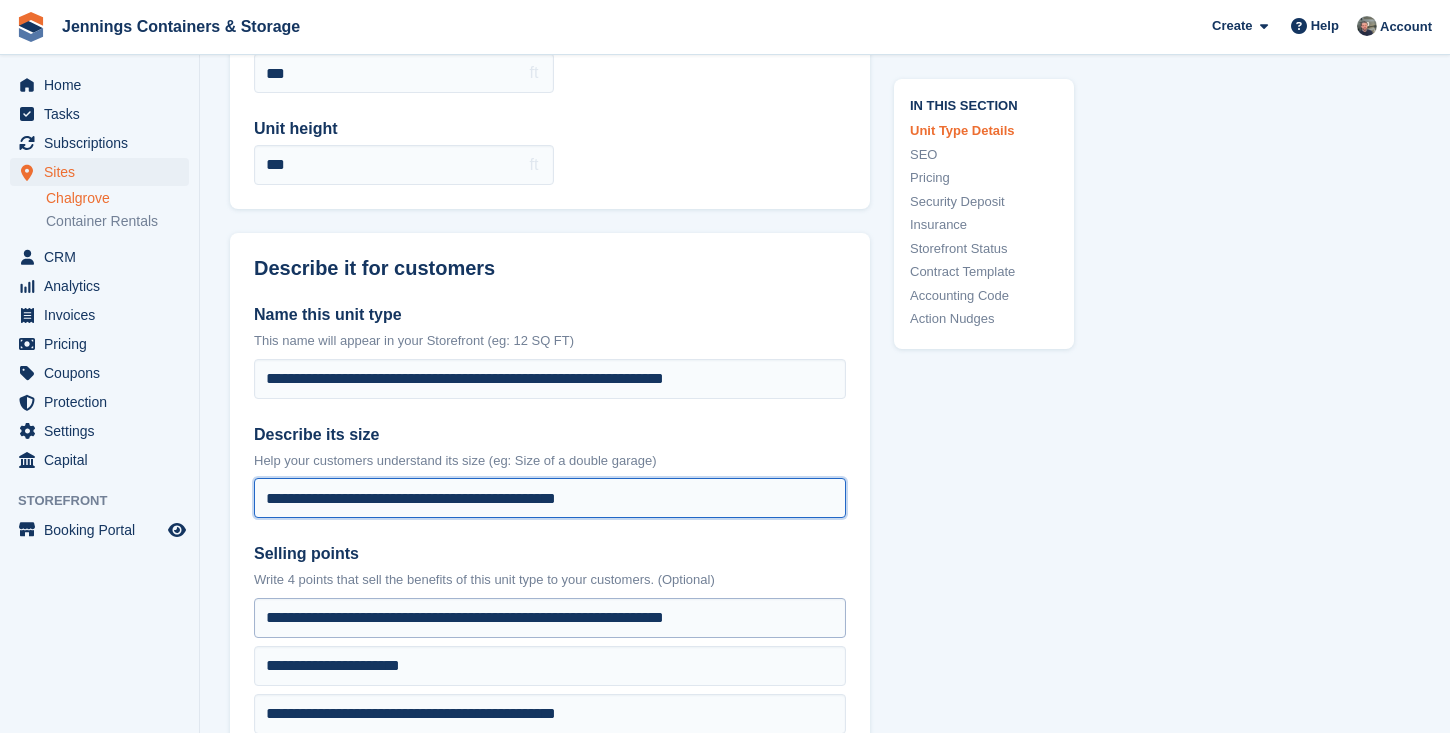 type on "**********" 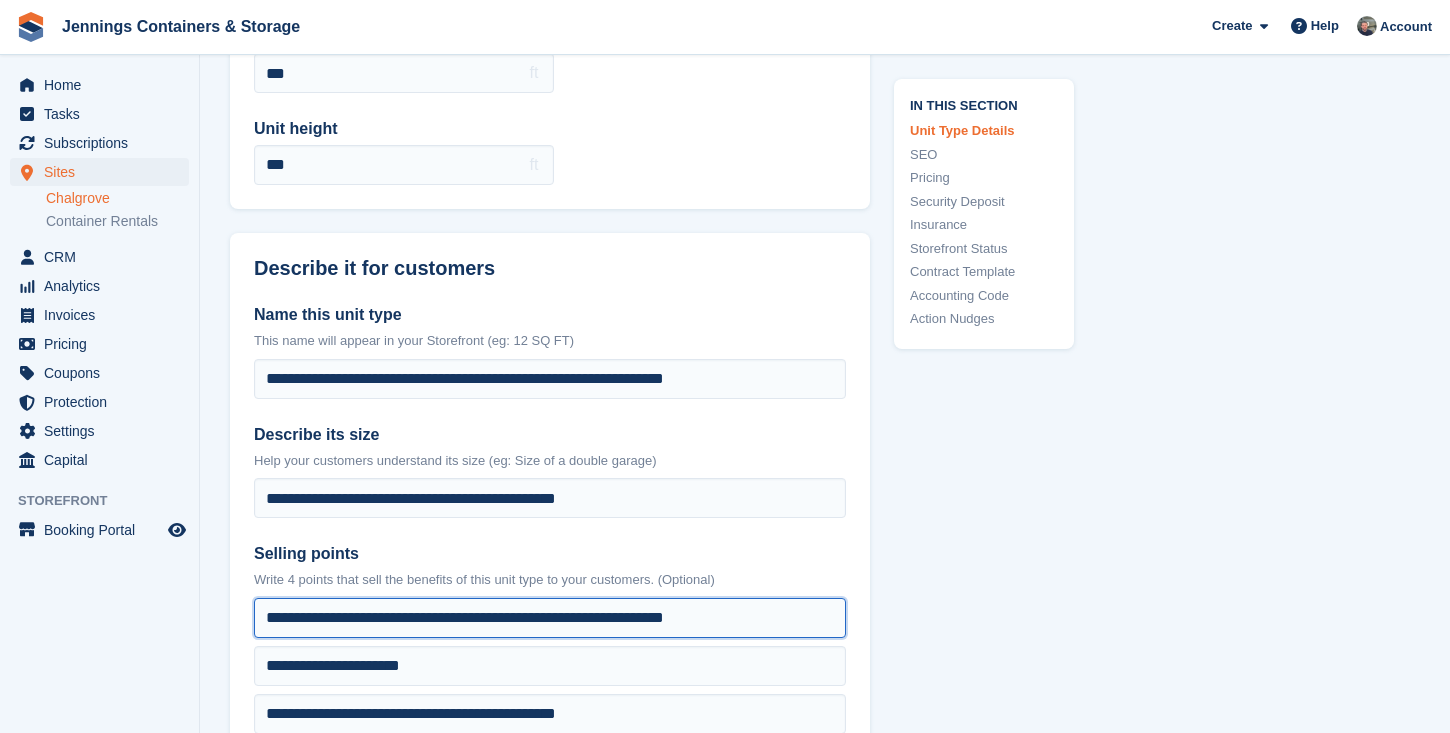 drag, startPoint x: 641, startPoint y: 611, endPoint x: 209, endPoint y: 603, distance: 432.07407 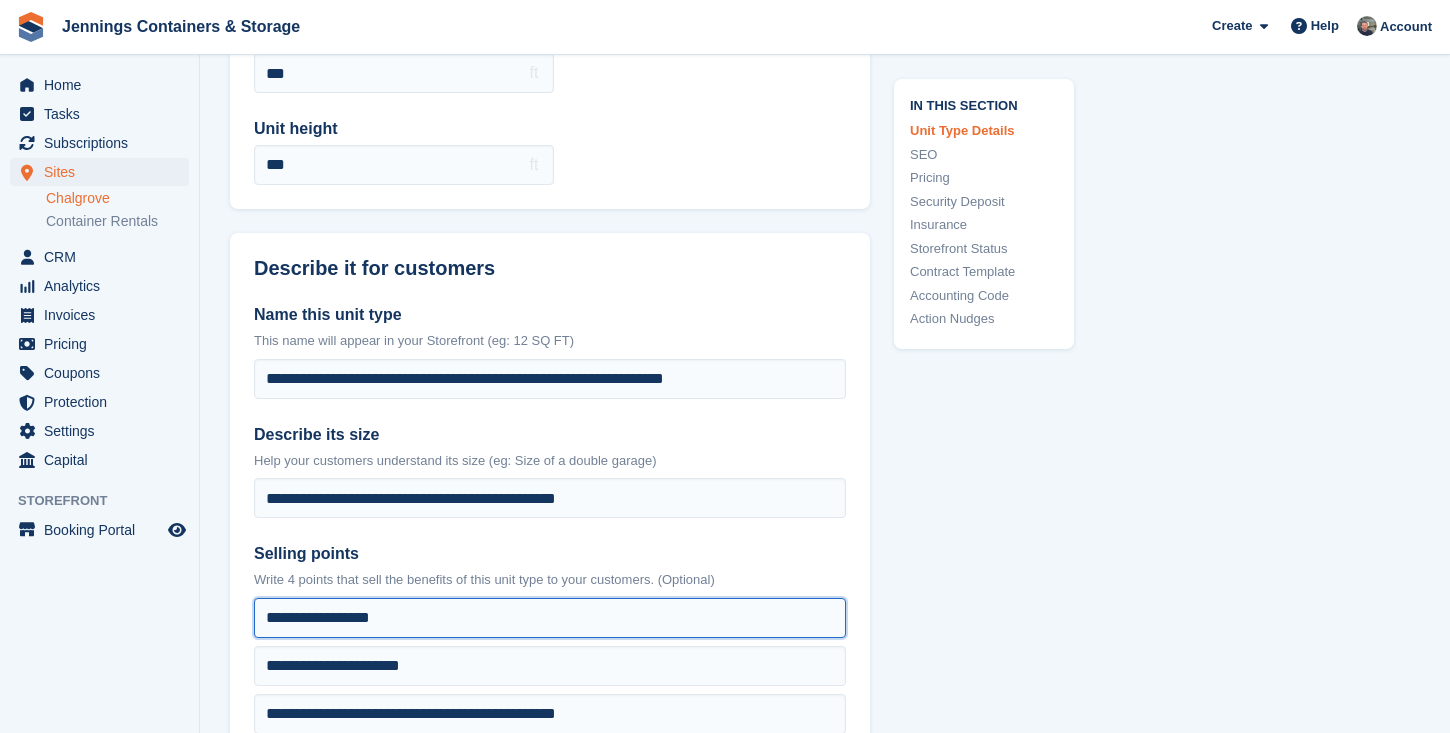 click on "**********" at bounding box center (550, 618) 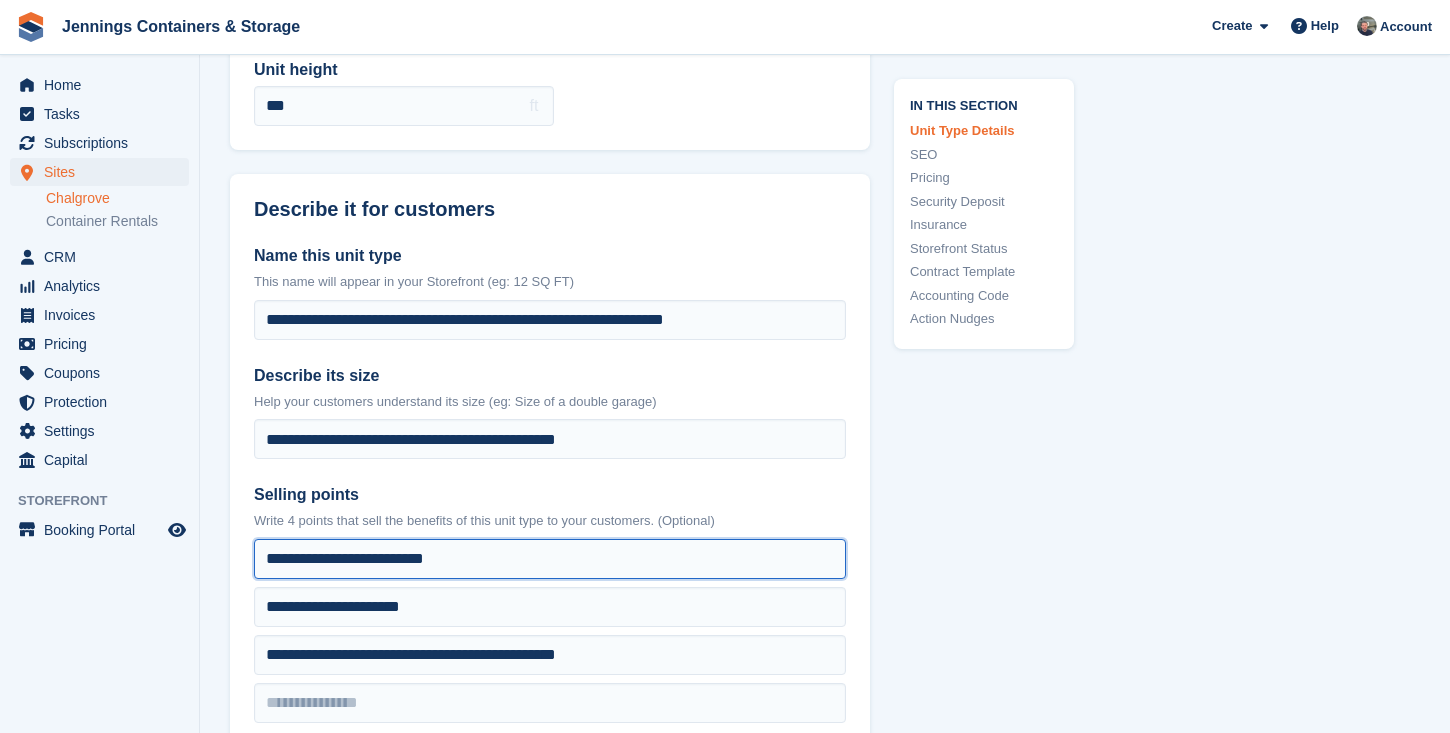scroll, scrollTop: 447, scrollLeft: 0, axis: vertical 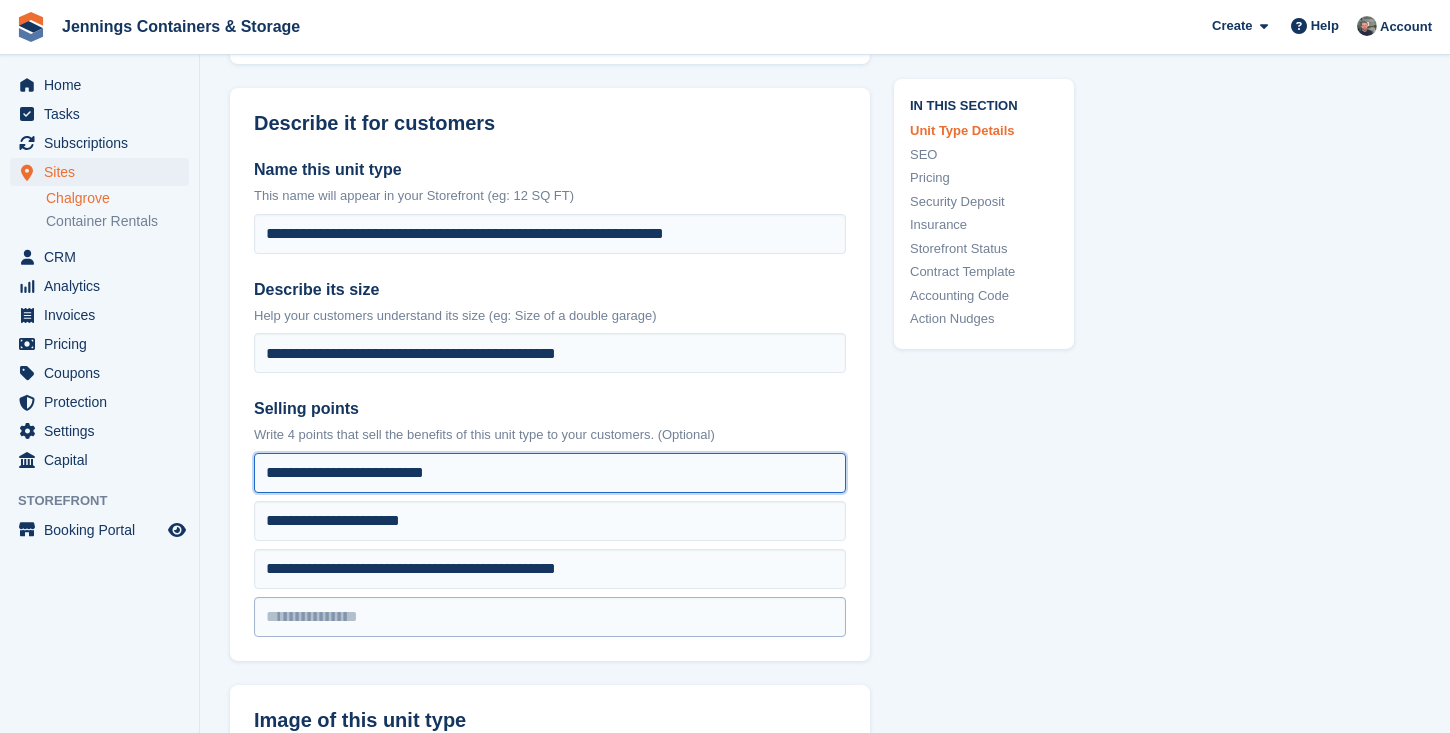 type on "**********" 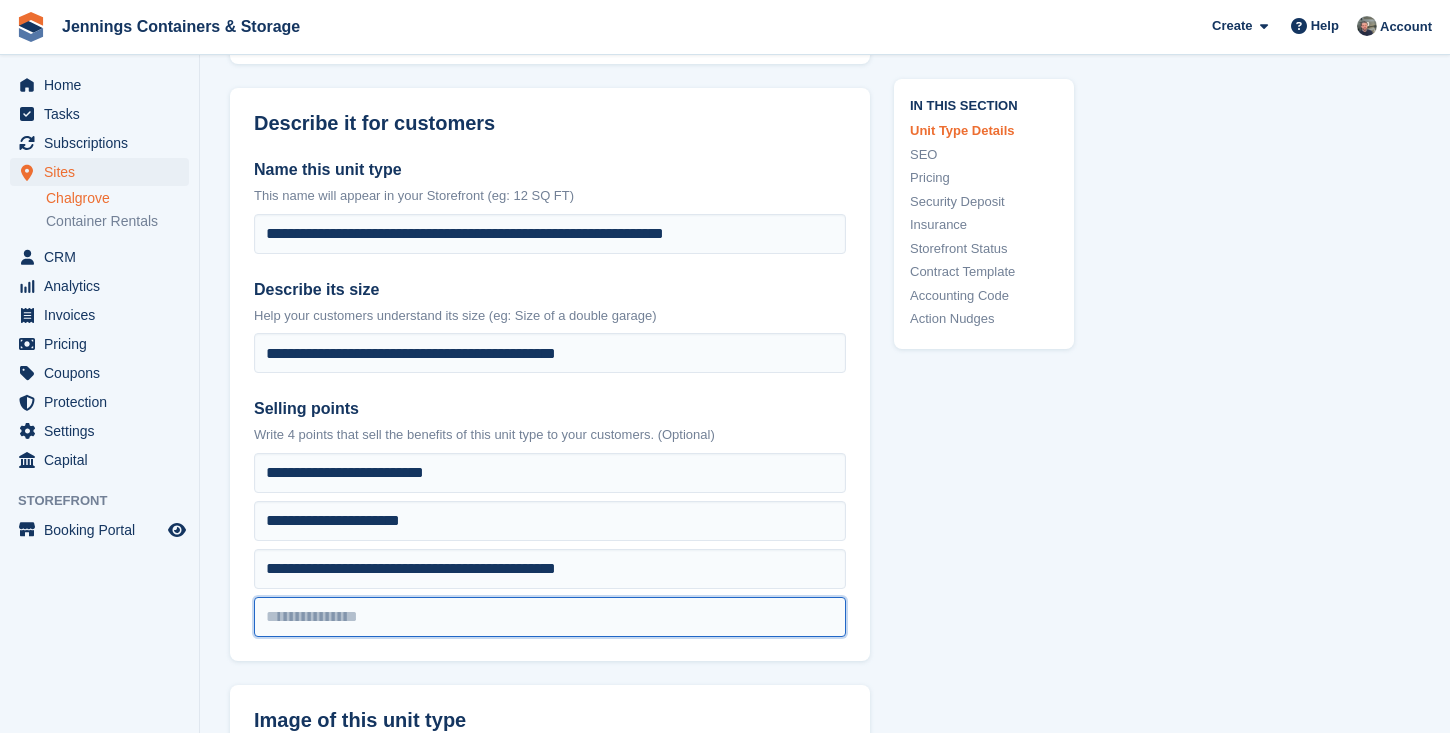 click at bounding box center (550, 473) 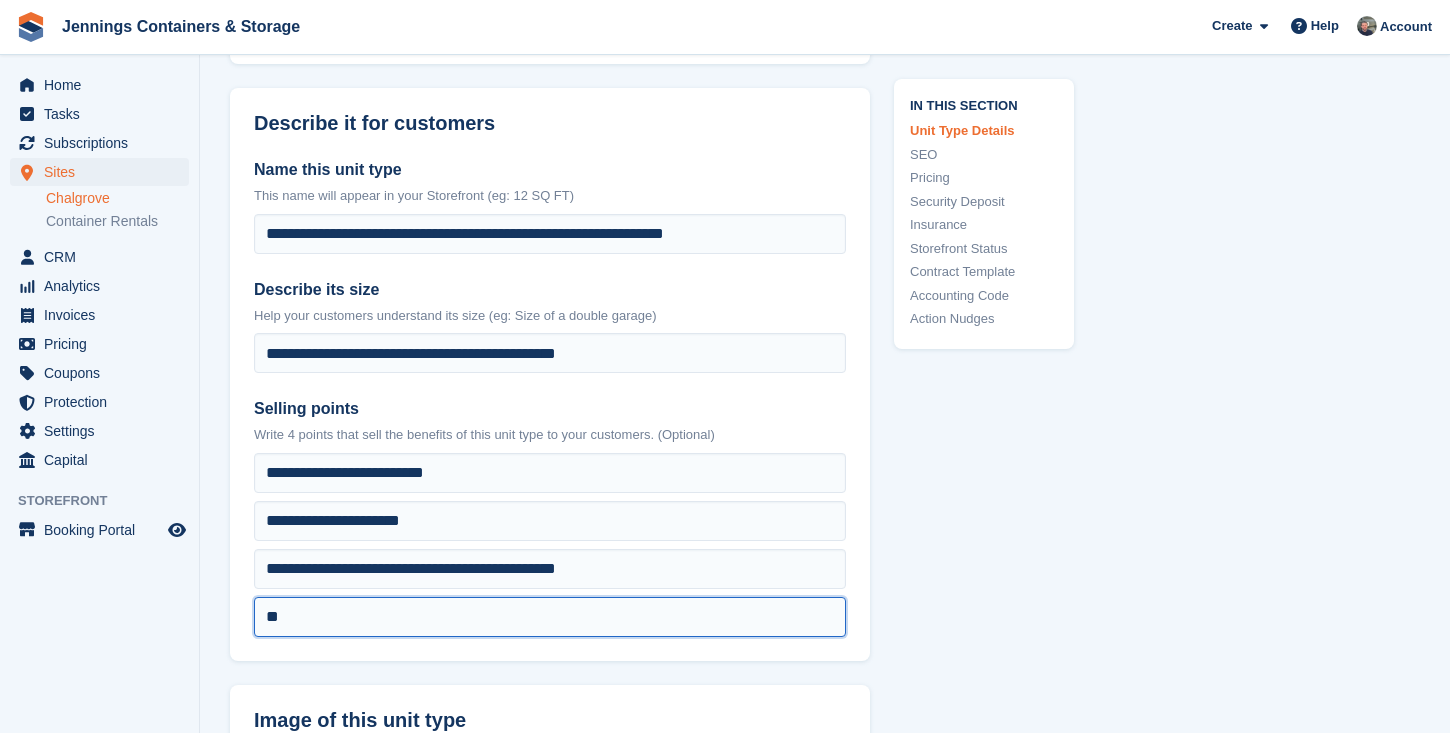 type on "*" 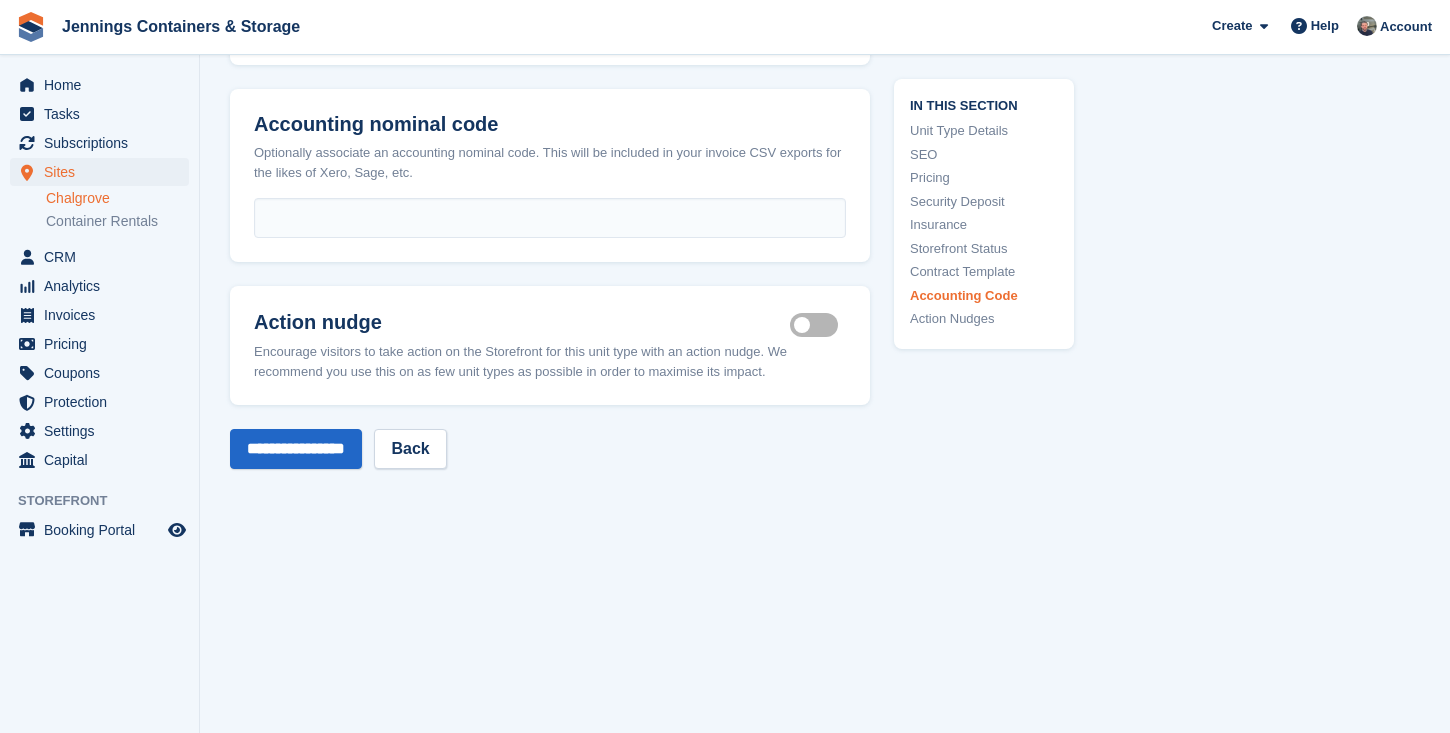 scroll, scrollTop: 4015, scrollLeft: 0, axis: vertical 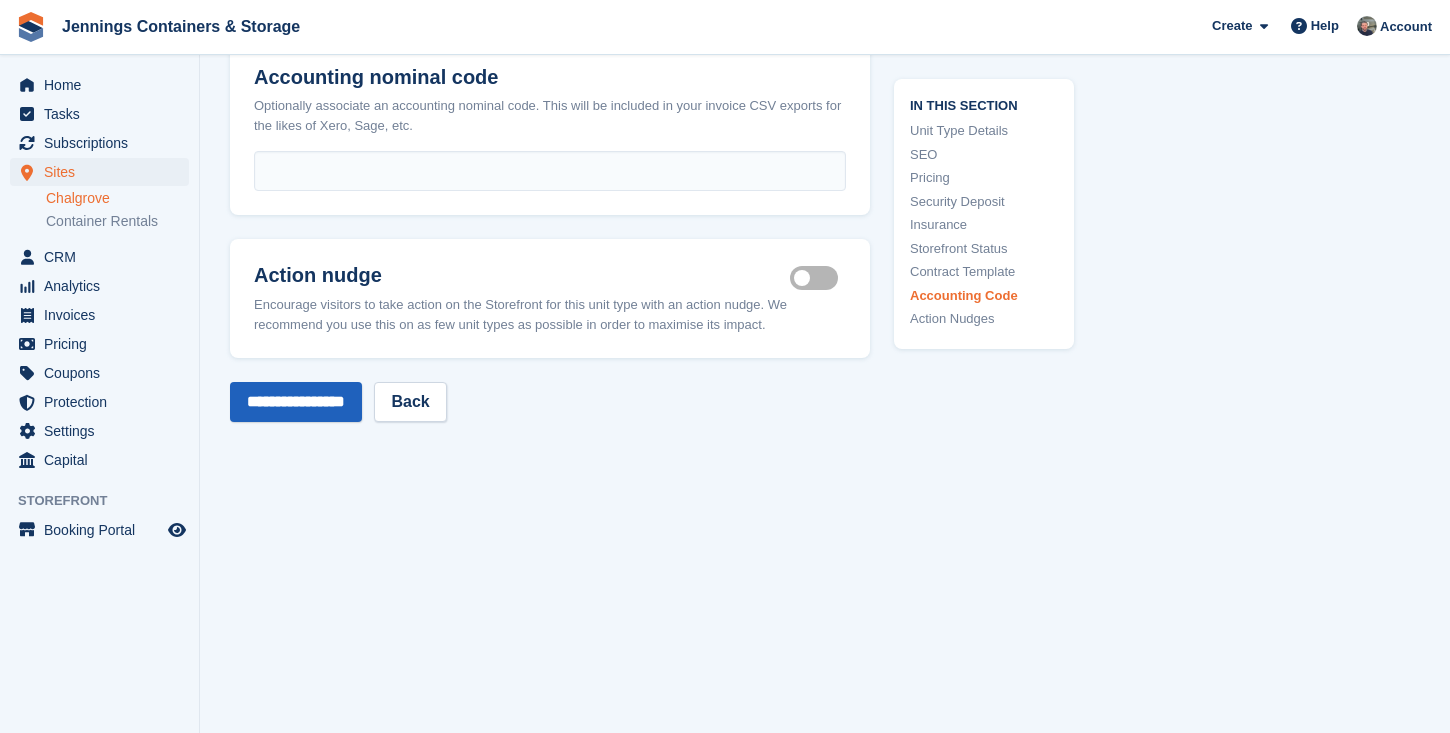type on "**********" 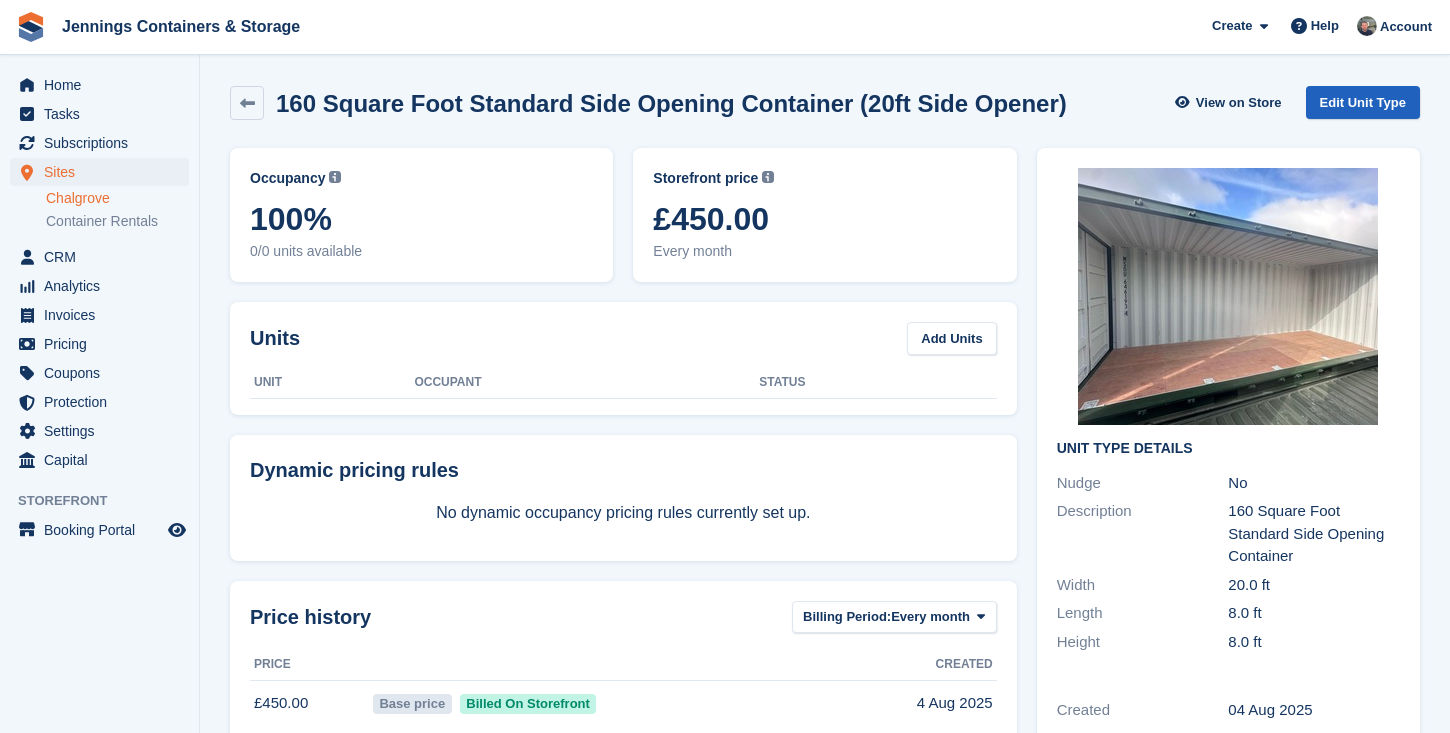 scroll, scrollTop: 0, scrollLeft: 0, axis: both 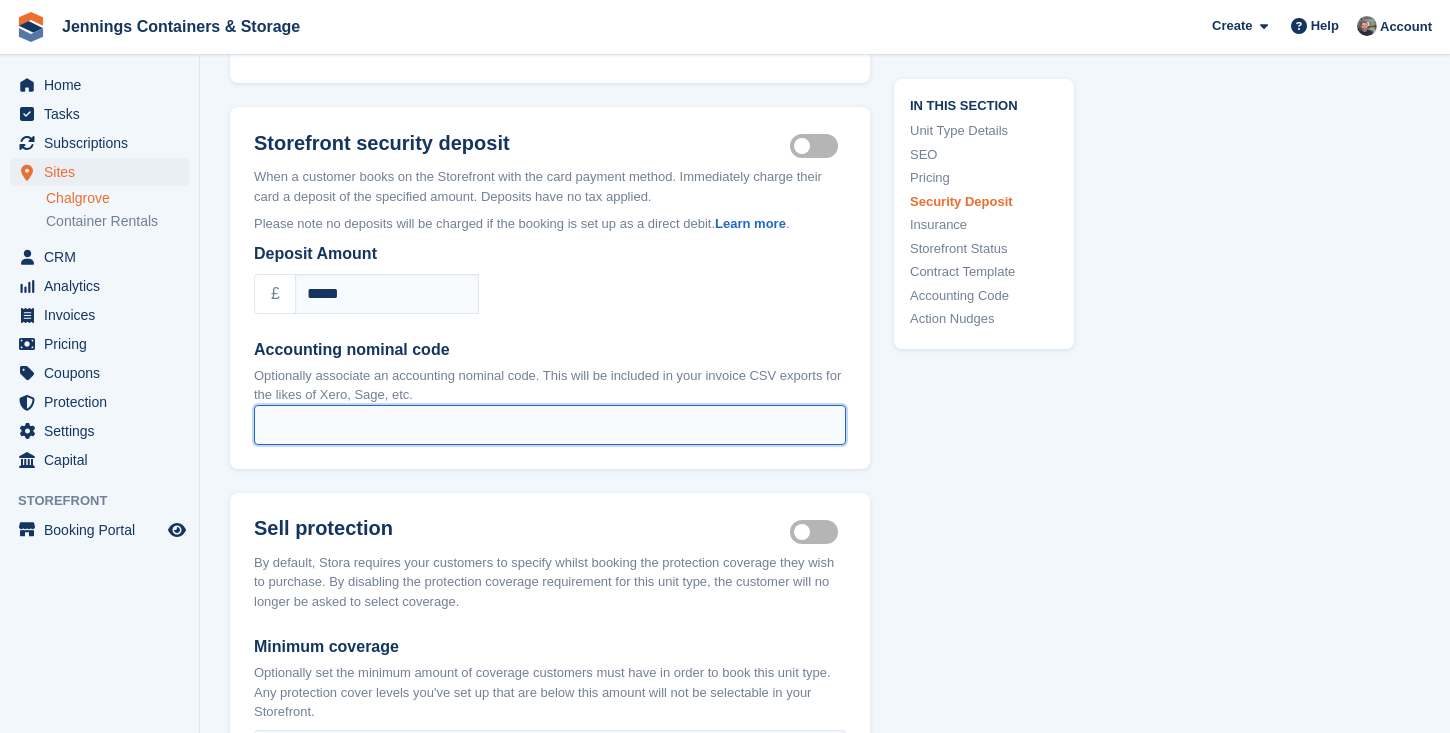 click on "Accounting nominal code" at bounding box center [550, 425] 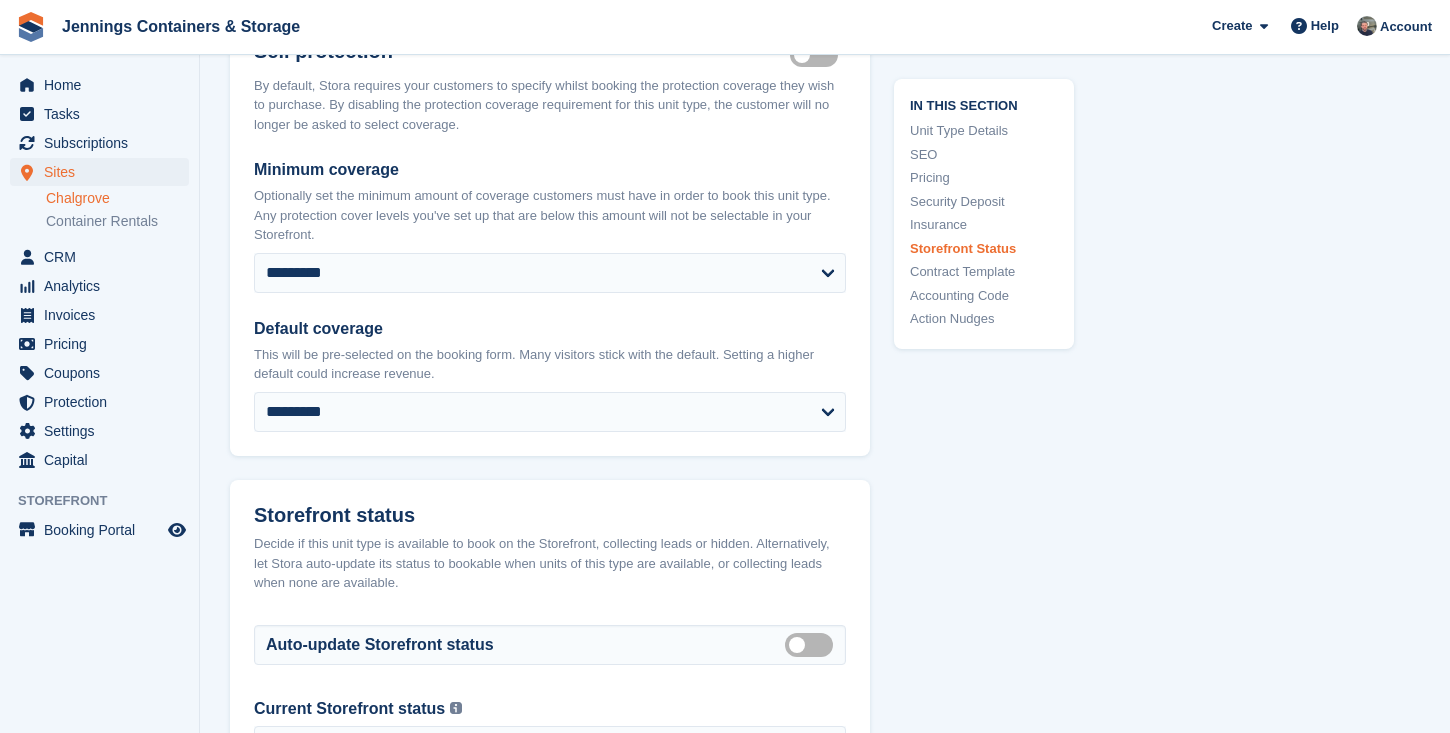 scroll, scrollTop: 3719, scrollLeft: 0, axis: vertical 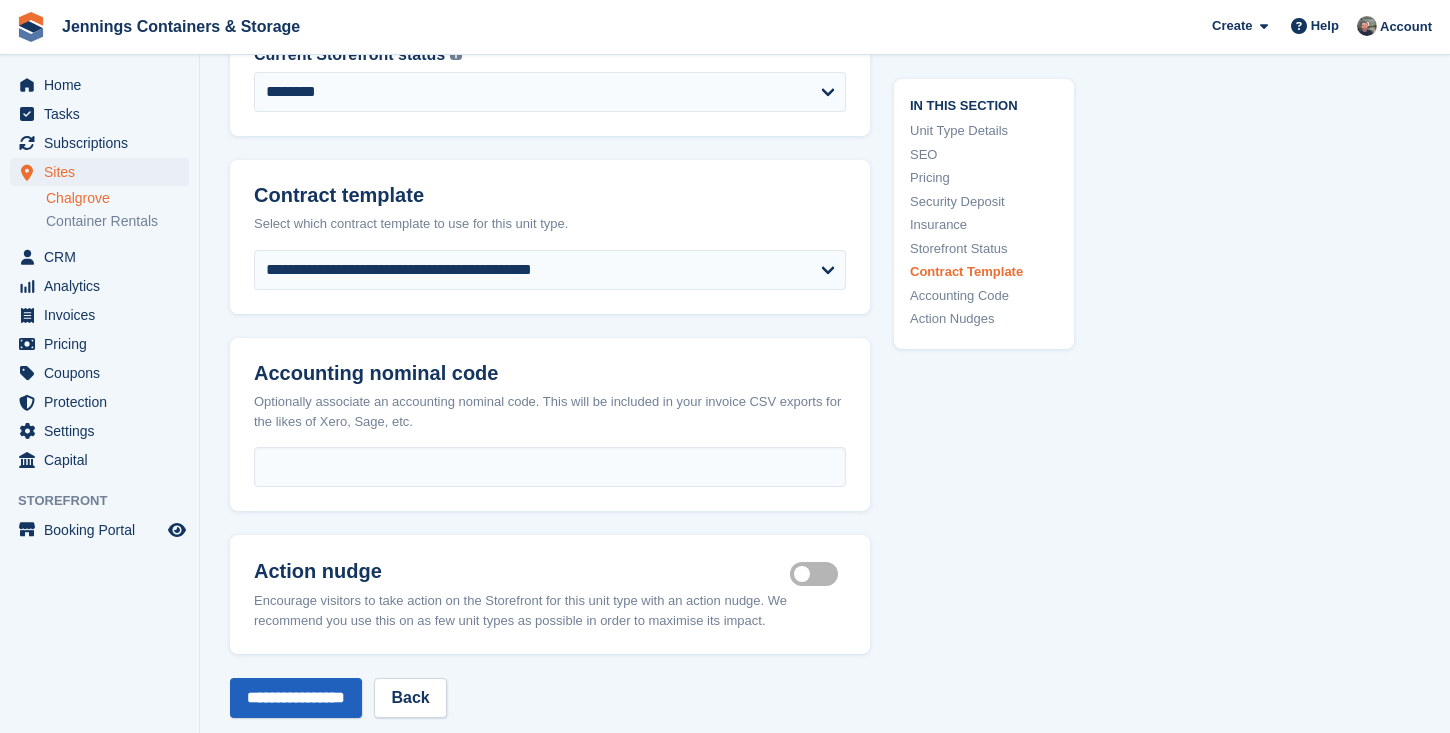 type on "****" 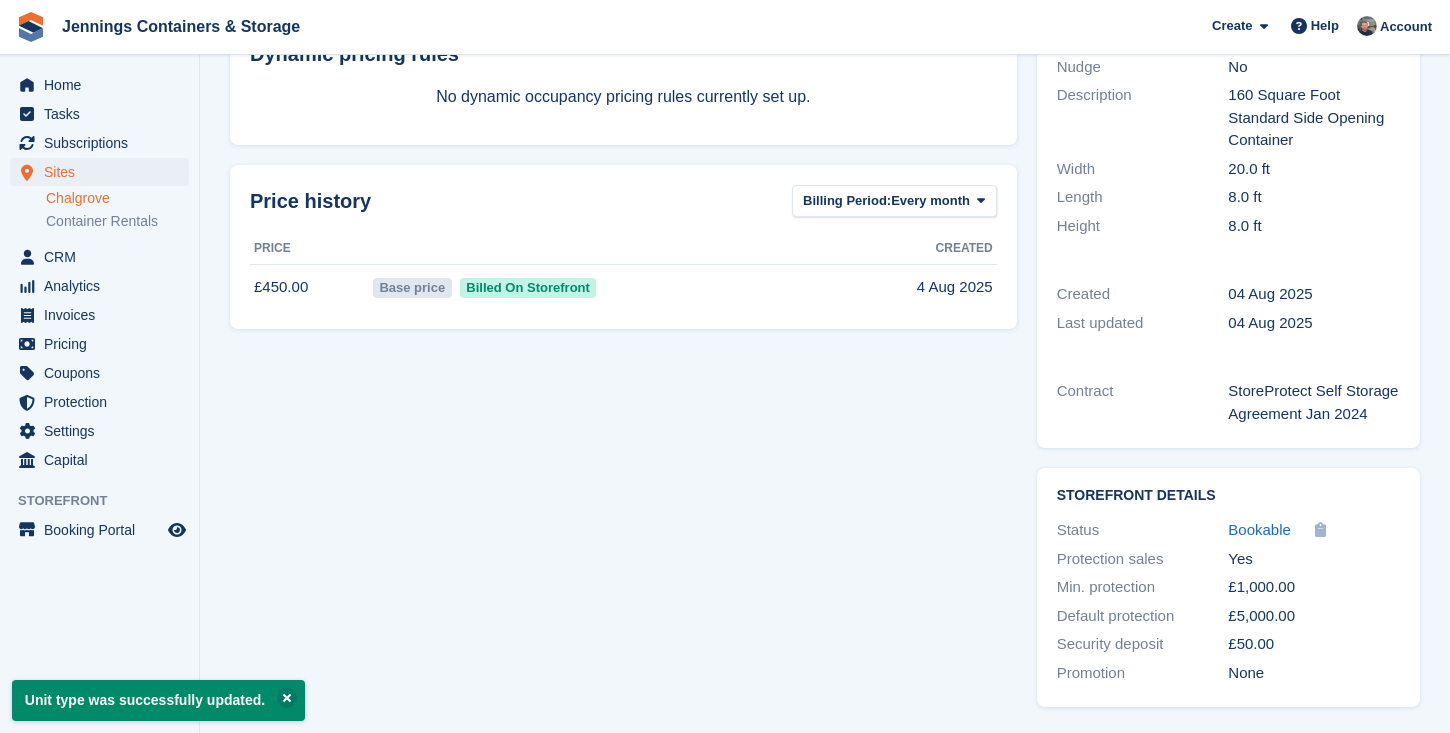 scroll, scrollTop: 428, scrollLeft: 0, axis: vertical 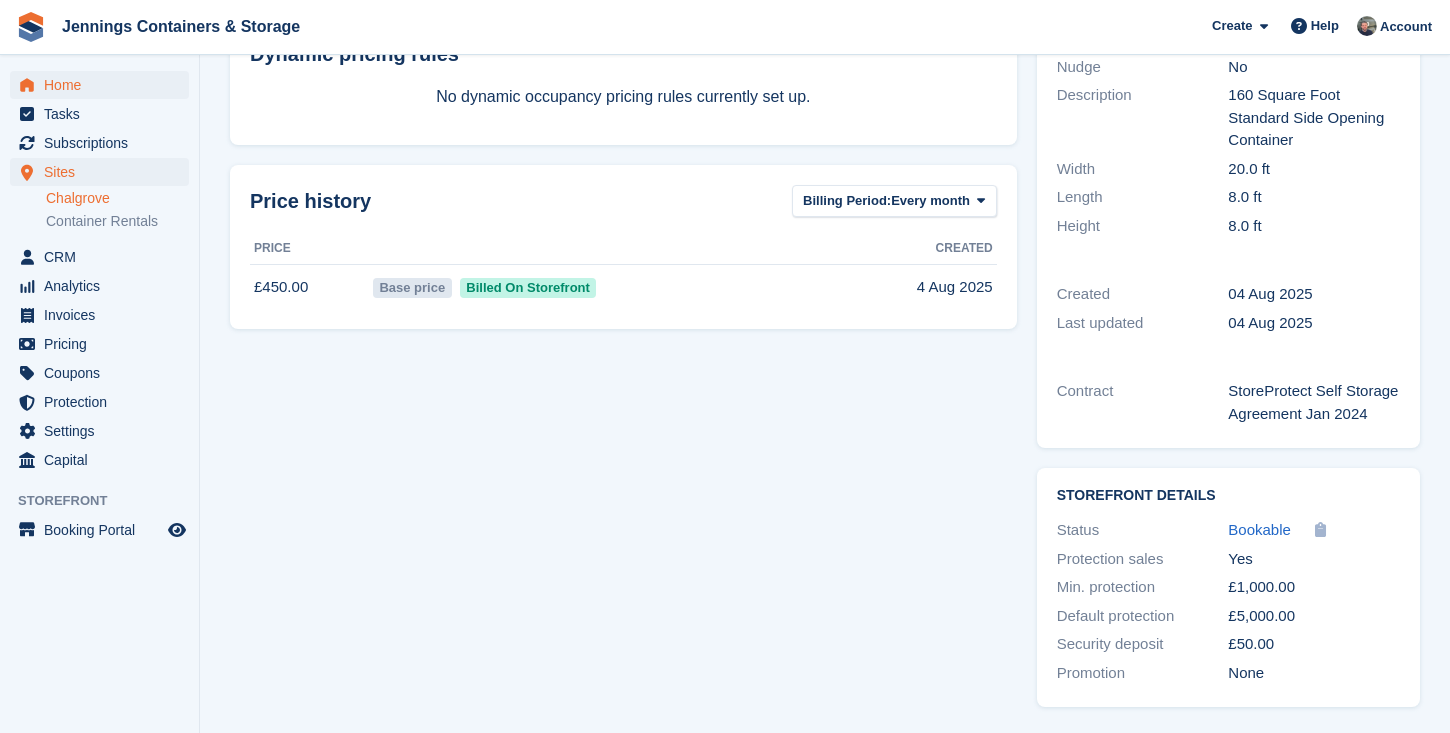 click on "Home" at bounding box center (104, 85) 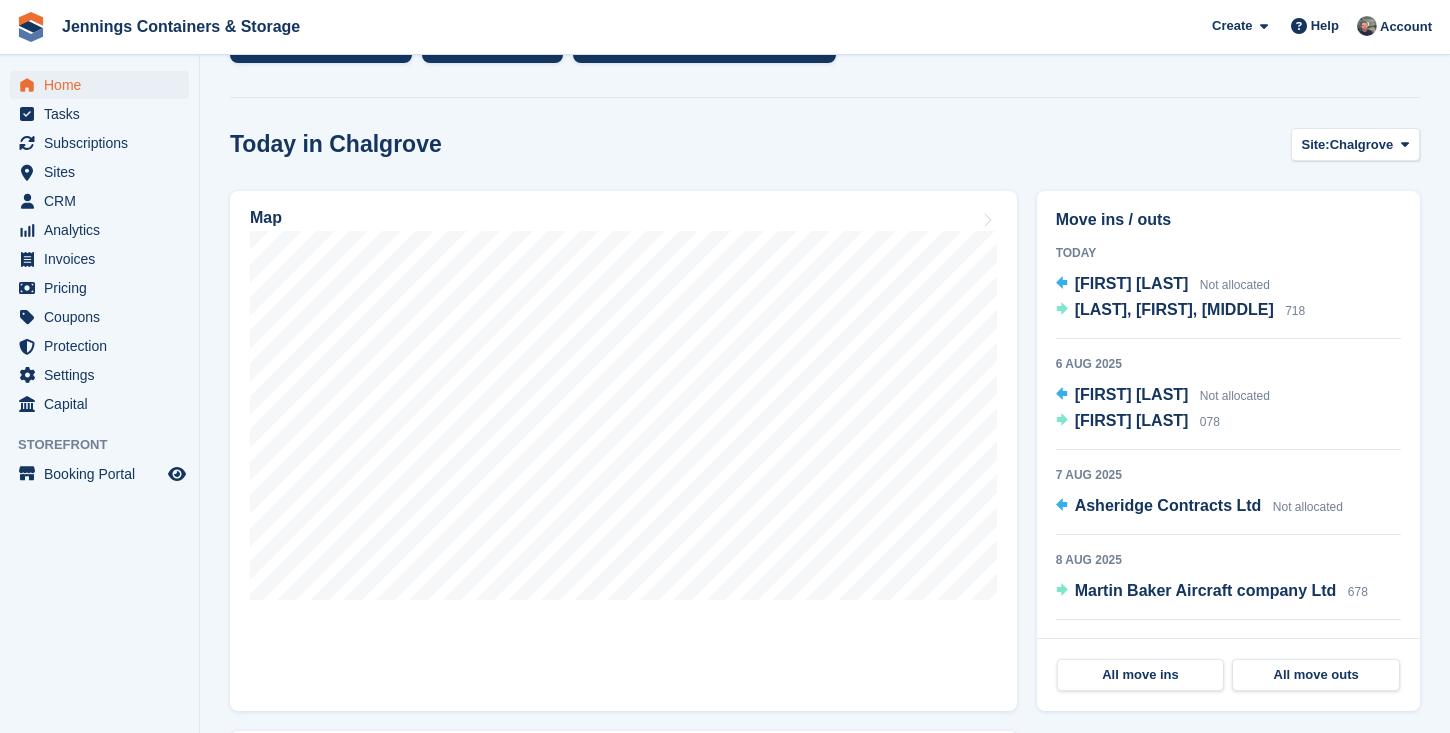 scroll, scrollTop: 585, scrollLeft: 0, axis: vertical 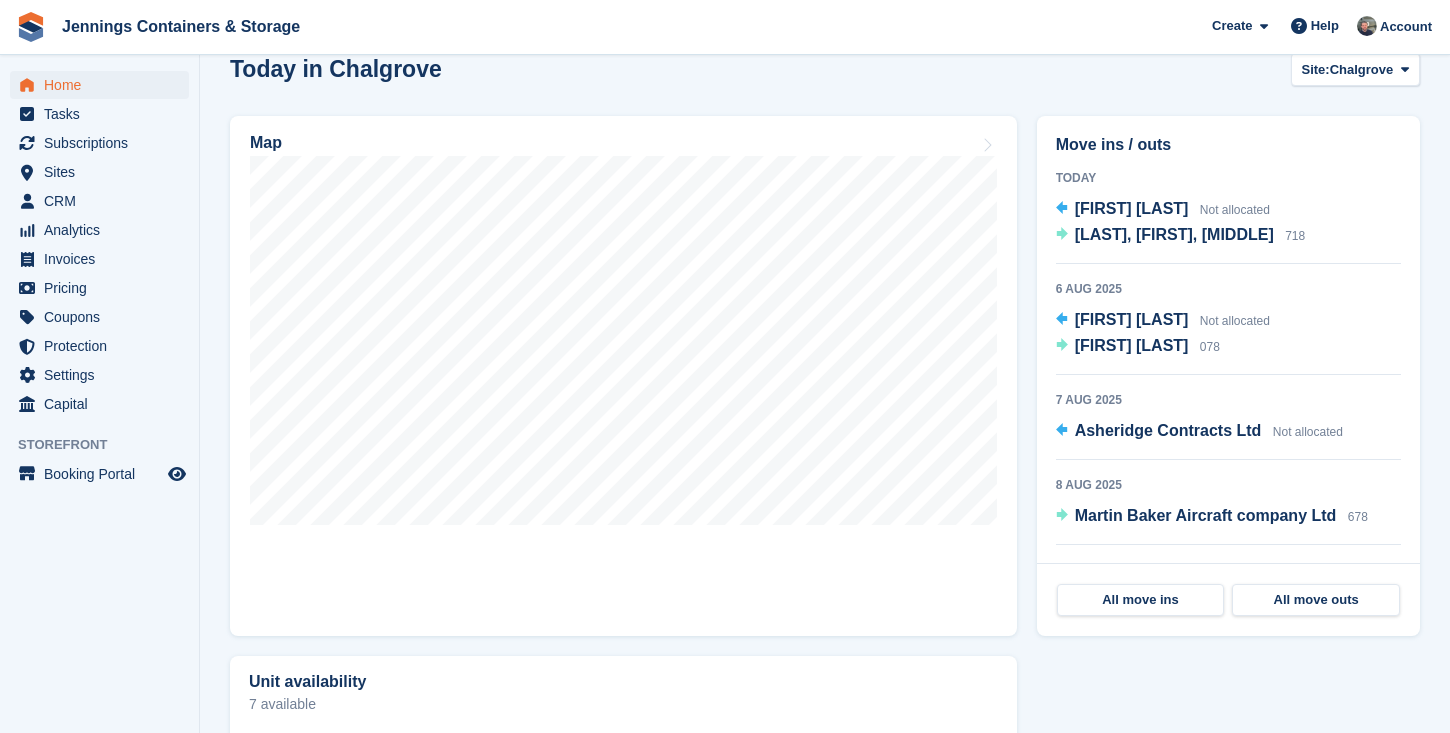 click on "Home" at bounding box center (104, 85) 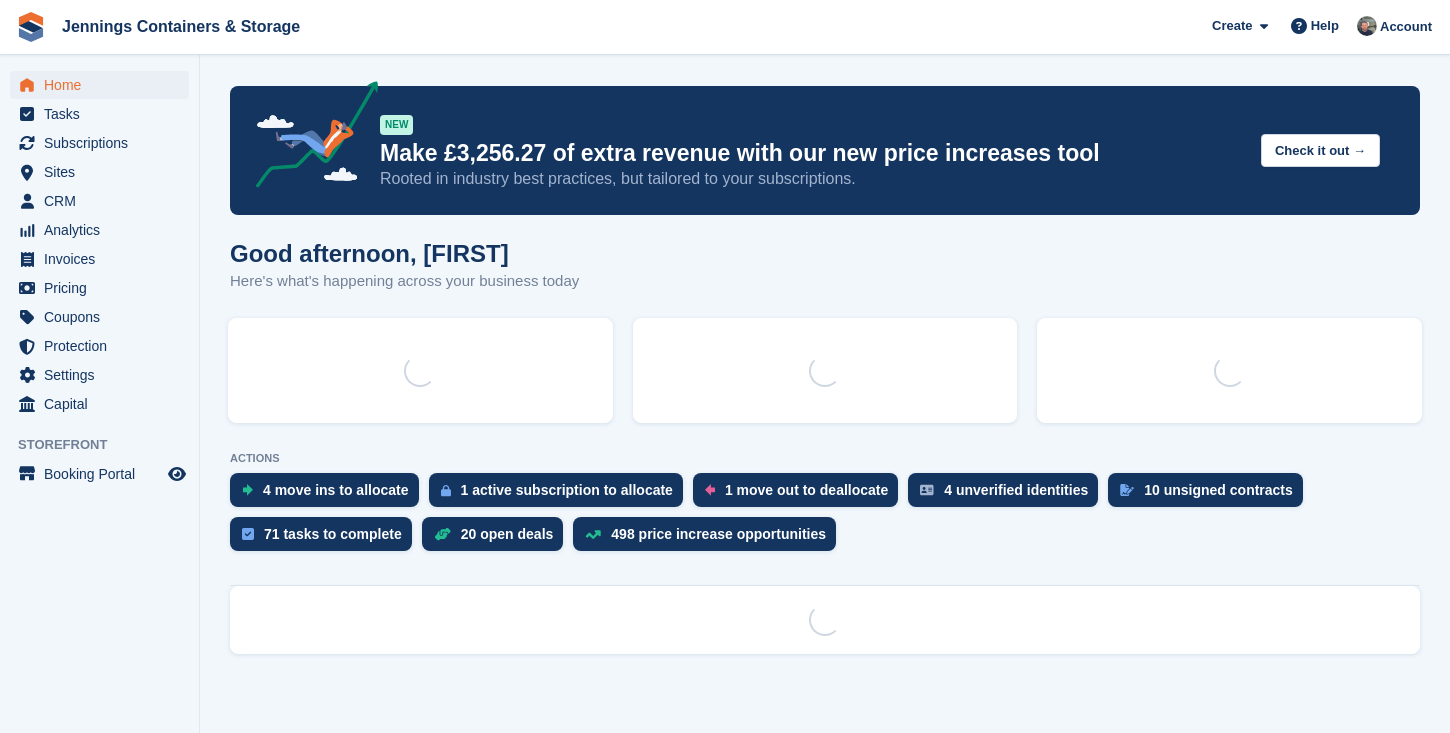 scroll, scrollTop: 0, scrollLeft: 0, axis: both 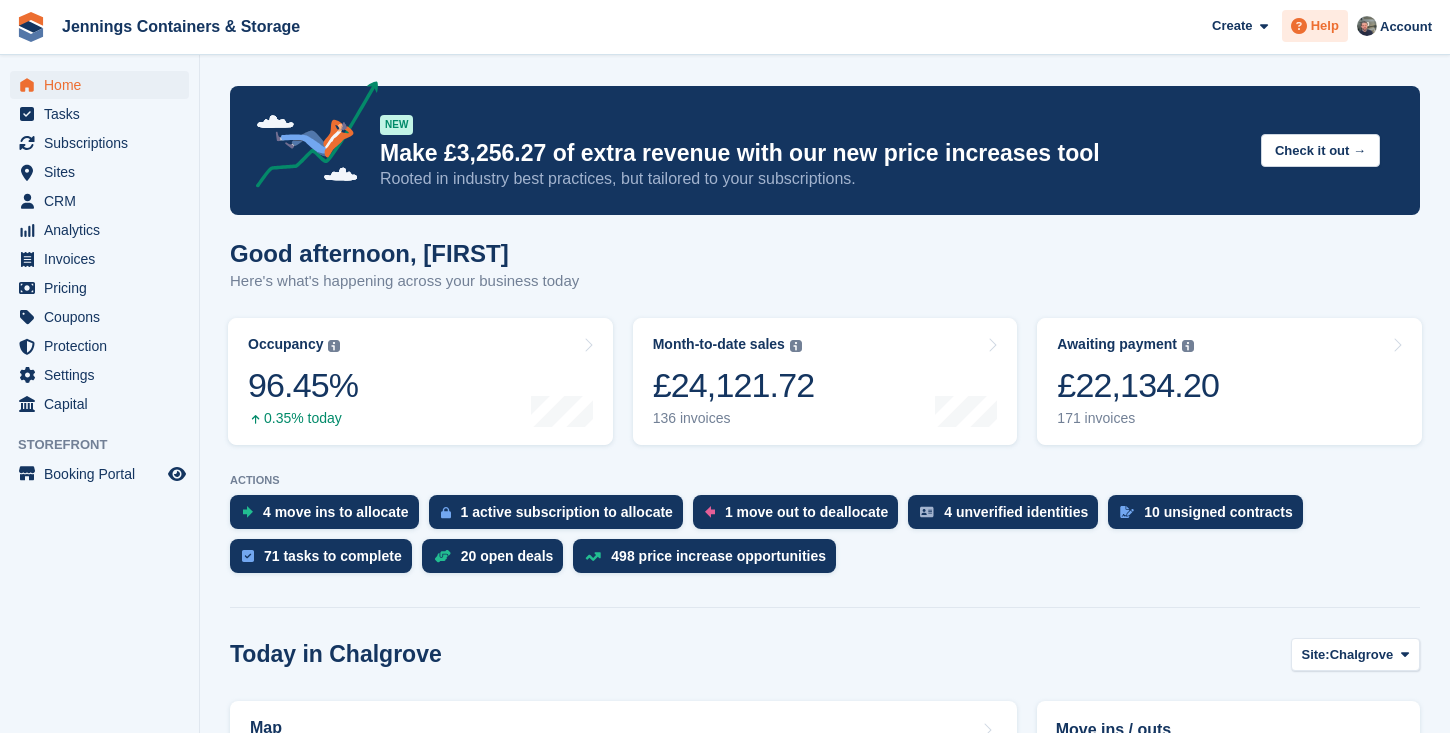 click on "Help" at bounding box center [1325, 26] 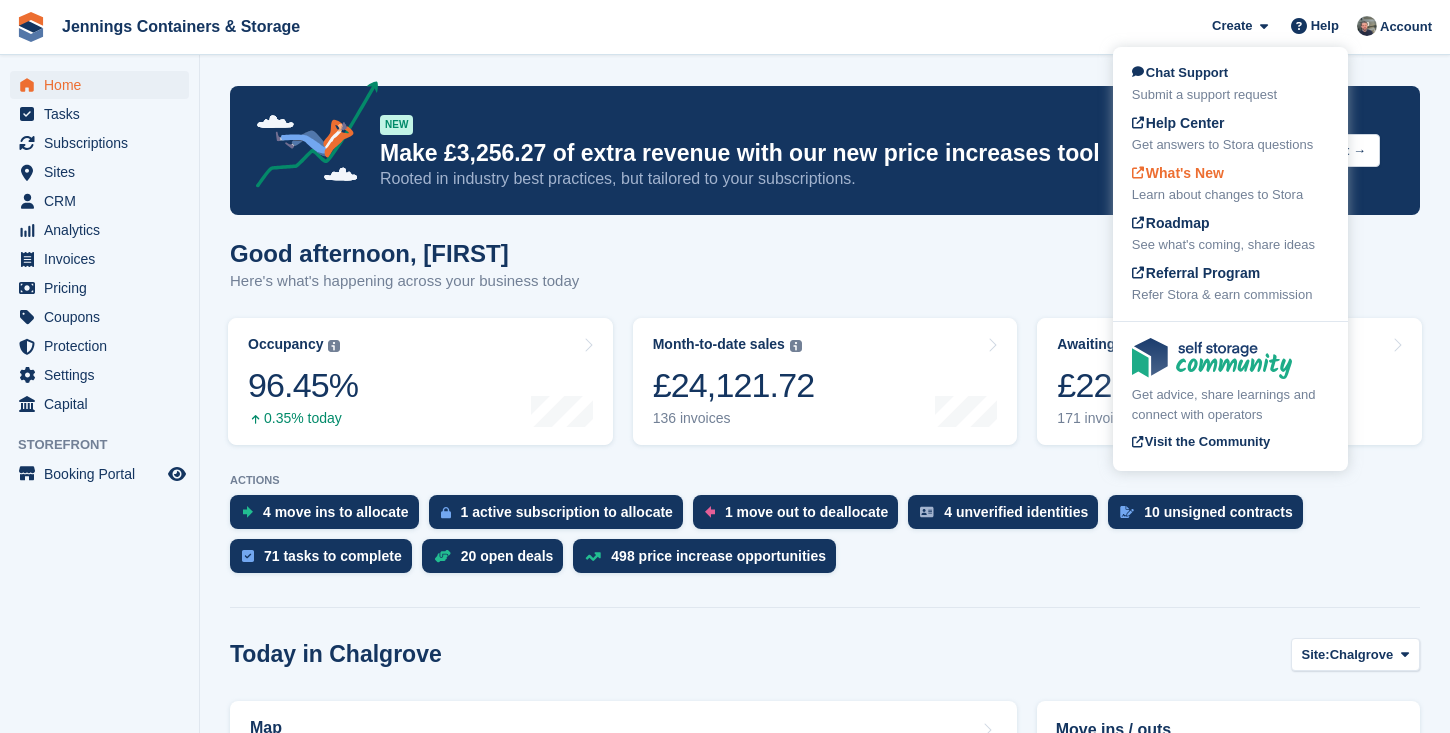 click on "What's New
Learn about changes to Stora" at bounding box center (1230, 184) 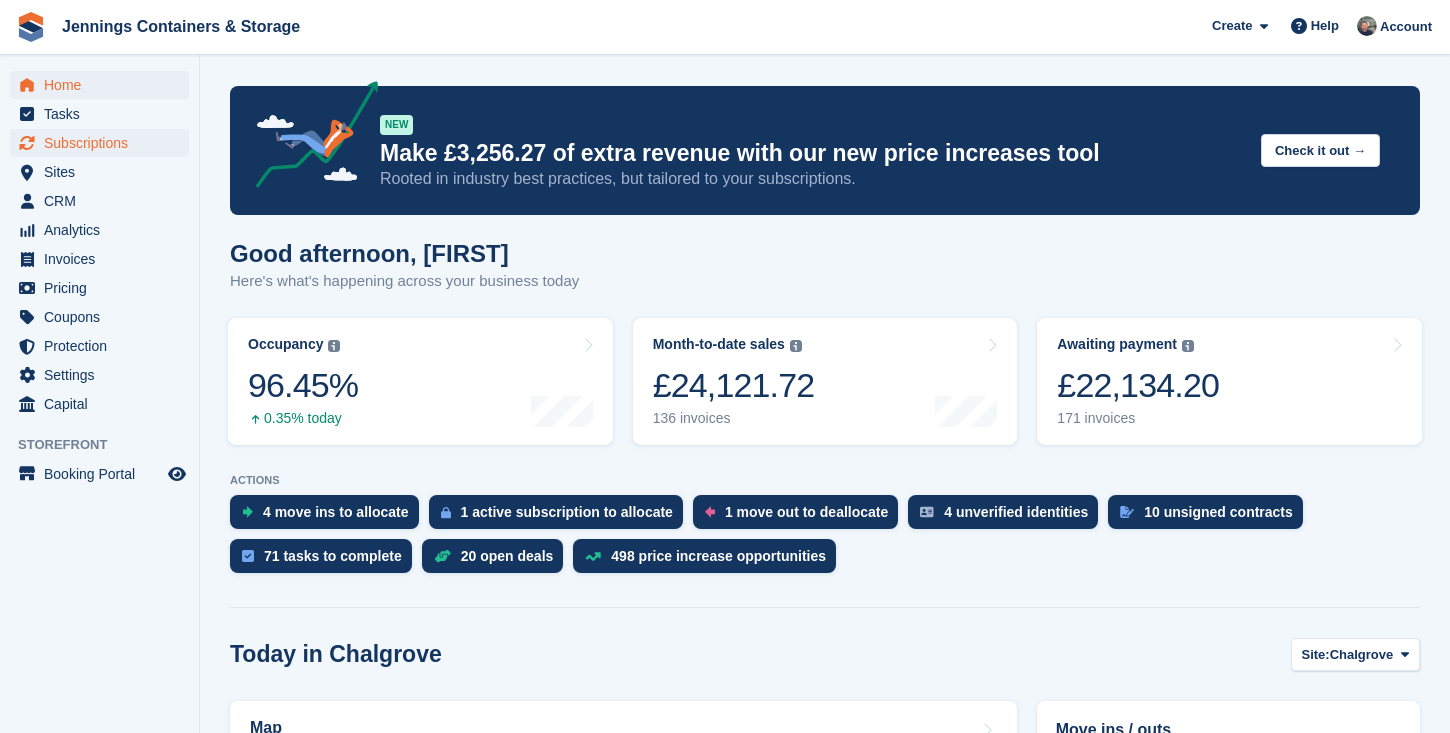 click on "Subscriptions" at bounding box center [104, 143] 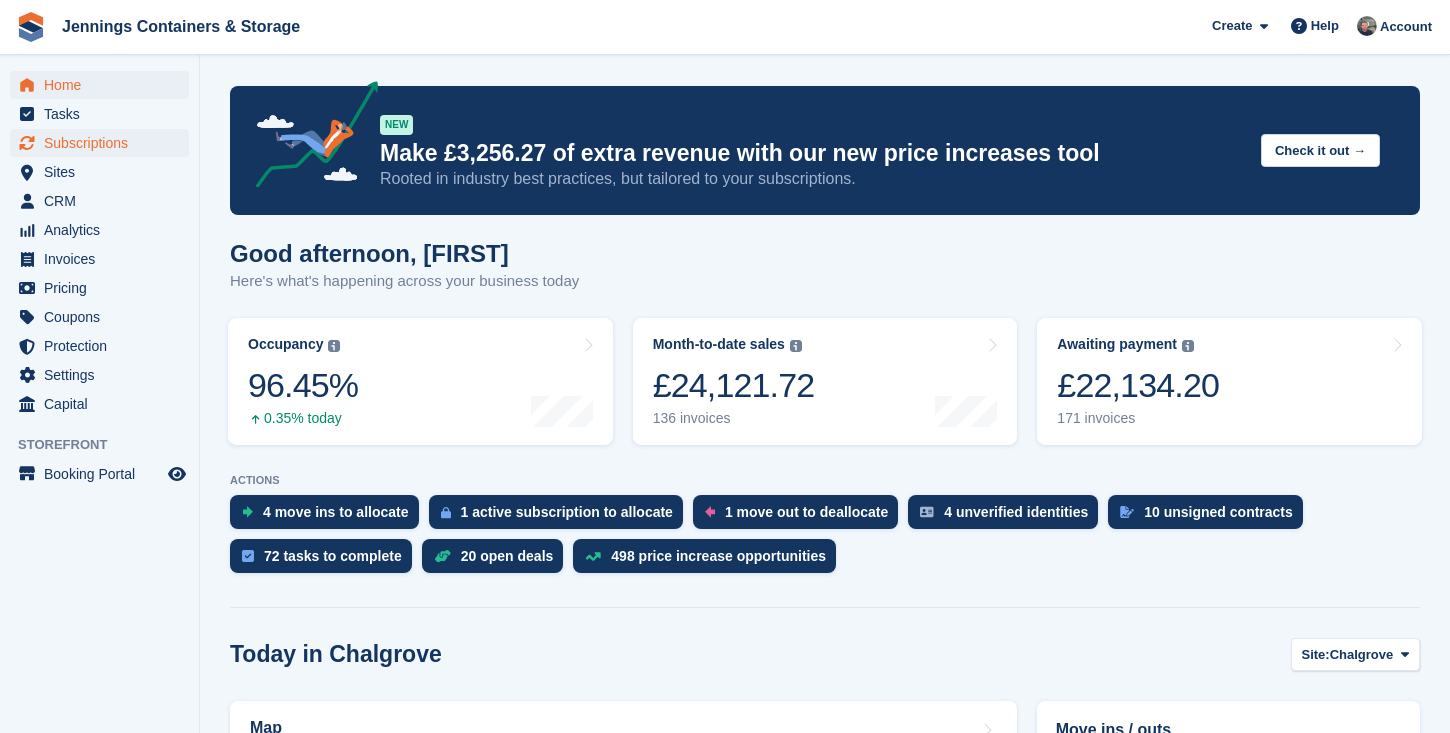 scroll, scrollTop: 0, scrollLeft: 0, axis: both 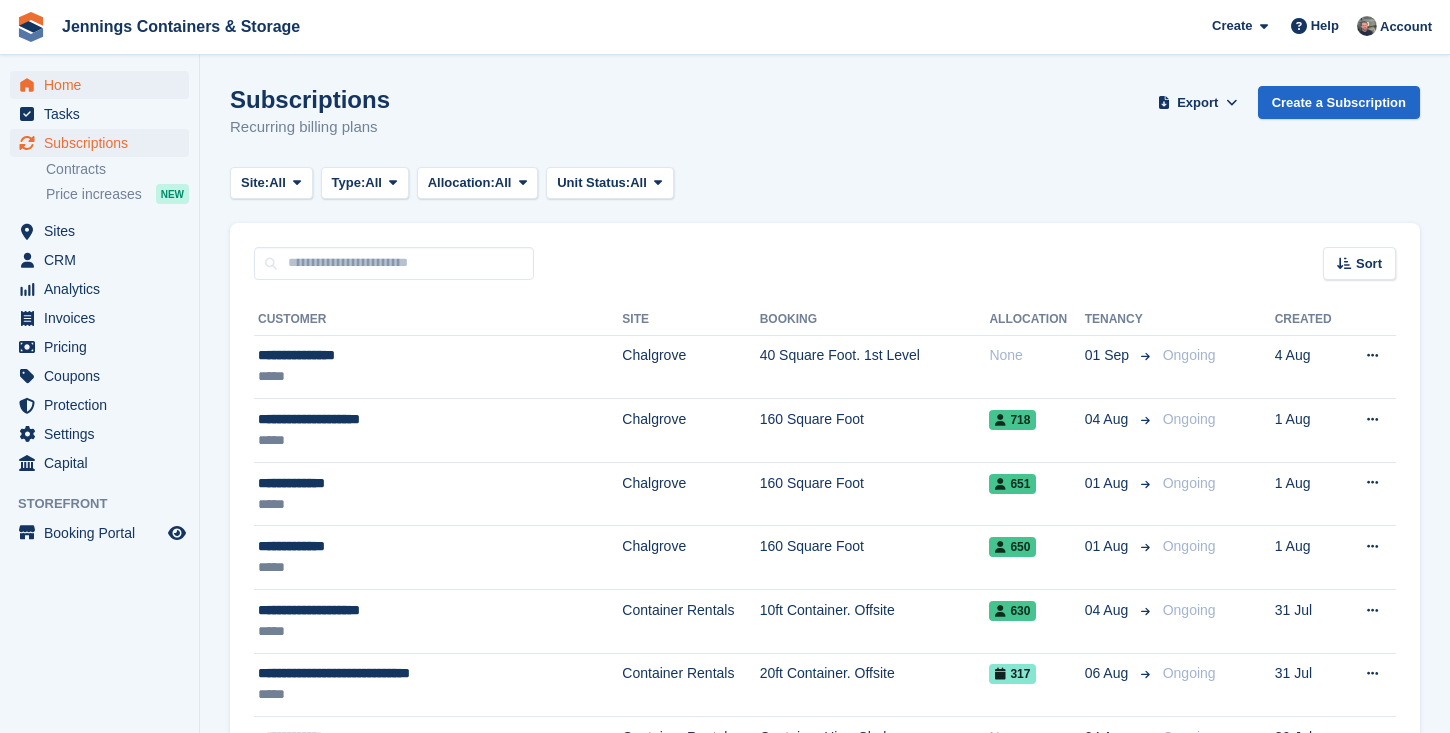 click on "Home" at bounding box center (104, 85) 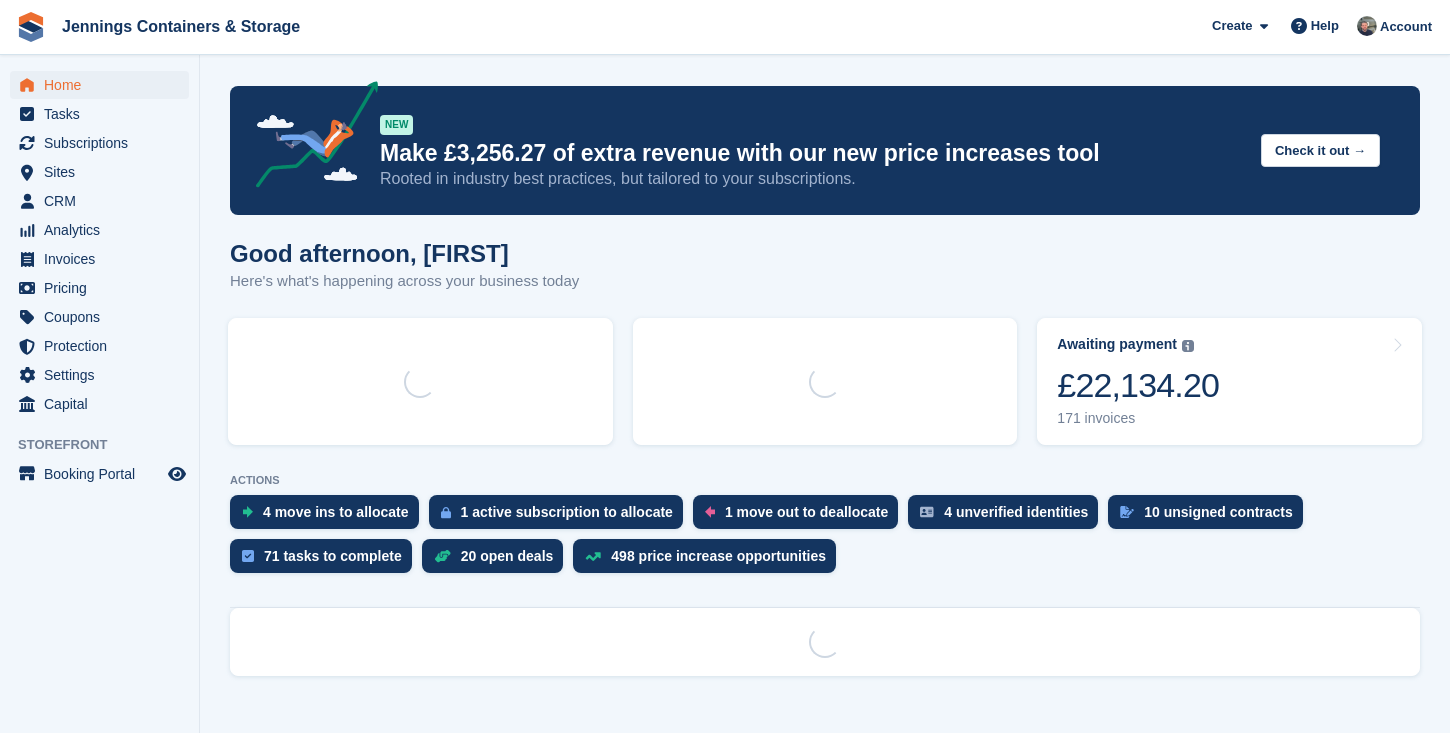 scroll, scrollTop: 0, scrollLeft: 0, axis: both 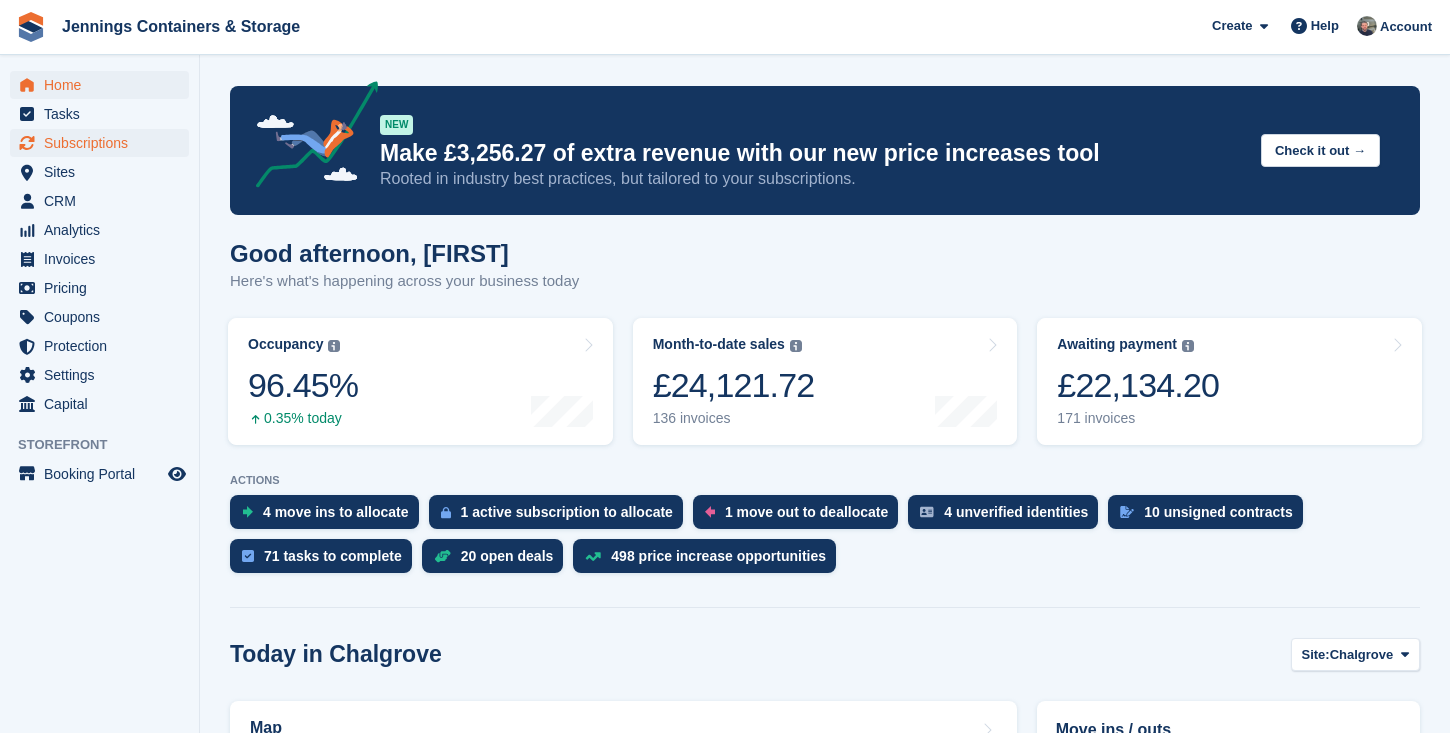 click on "Subscriptions" at bounding box center [104, 143] 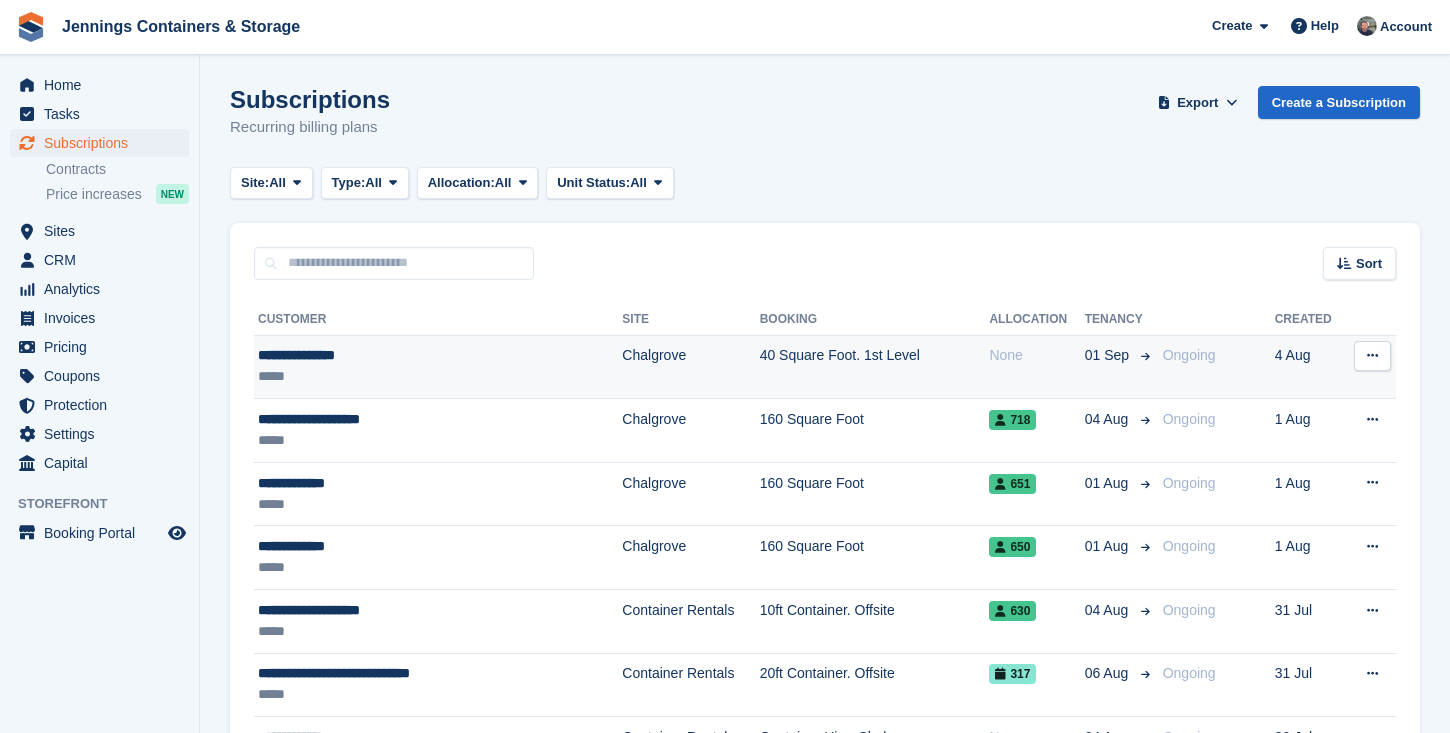 scroll, scrollTop: 251, scrollLeft: 0, axis: vertical 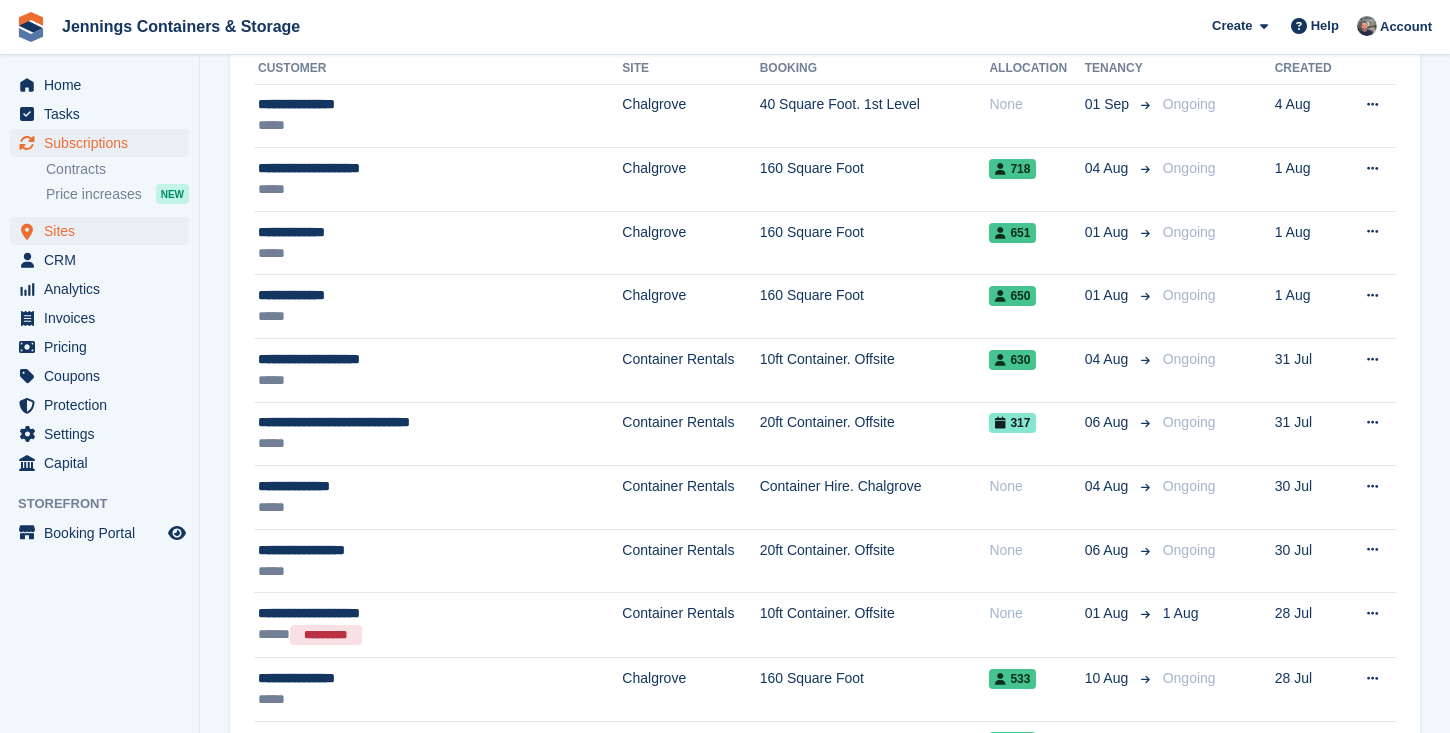 click on "Sites" at bounding box center (104, 231) 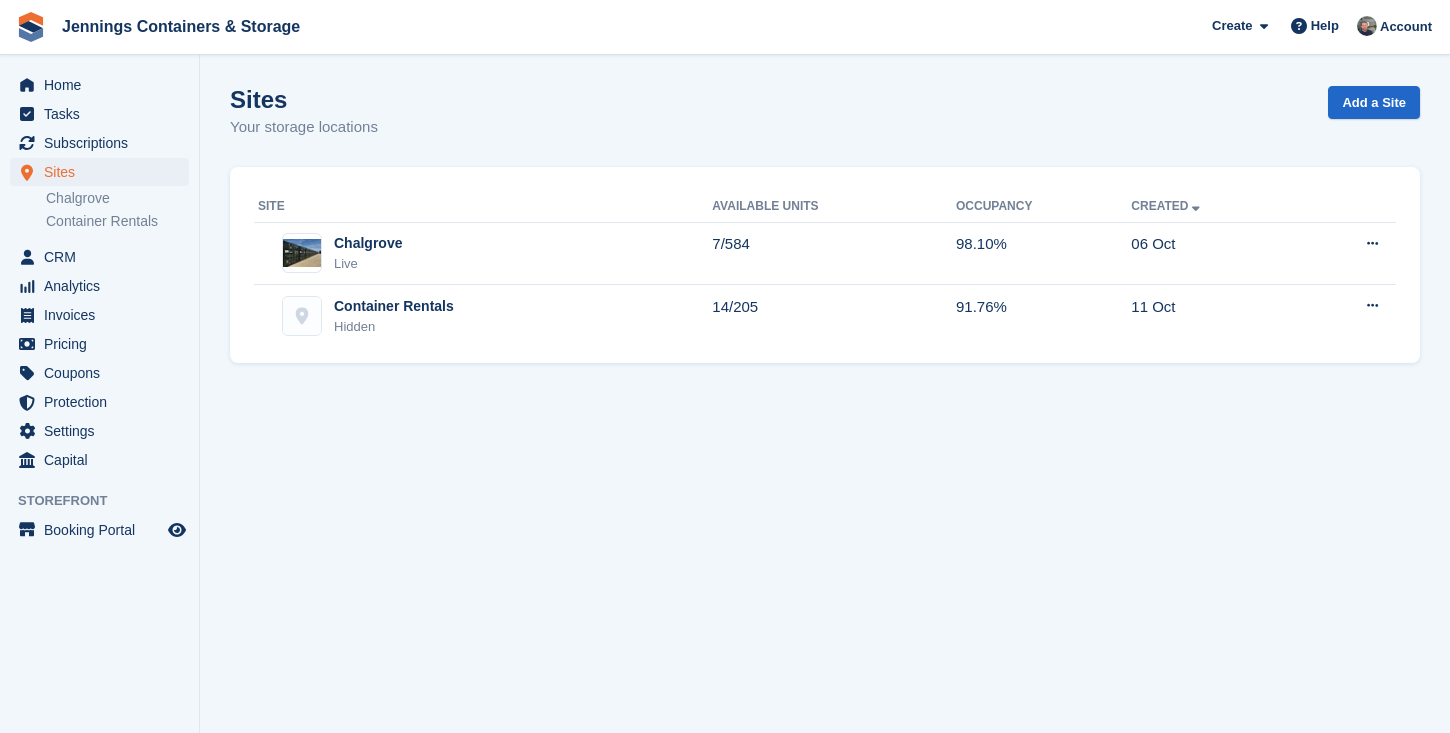 scroll, scrollTop: 0, scrollLeft: 0, axis: both 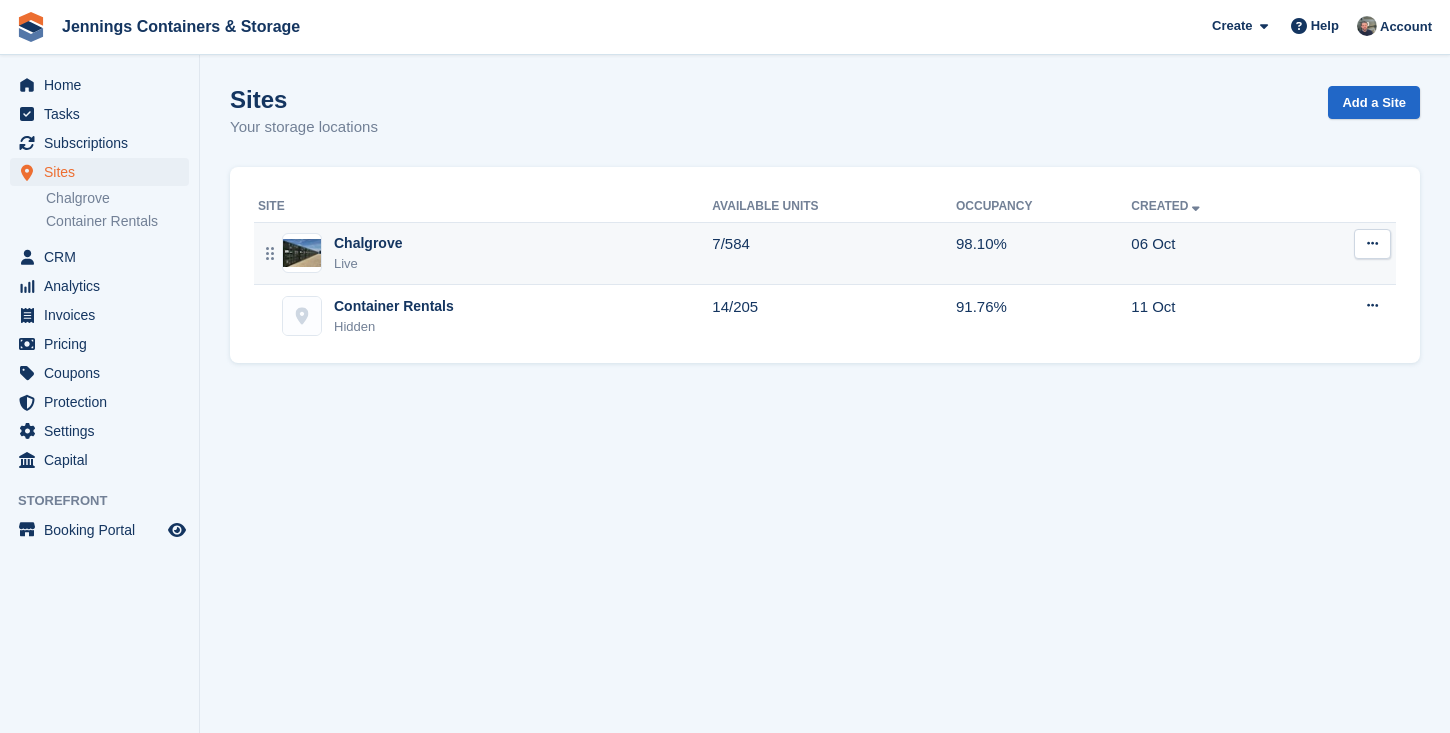 click on "Chalgrove
Live" at bounding box center (485, 253) 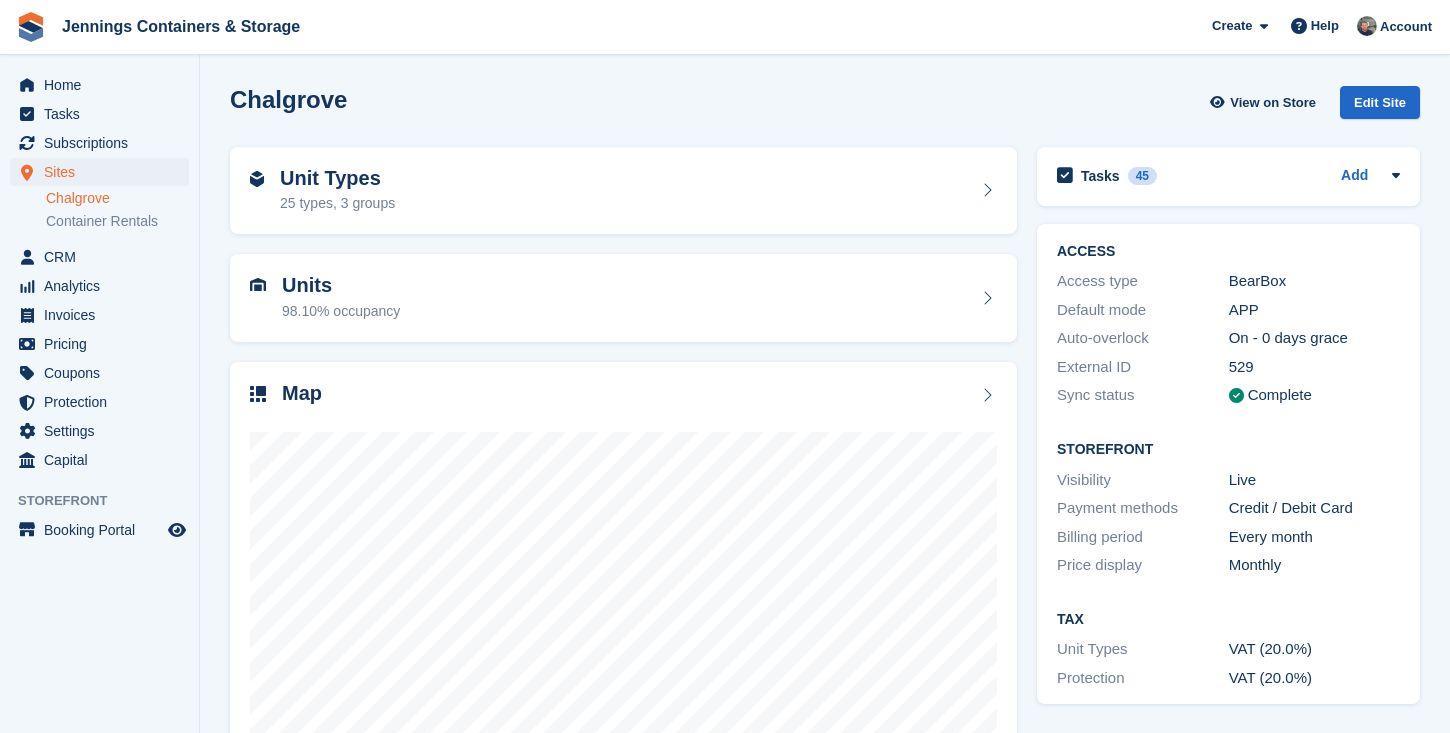 scroll, scrollTop: 0, scrollLeft: 0, axis: both 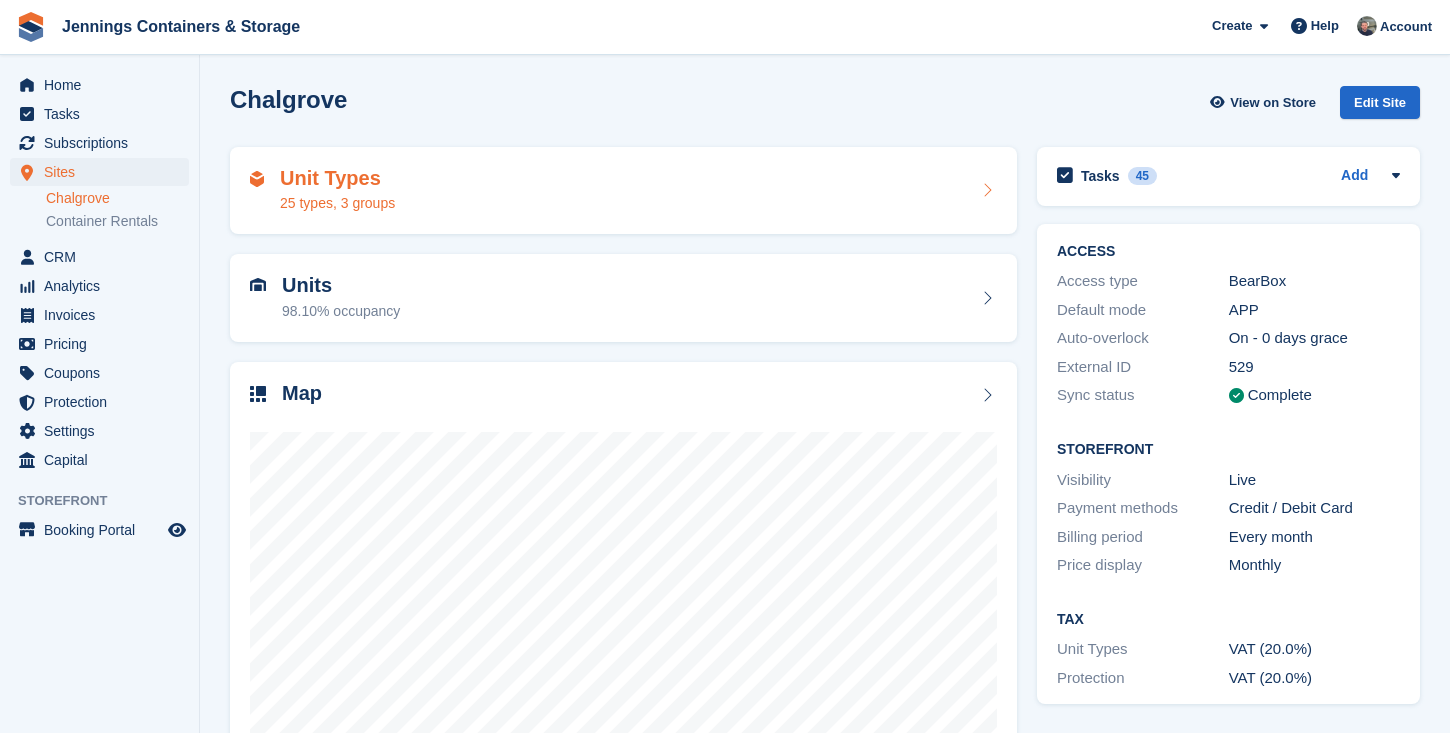 click on "Unit Types" at bounding box center [337, 178] 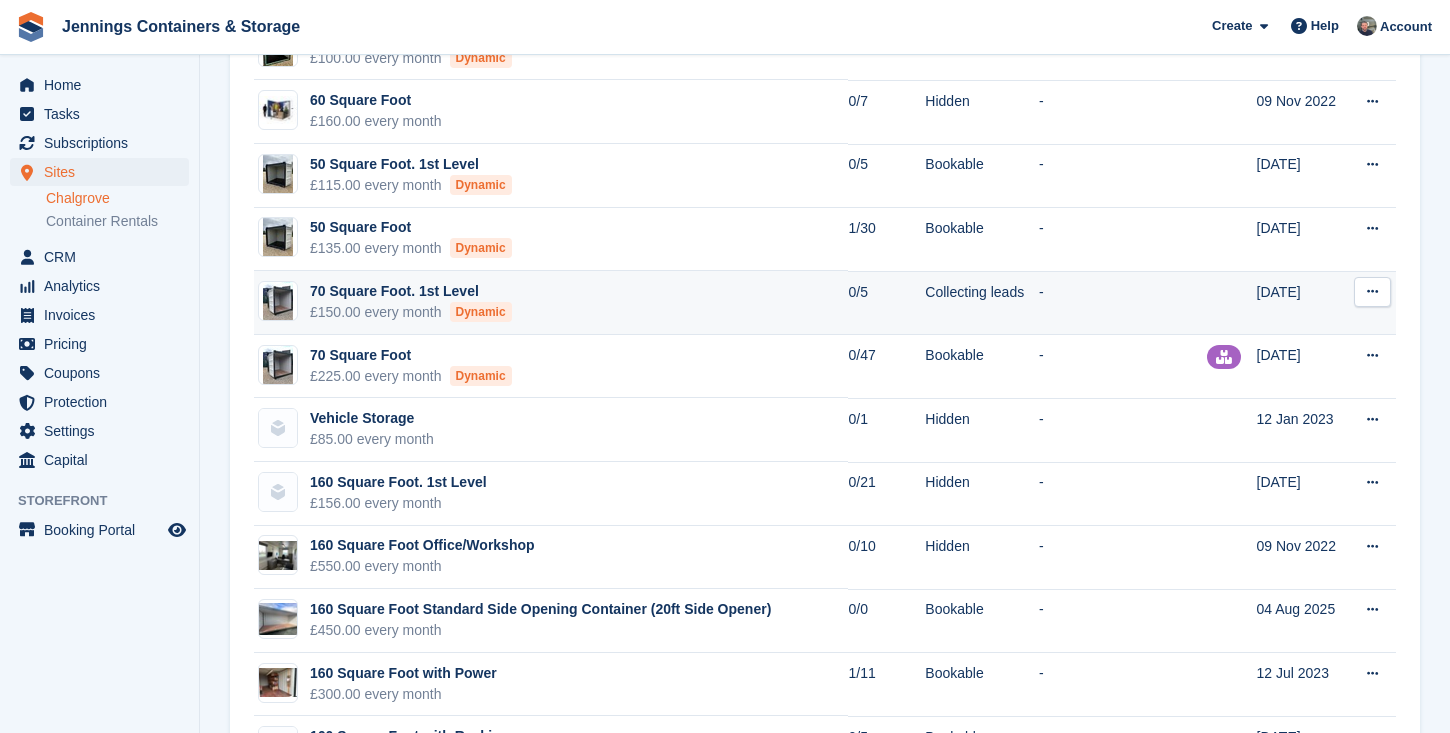 scroll, scrollTop: 798, scrollLeft: 0, axis: vertical 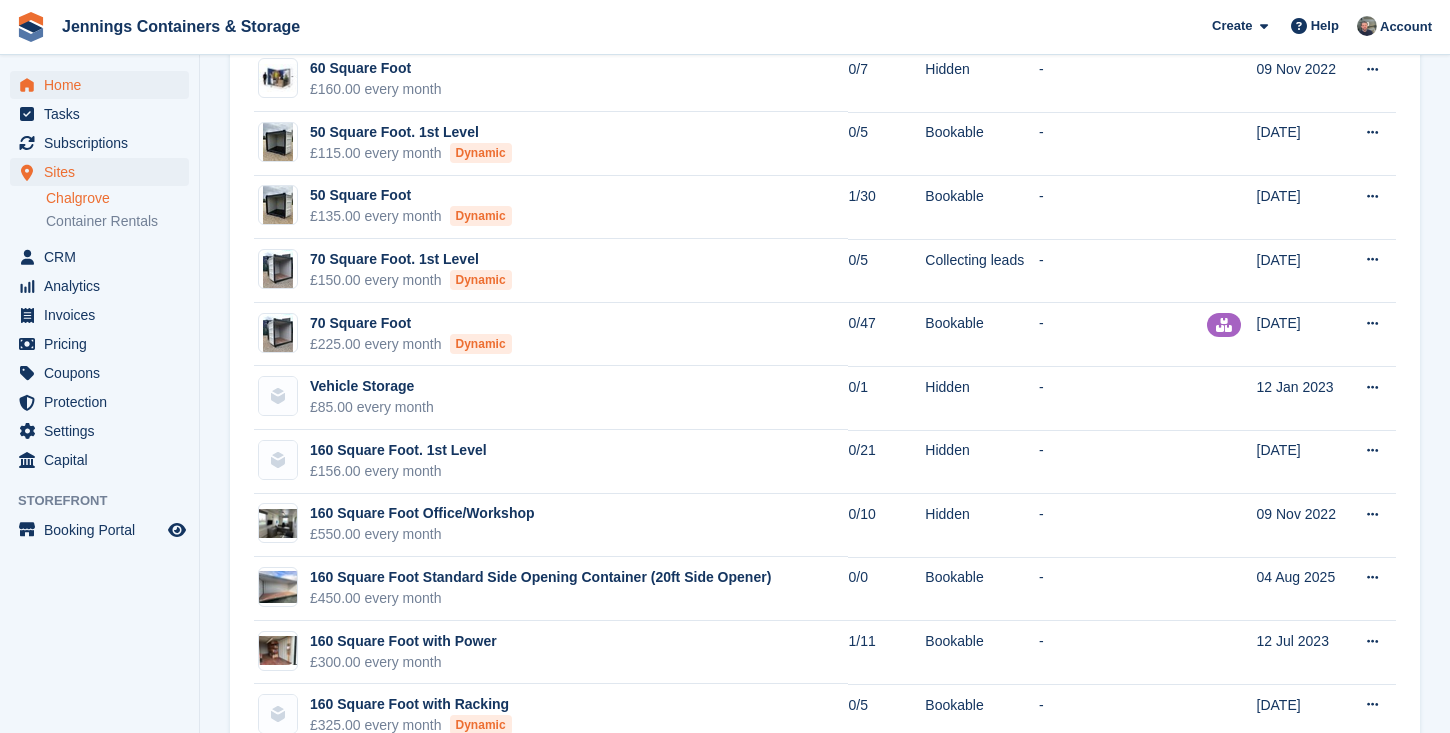 click on "Home" at bounding box center [104, 85] 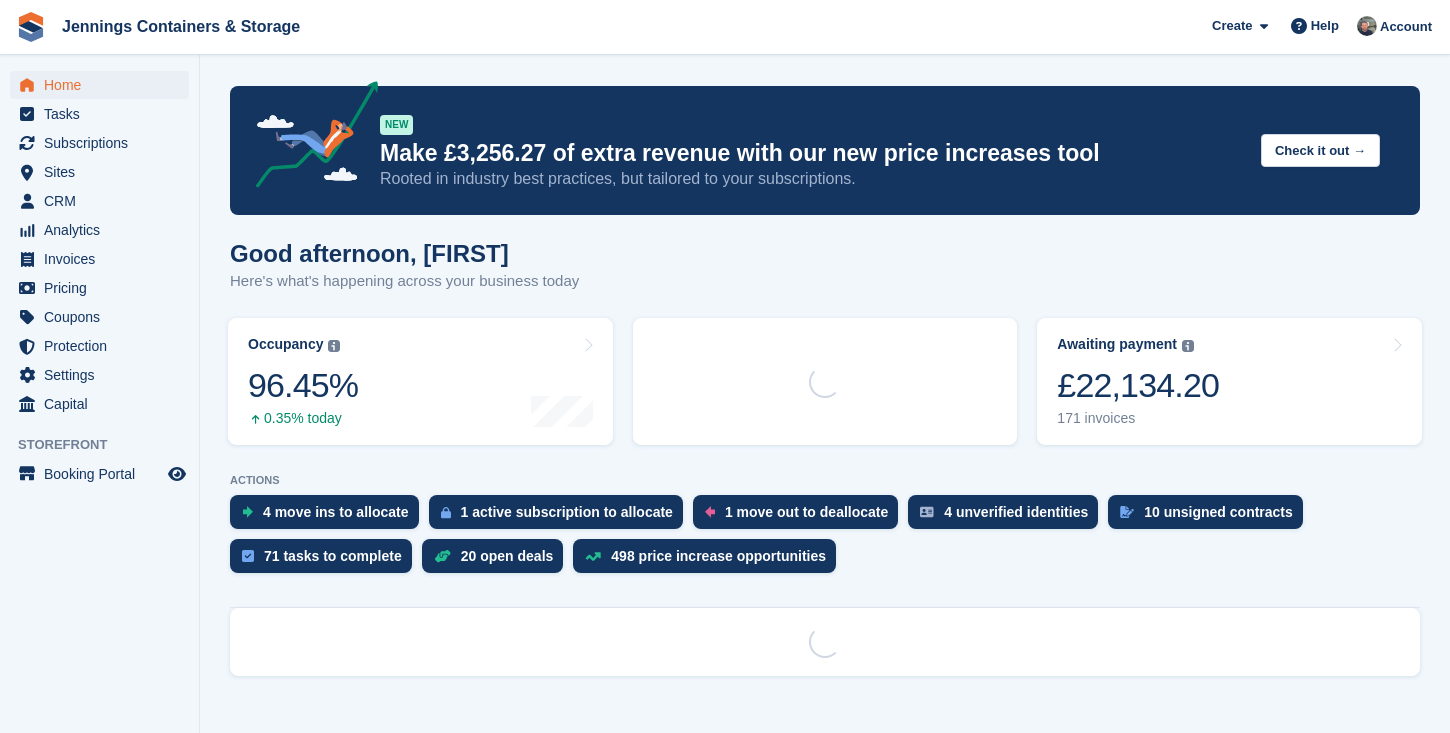 scroll, scrollTop: 0, scrollLeft: 0, axis: both 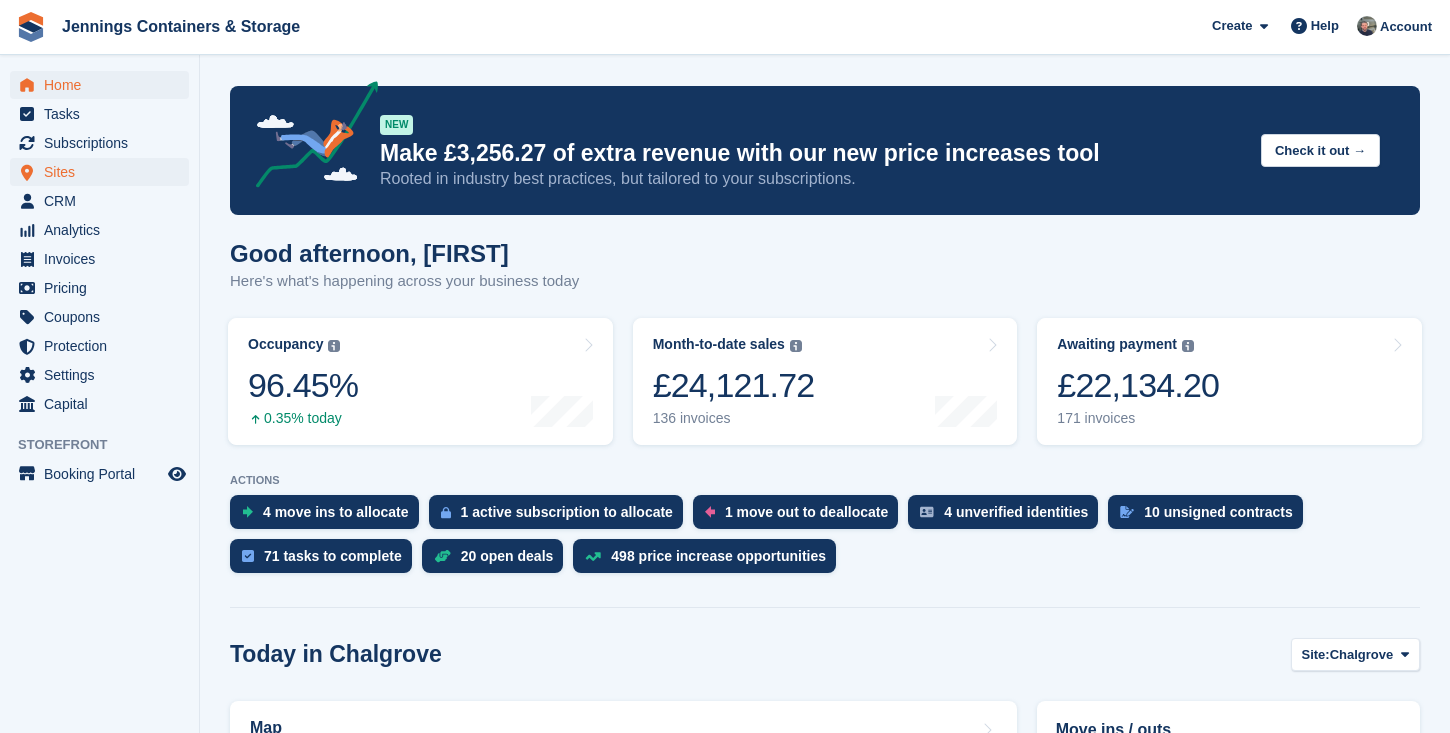 click on "Sites" at bounding box center [104, 172] 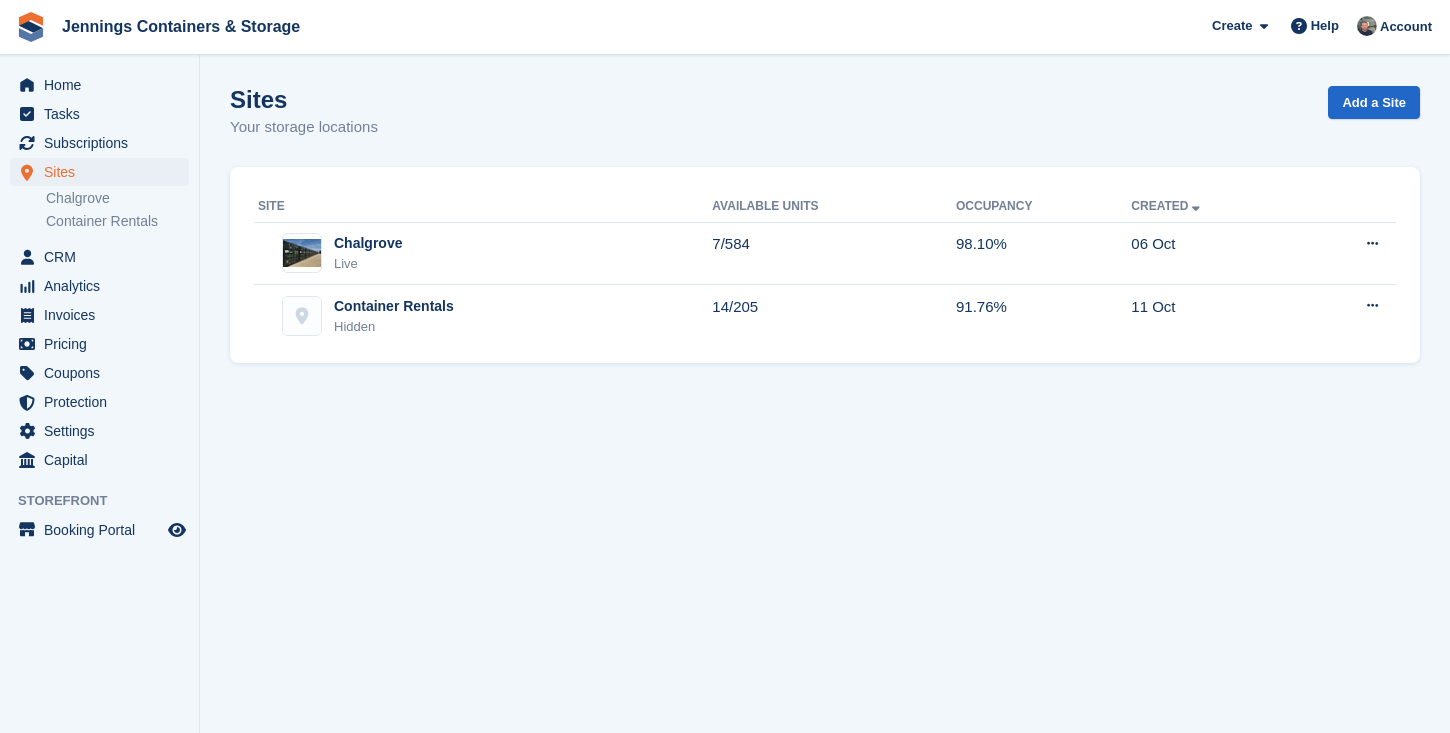 scroll, scrollTop: 0, scrollLeft: 0, axis: both 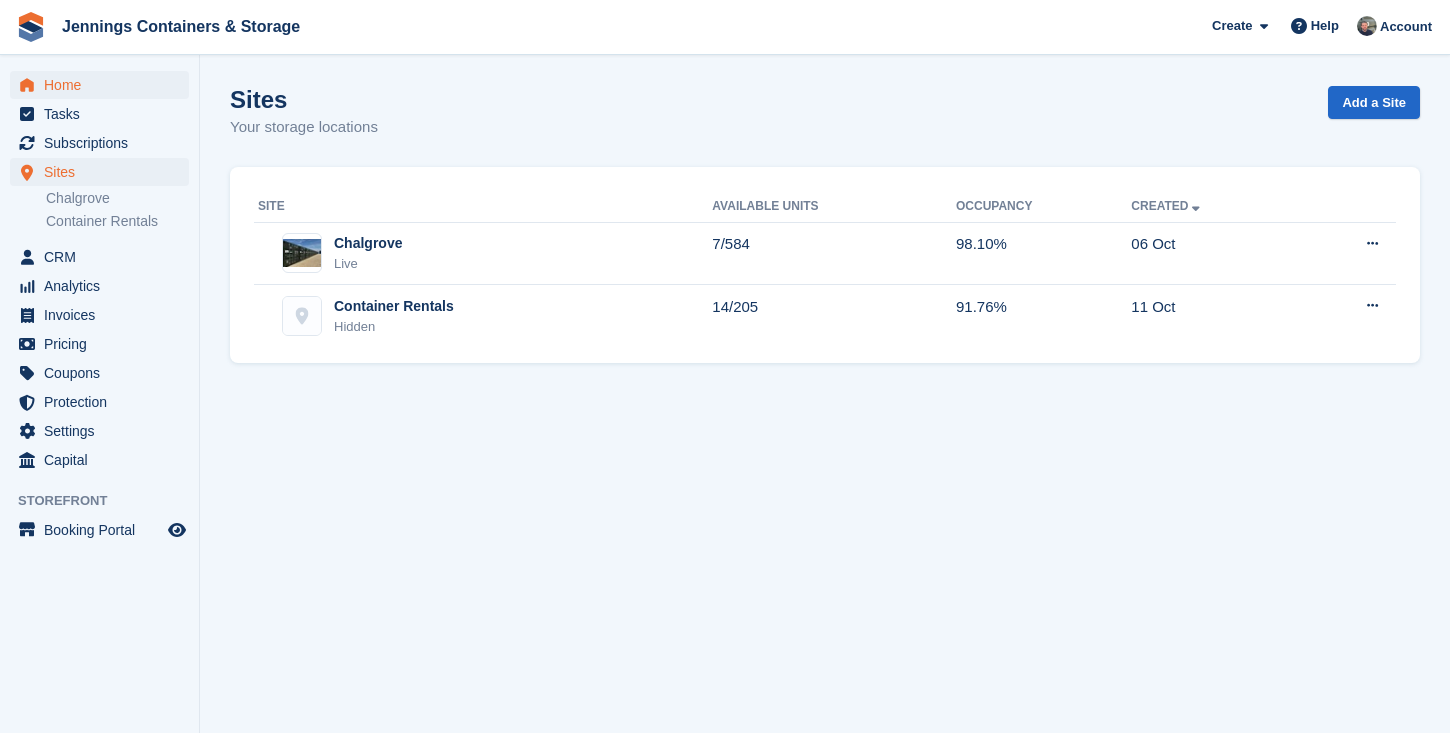 click on "Home" at bounding box center (104, 85) 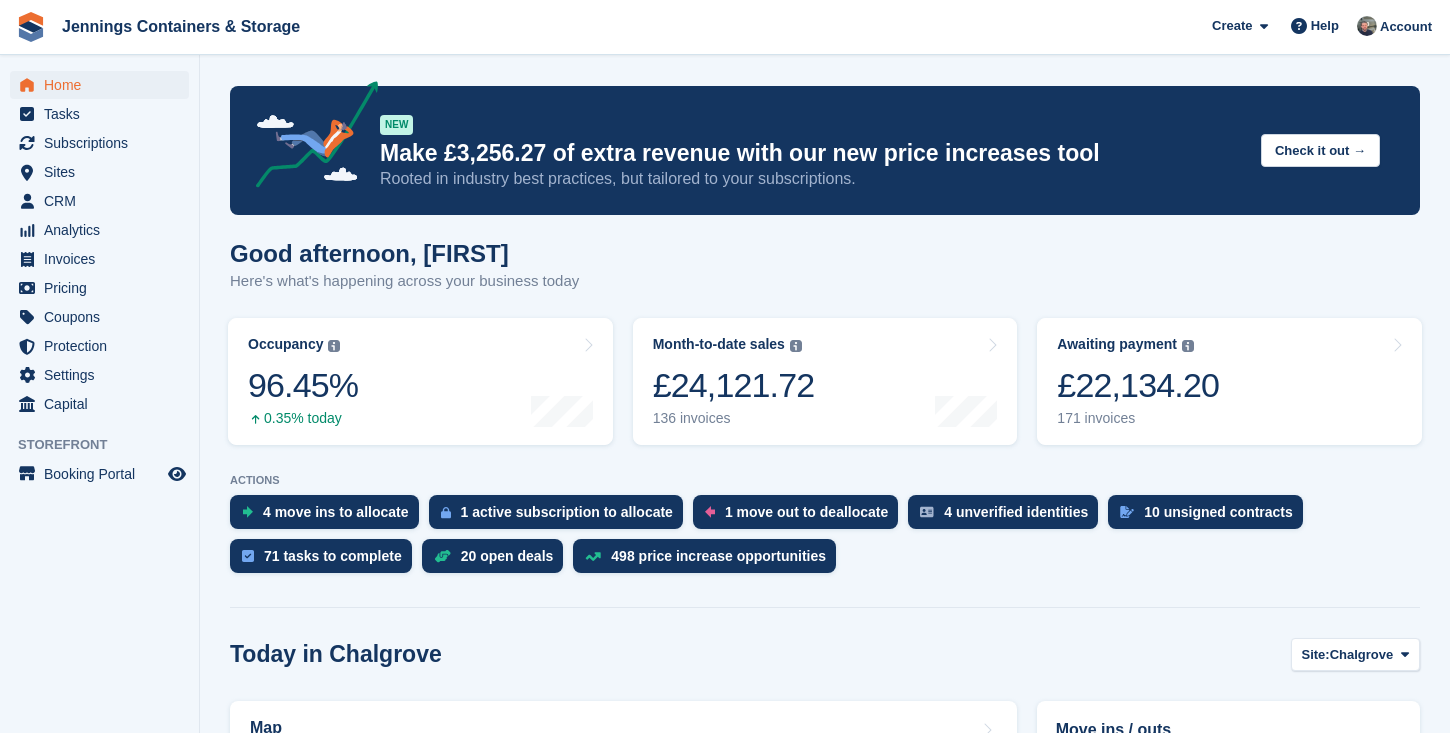 scroll, scrollTop: 0, scrollLeft: 0, axis: both 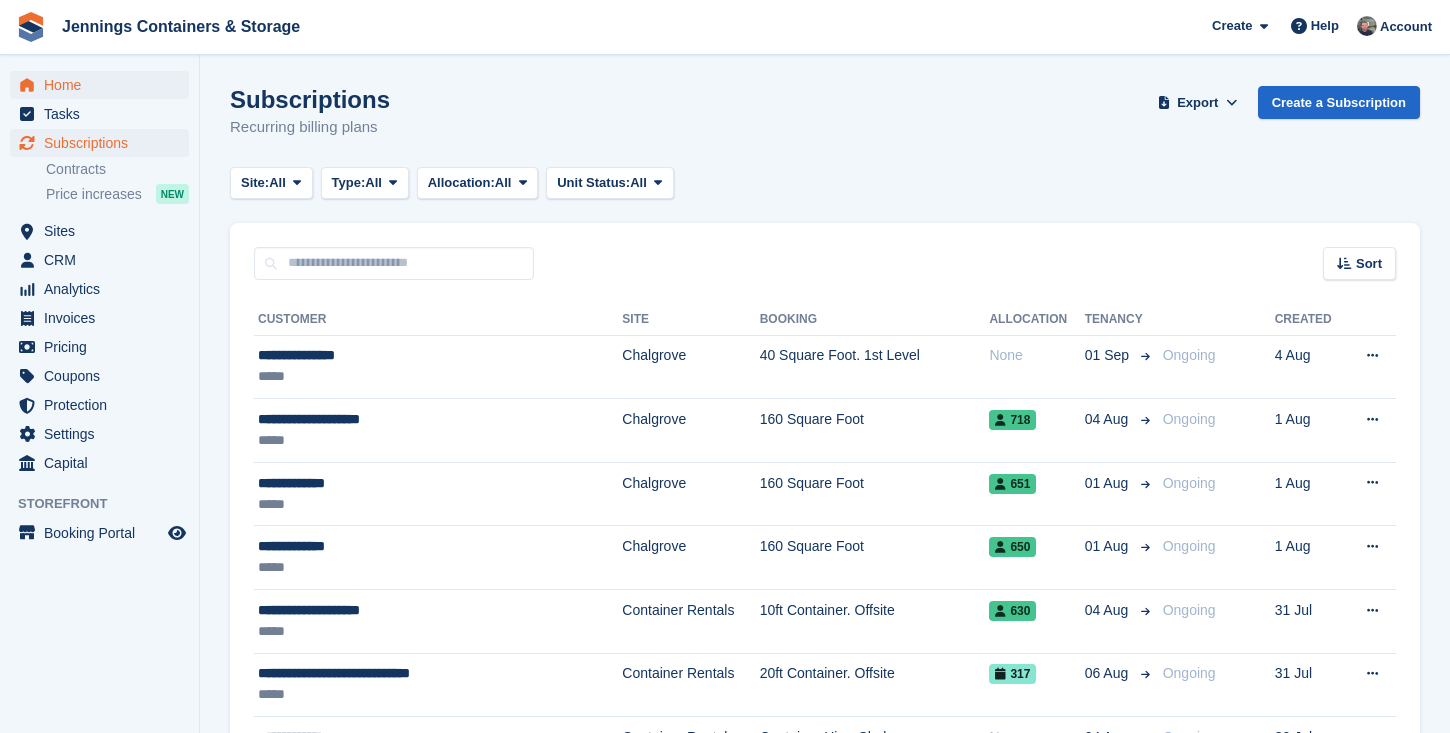 click on "Home" at bounding box center (104, 85) 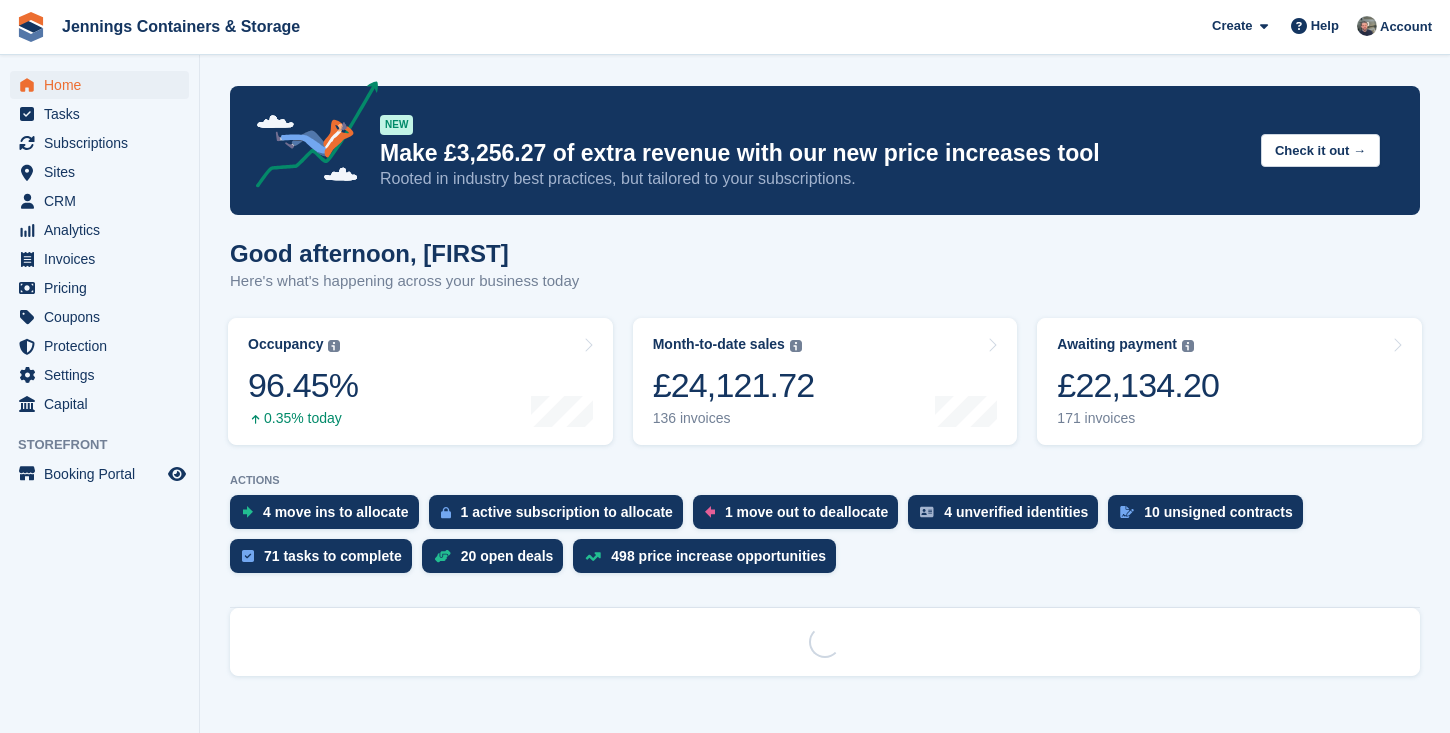 scroll, scrollTop: 0, scrollLeft: 0, axis: both 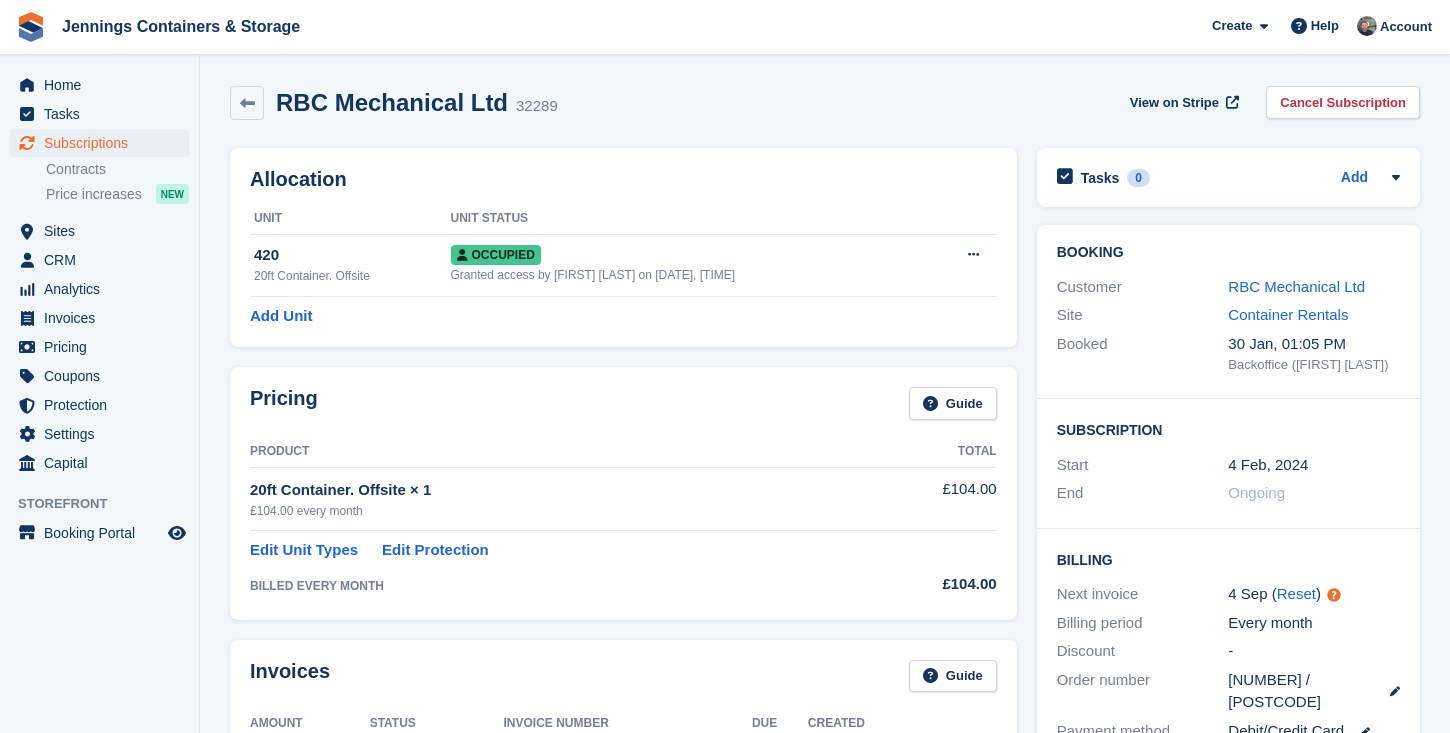 click on "RBC Mechanical Ltd" at bounding box center (1296, 286) 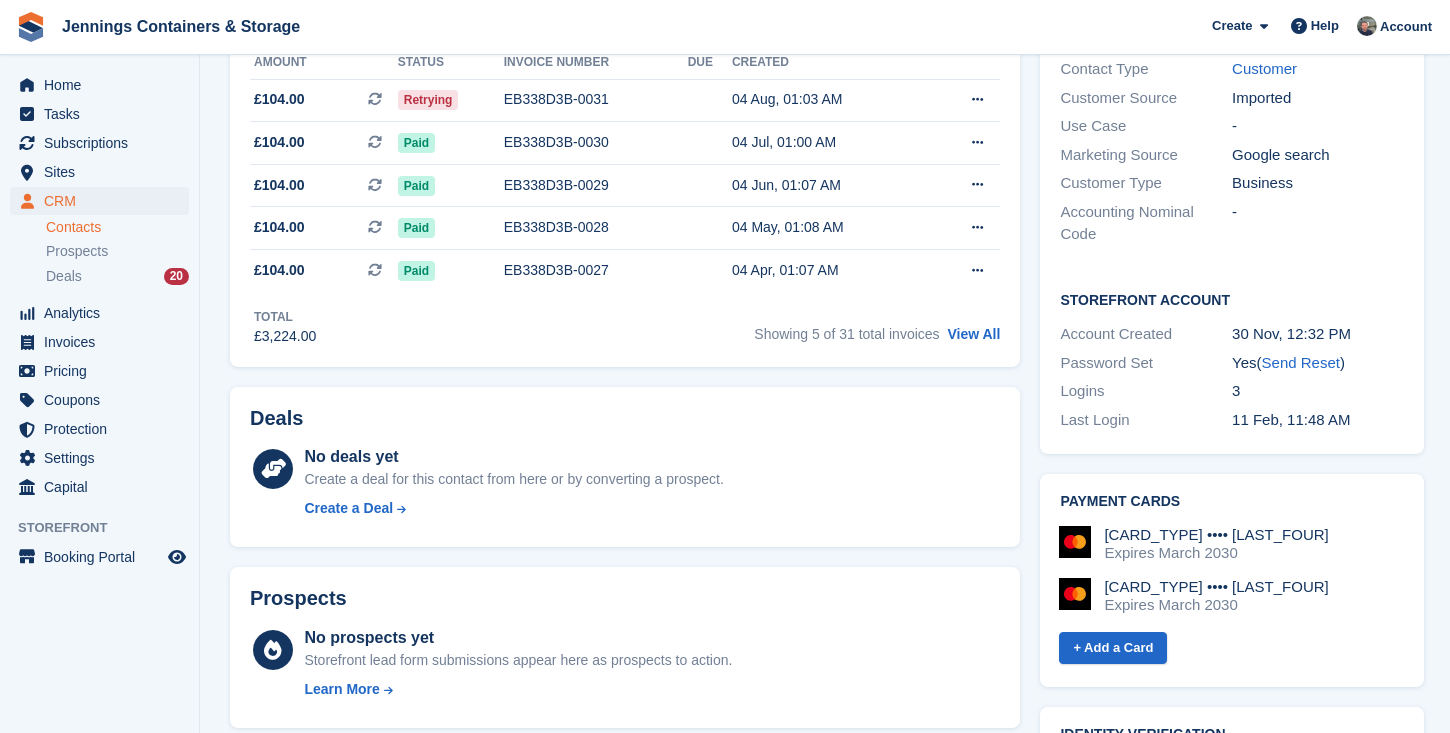 scroll, scrollTop: 97, scrollLeft: 0, axis: vertical 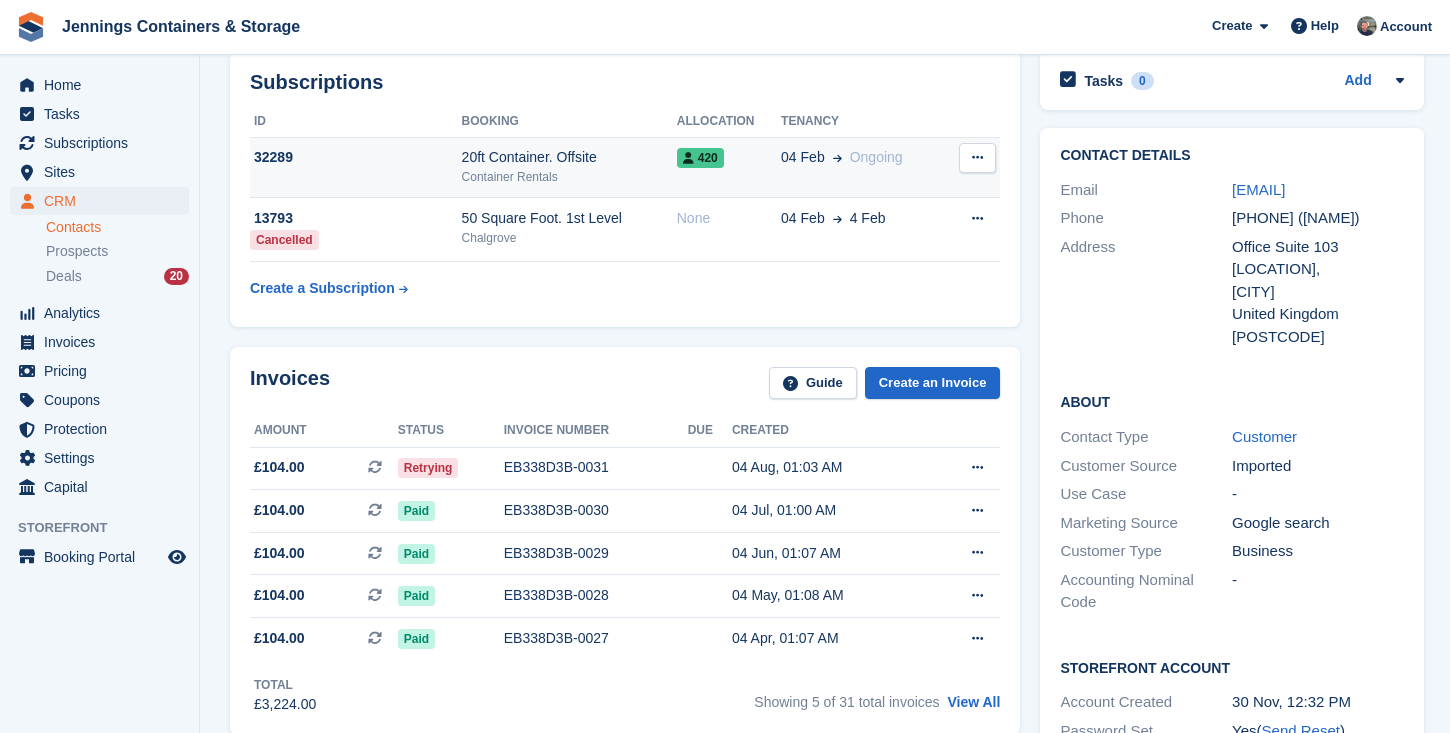 click on "20ft Container. Offsite" at bounding box center [569, 157] 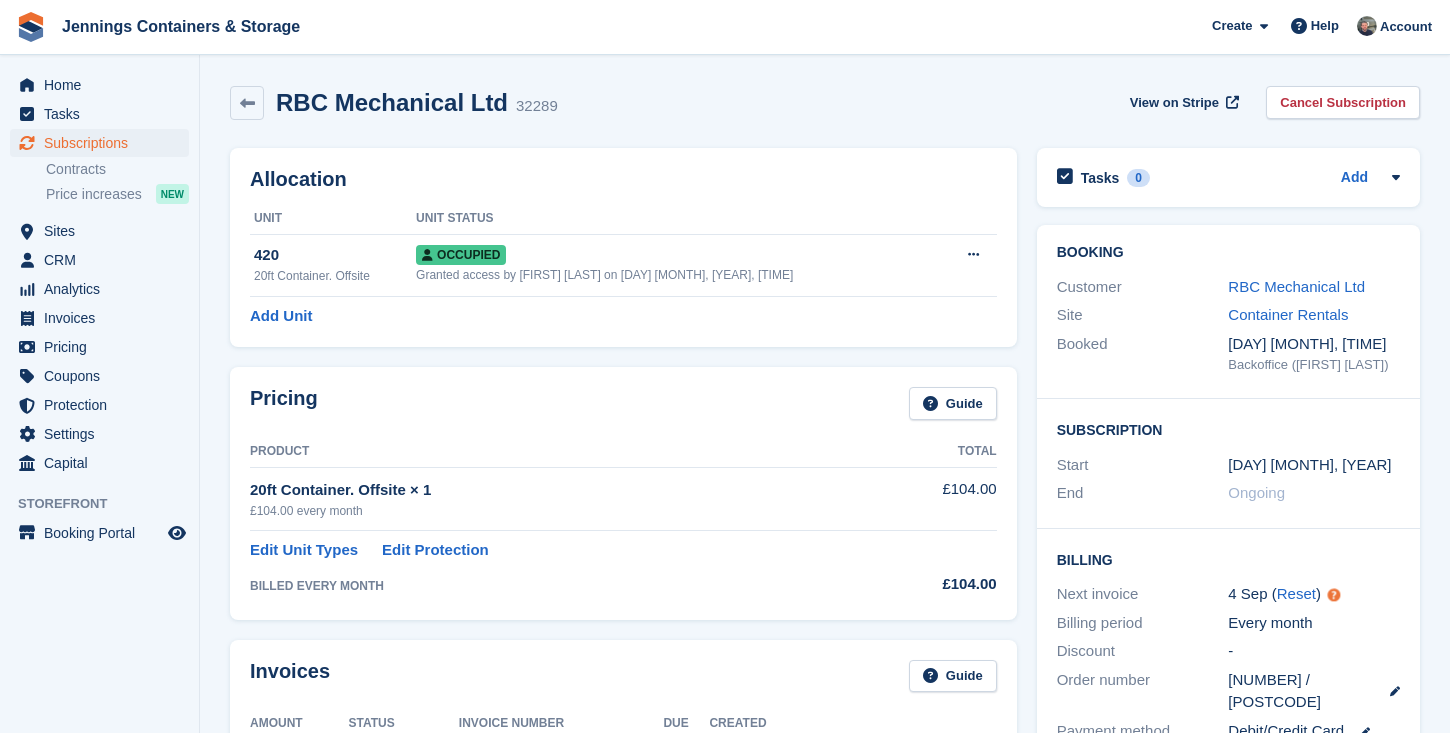 scroll, scrollTop: 0, scrollLeft: 0, axis: both 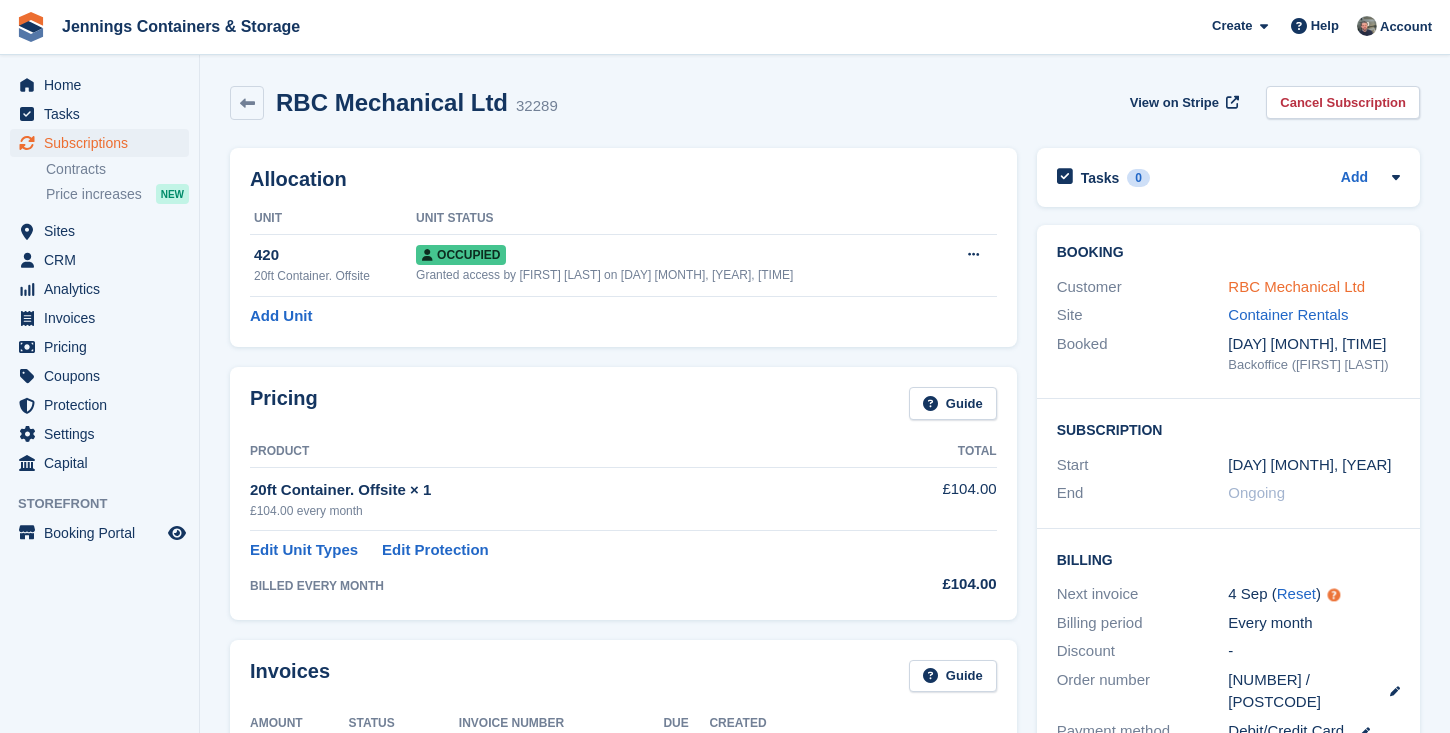 click on "RBC Mechanical Ltd" at bounding box center (1296, 286) 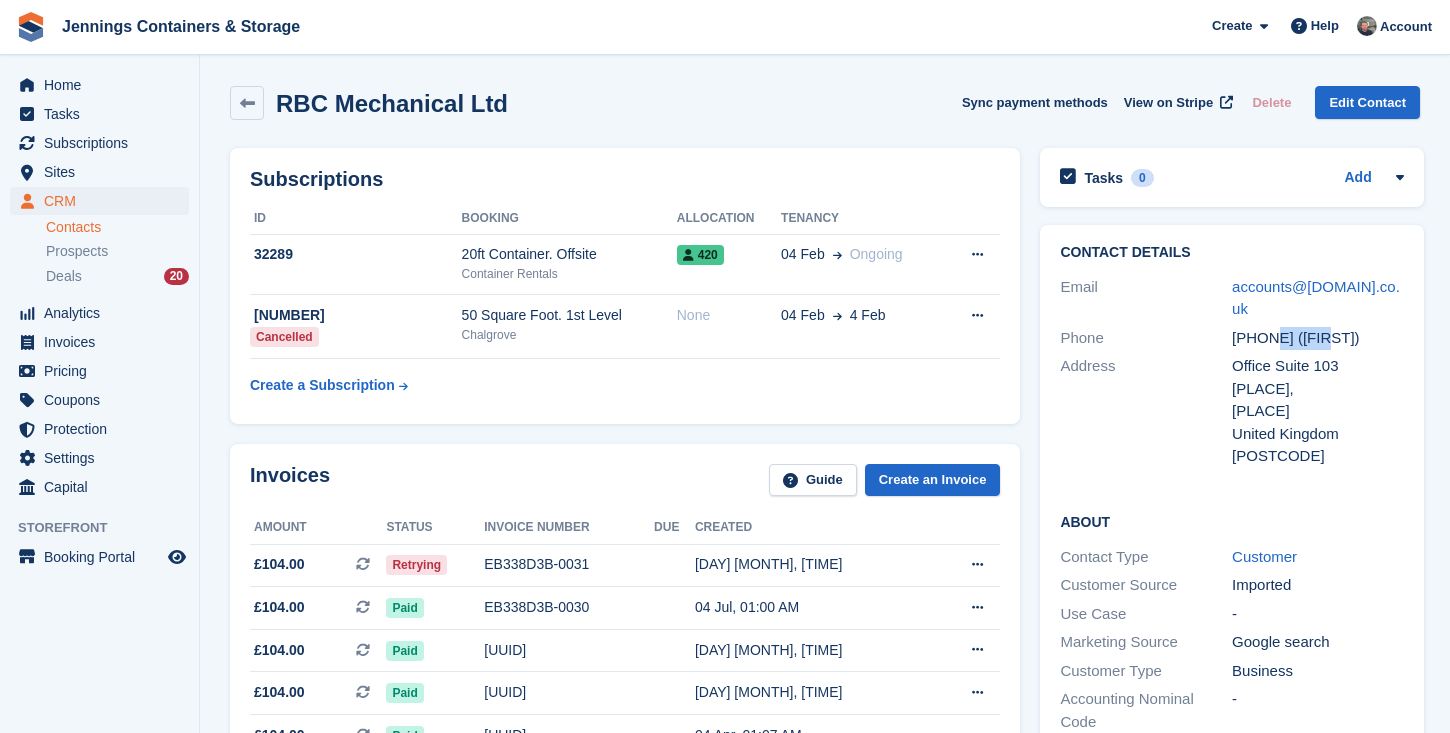 drag, startPoint x: 1336, startPoint y: 336, endPoint x: 1269, endPoint y: 336, distance: 67 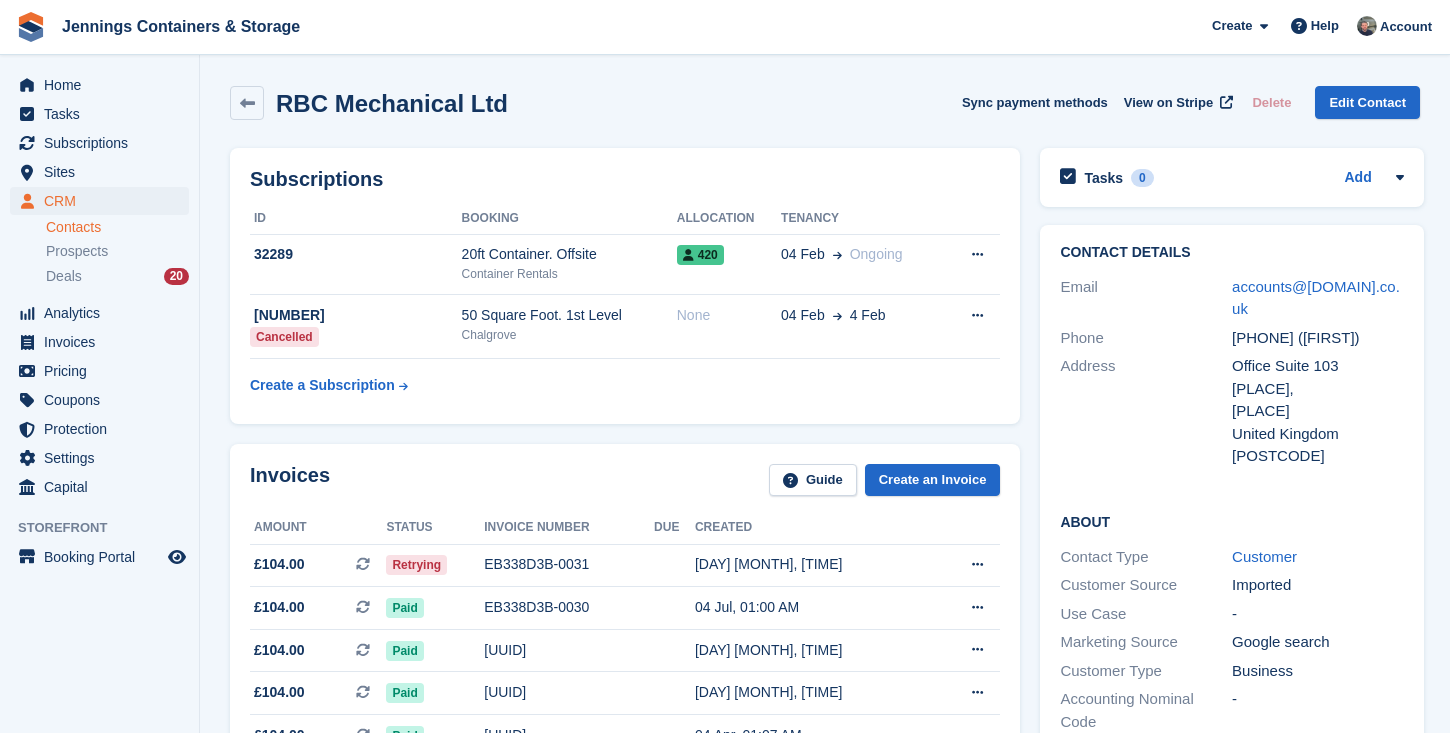 drag, startPoint x: 1299, startPoint y: 314, endPoint x: 1227, endPoint y: 290, distance: 75.89466 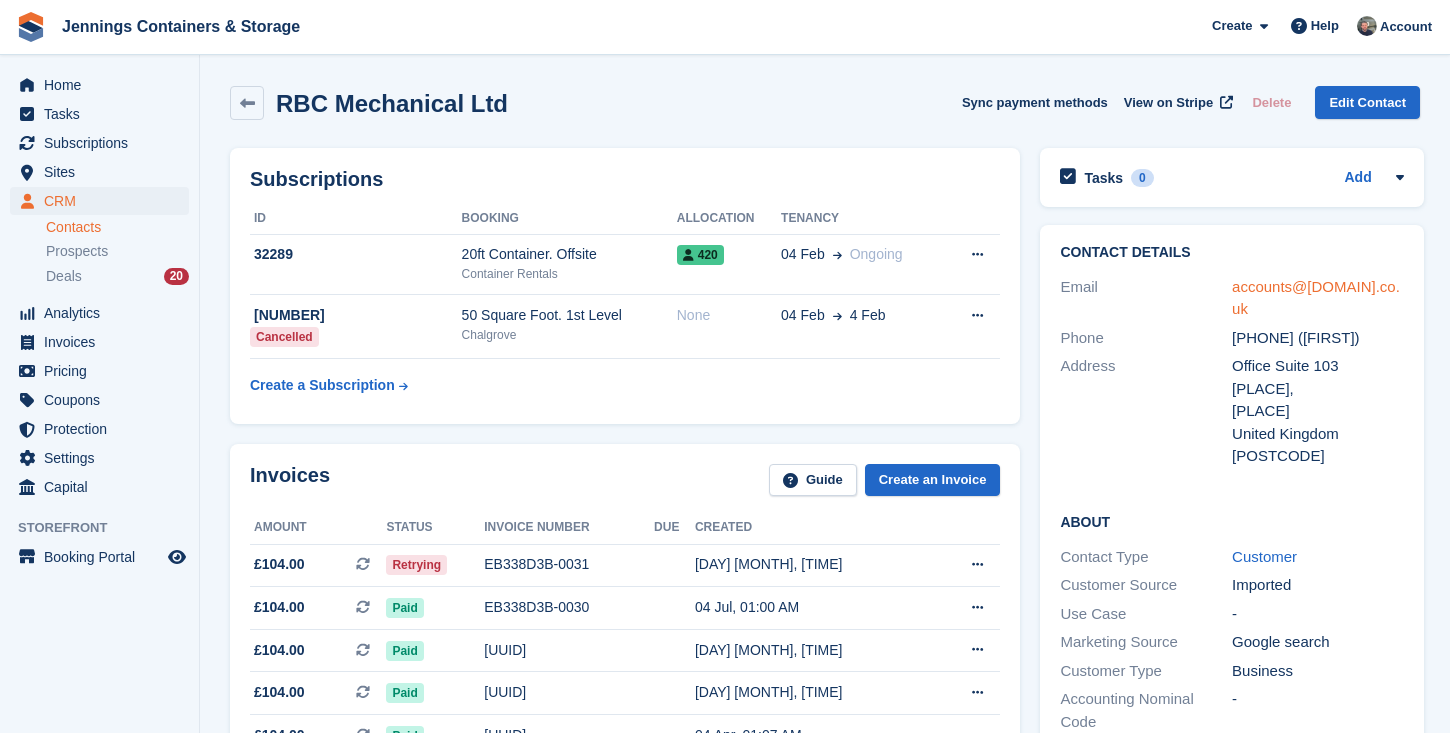 copy on "[EMAIL]" 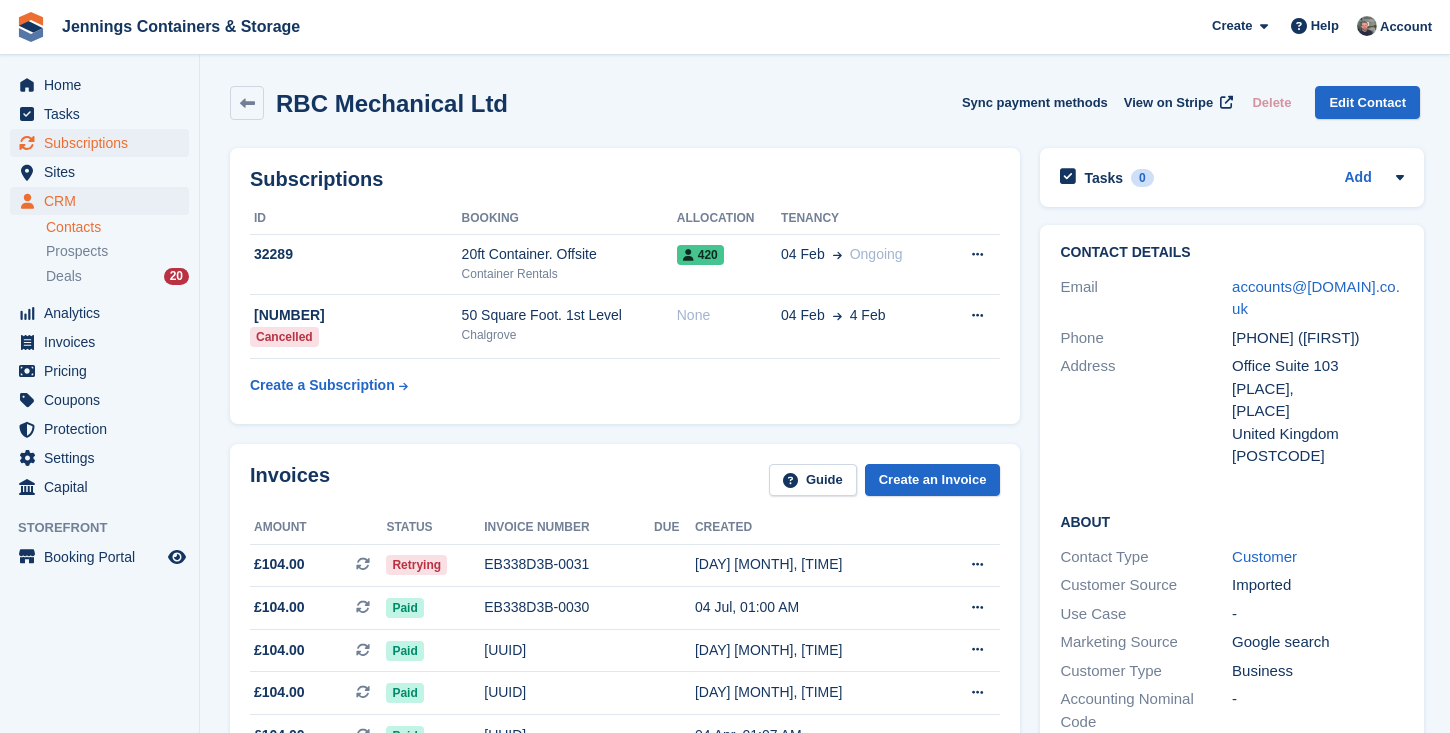 click on "Subscriptions" at bounding box center (104, 143) 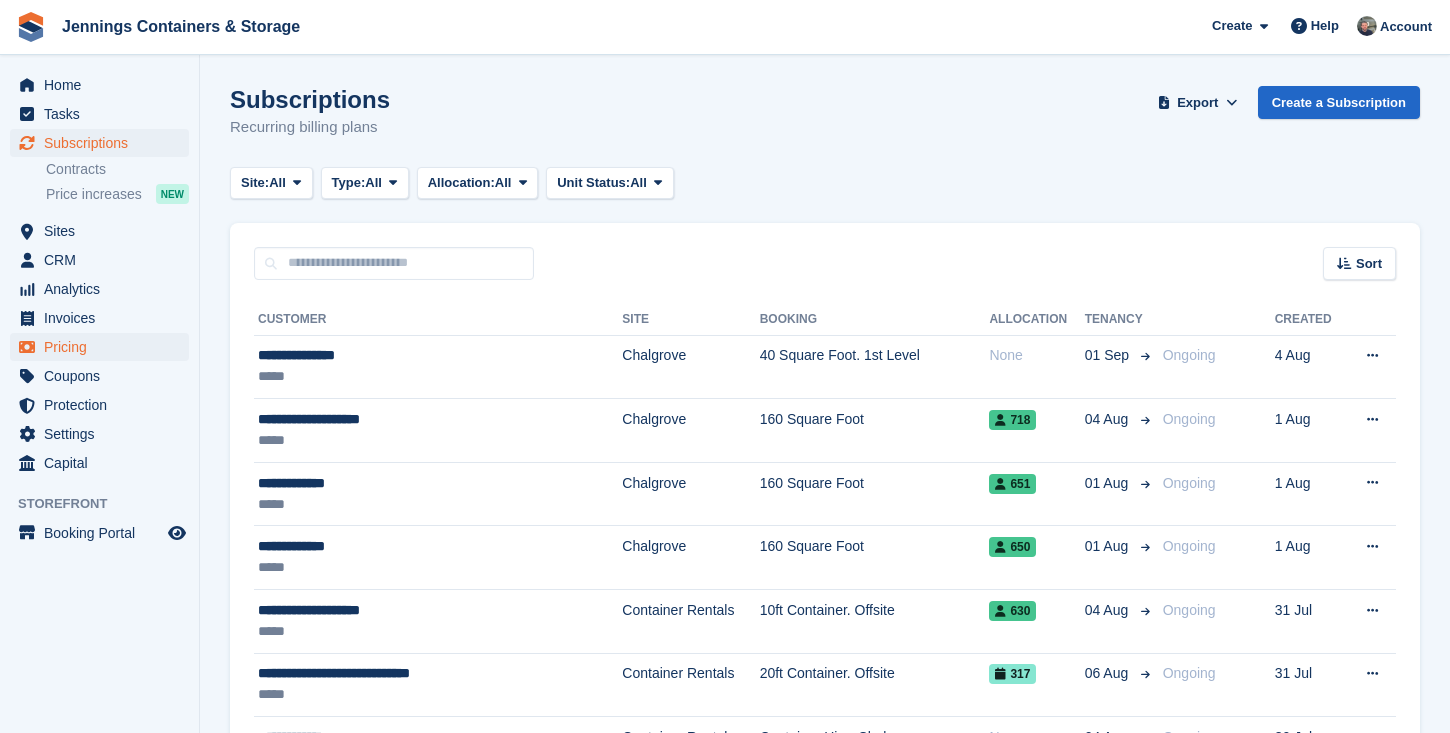 click on "Pricing" at bounding box center [104, 347] 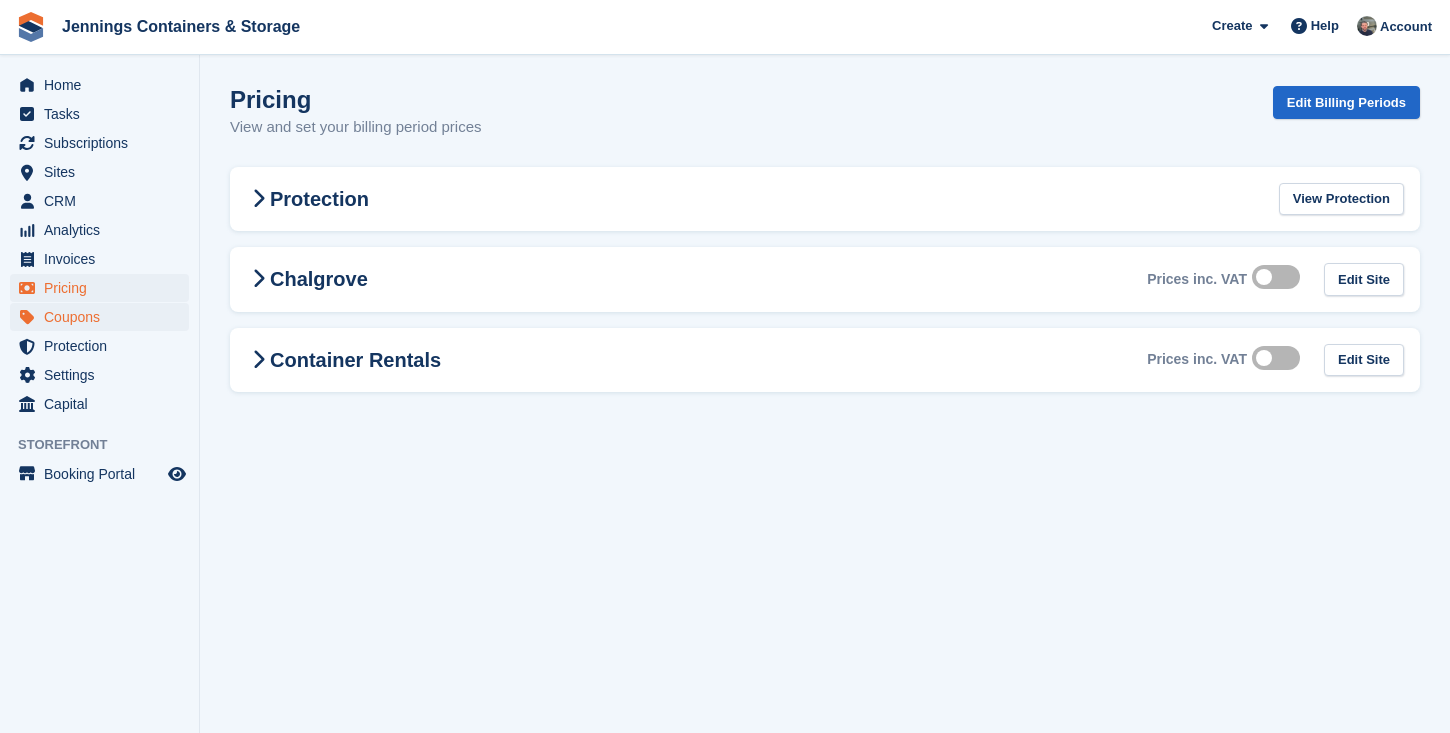click on "Coupons" at bounding box center [104, 317] 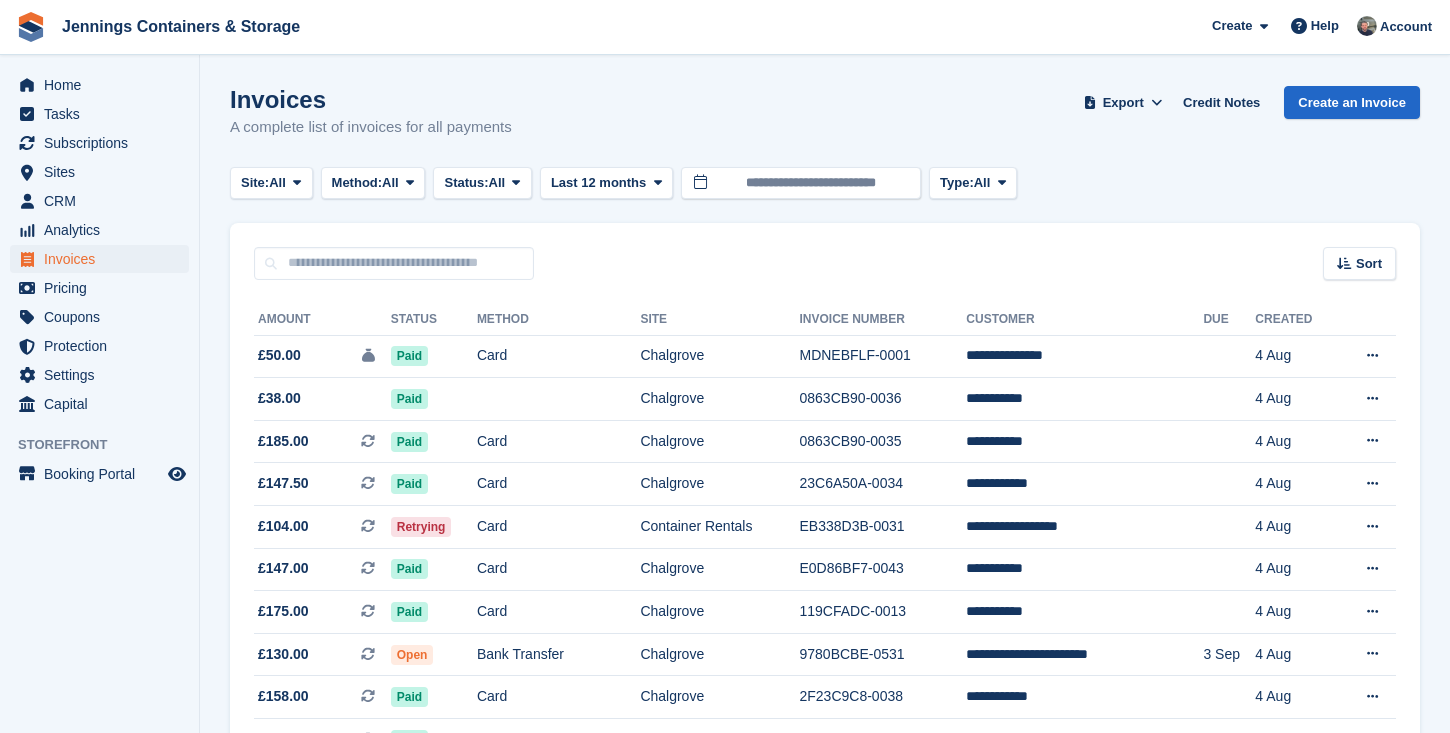 click on "Invoices" at bounding box center [104, 259] 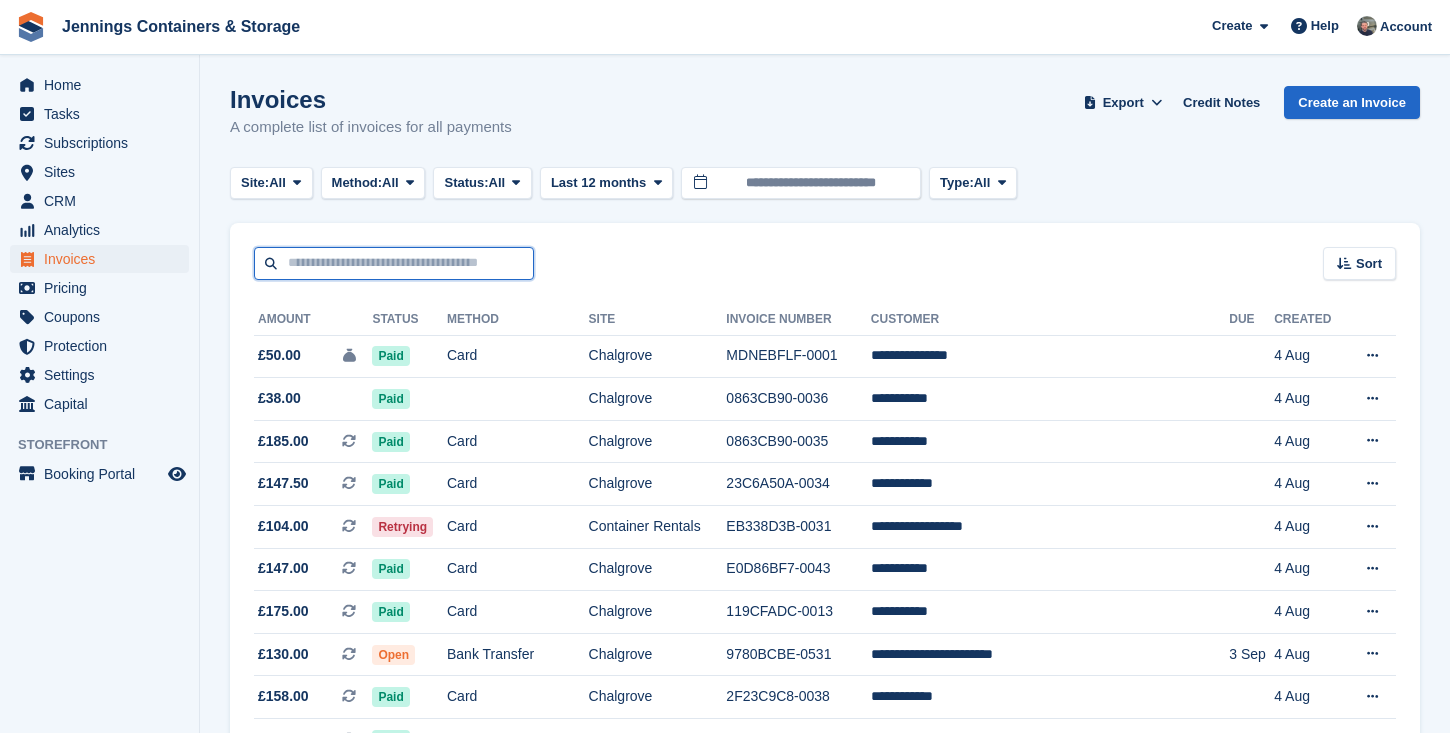 click at bounding box center [394, 263] 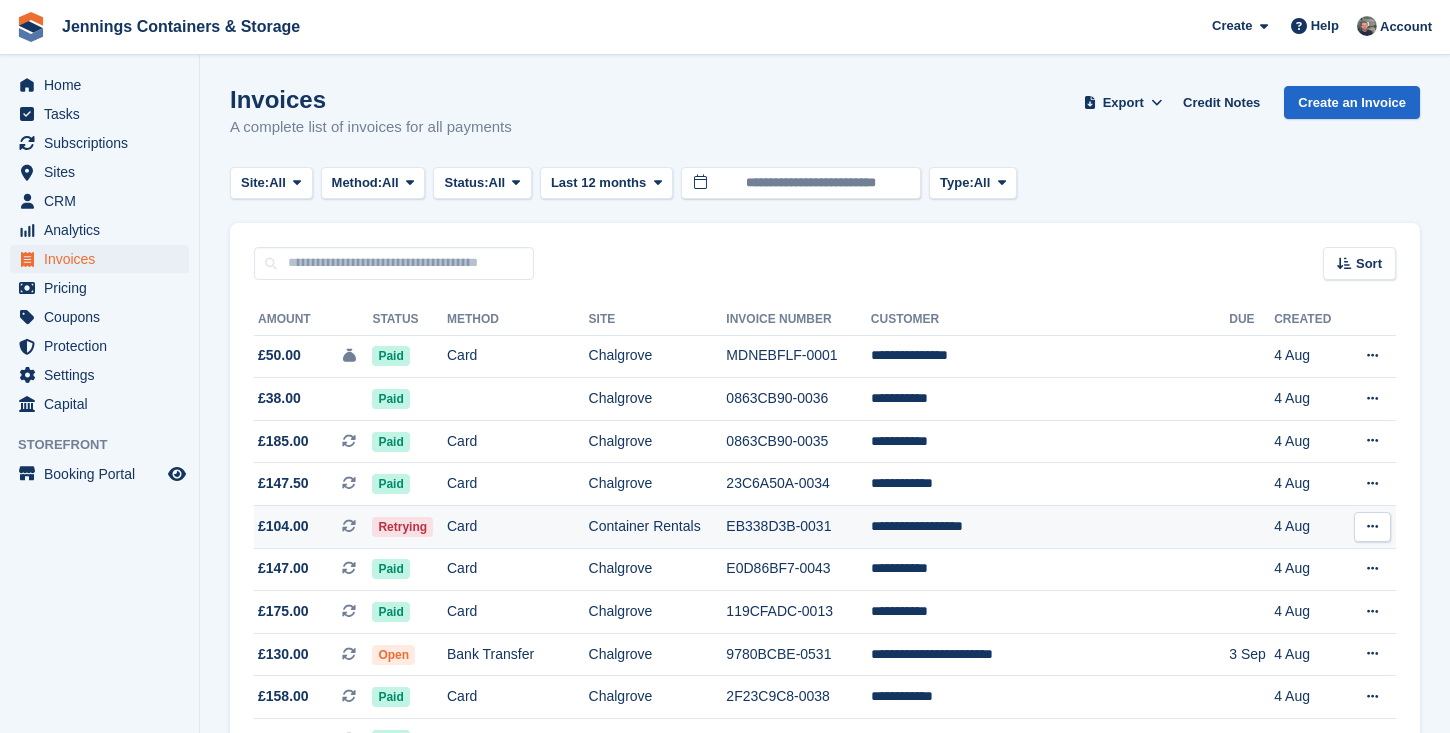 click on "Card" at bounding box center [518, 527] 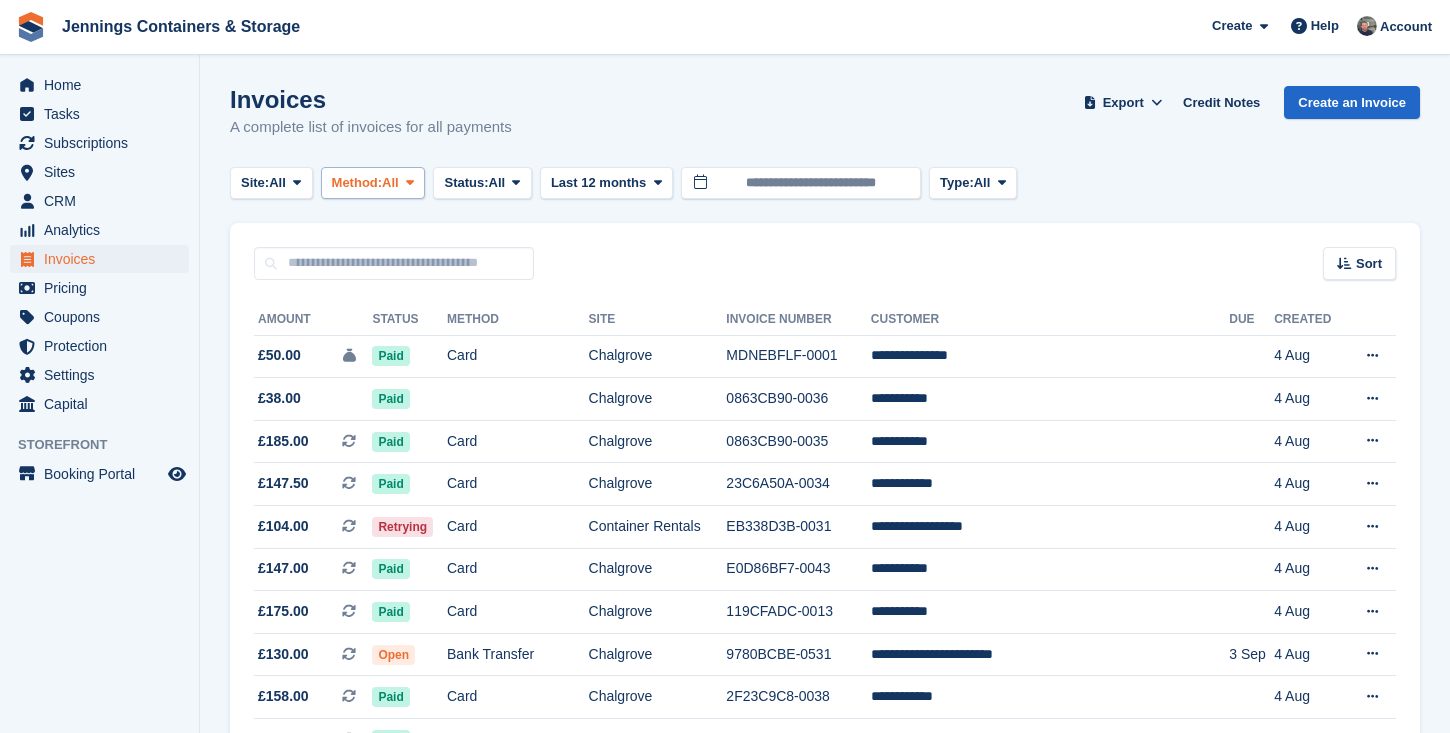 click on "Method:
All" at bounding box center (373, 183) 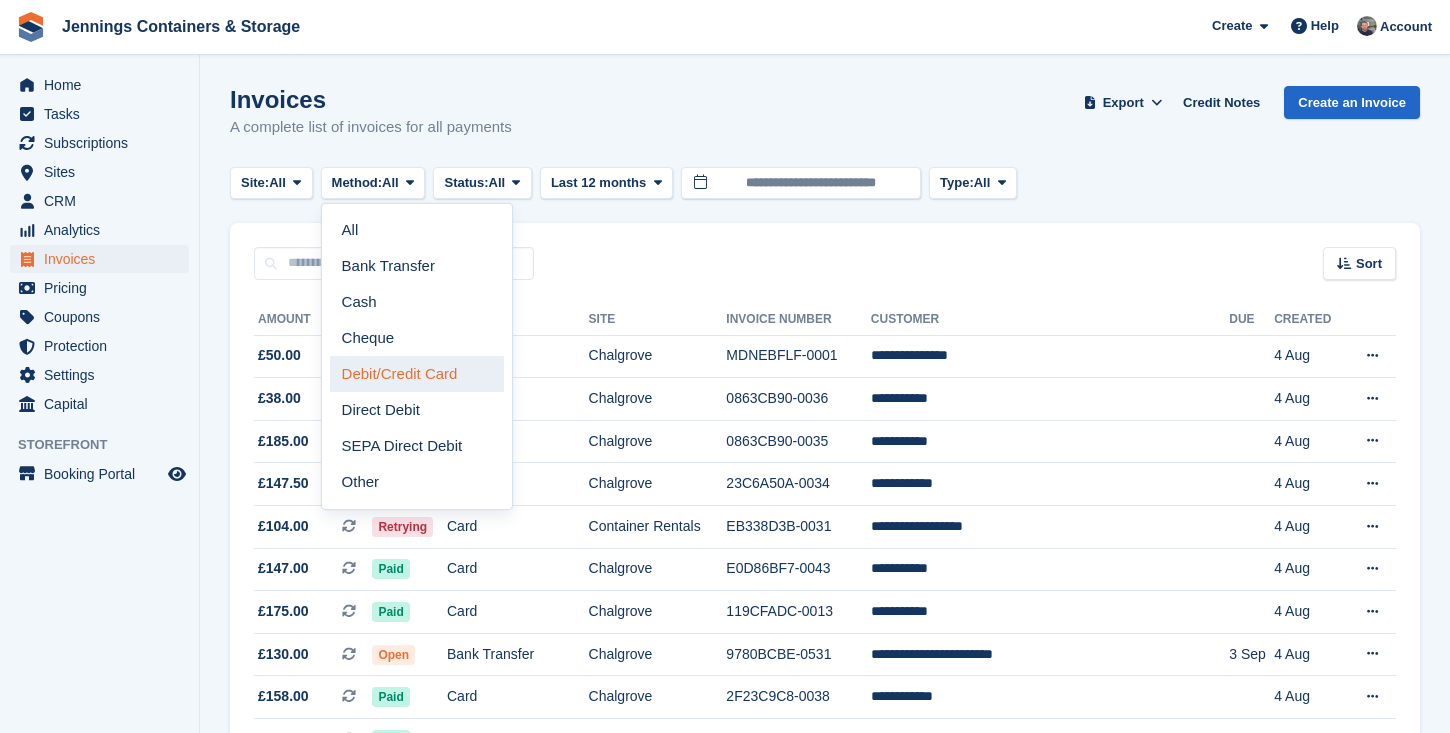 click on "Debit/Credit Card" at bounding box center [417, 374] 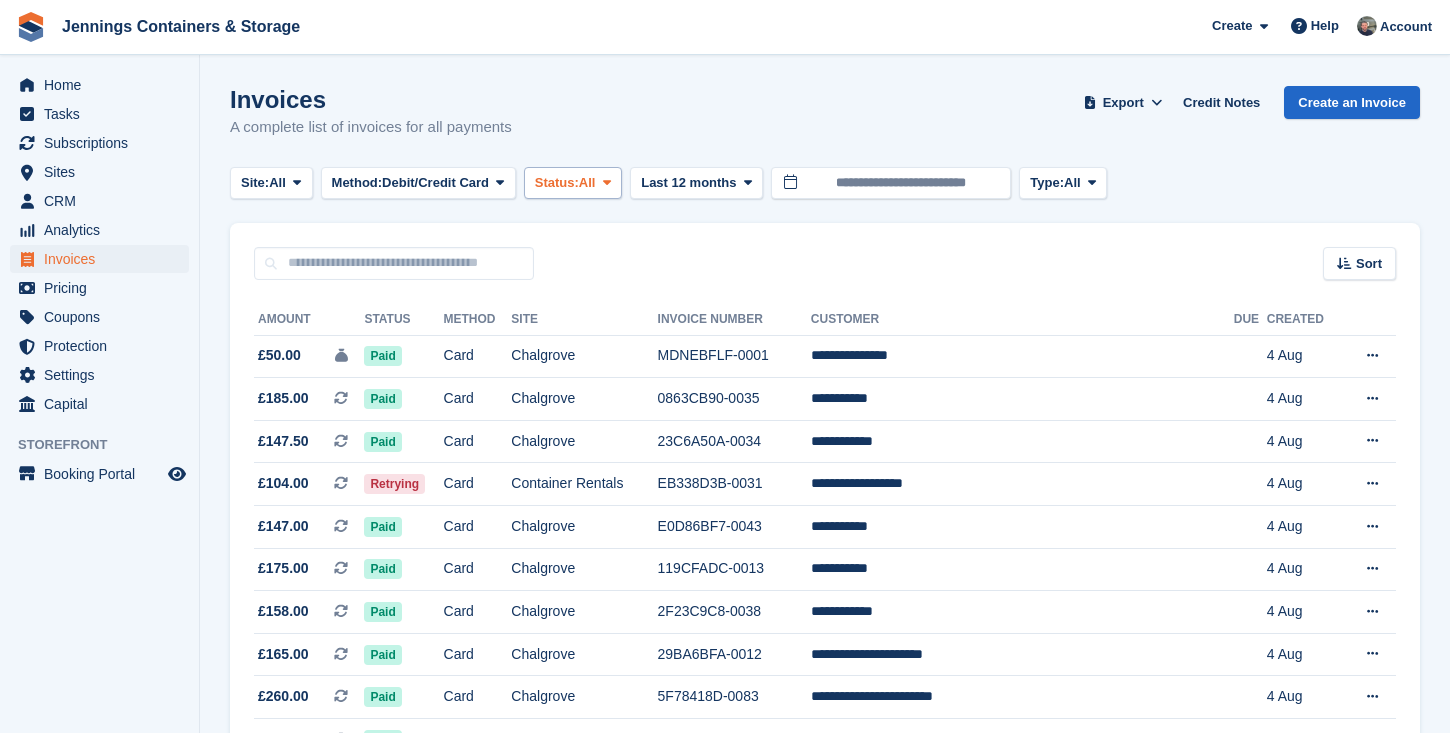 click on "Status:" at bounding box center (557, 183) 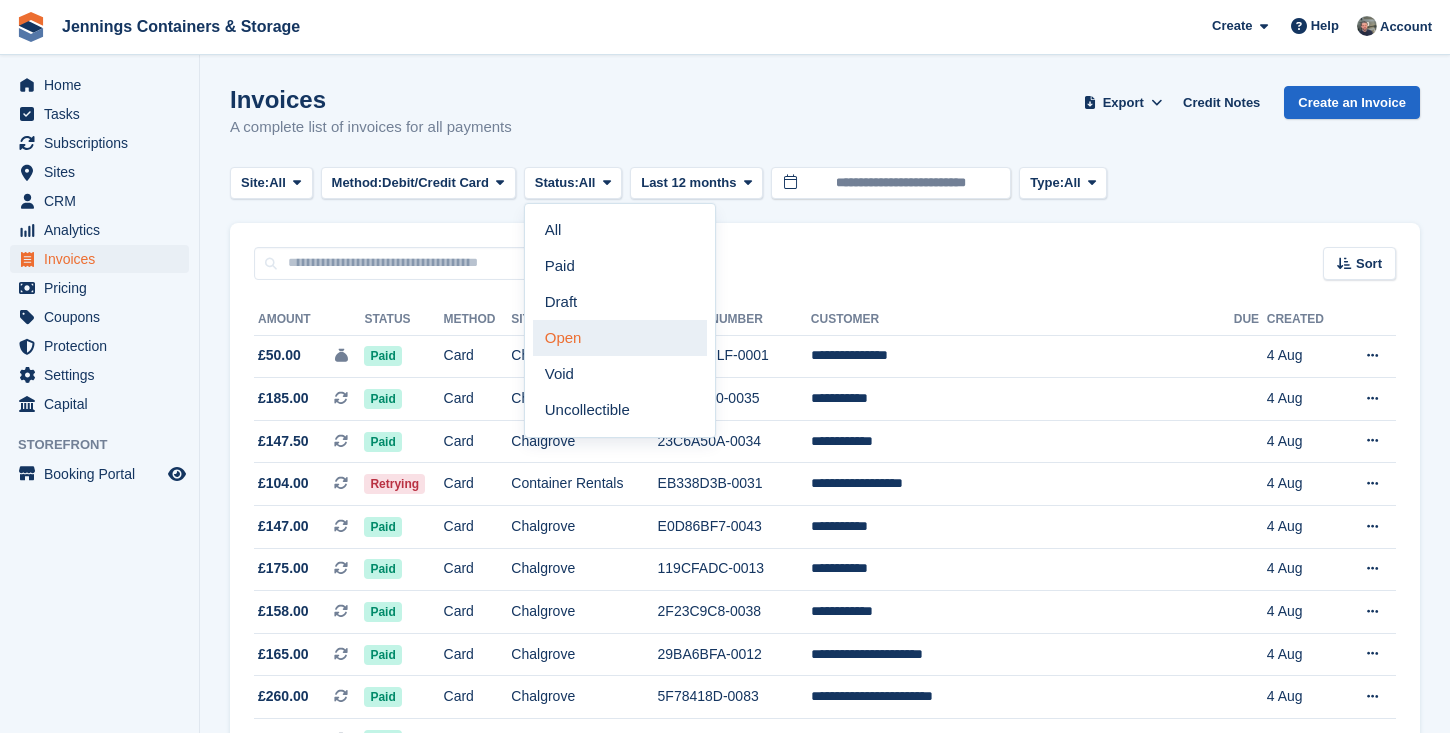 click on "Open" at bounding box center [620, 338] 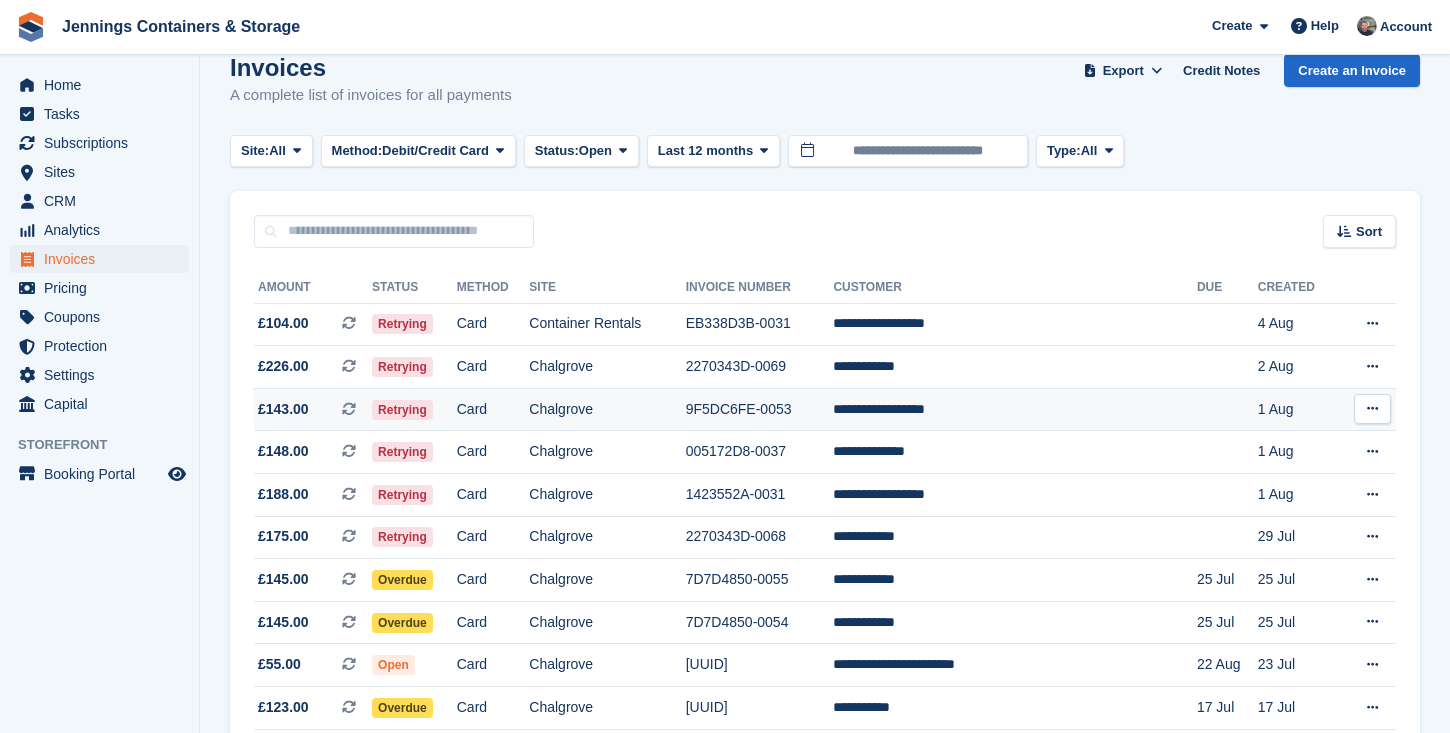 scroll, scrollTop: 92, scrollLeft: 0, axis: vertical 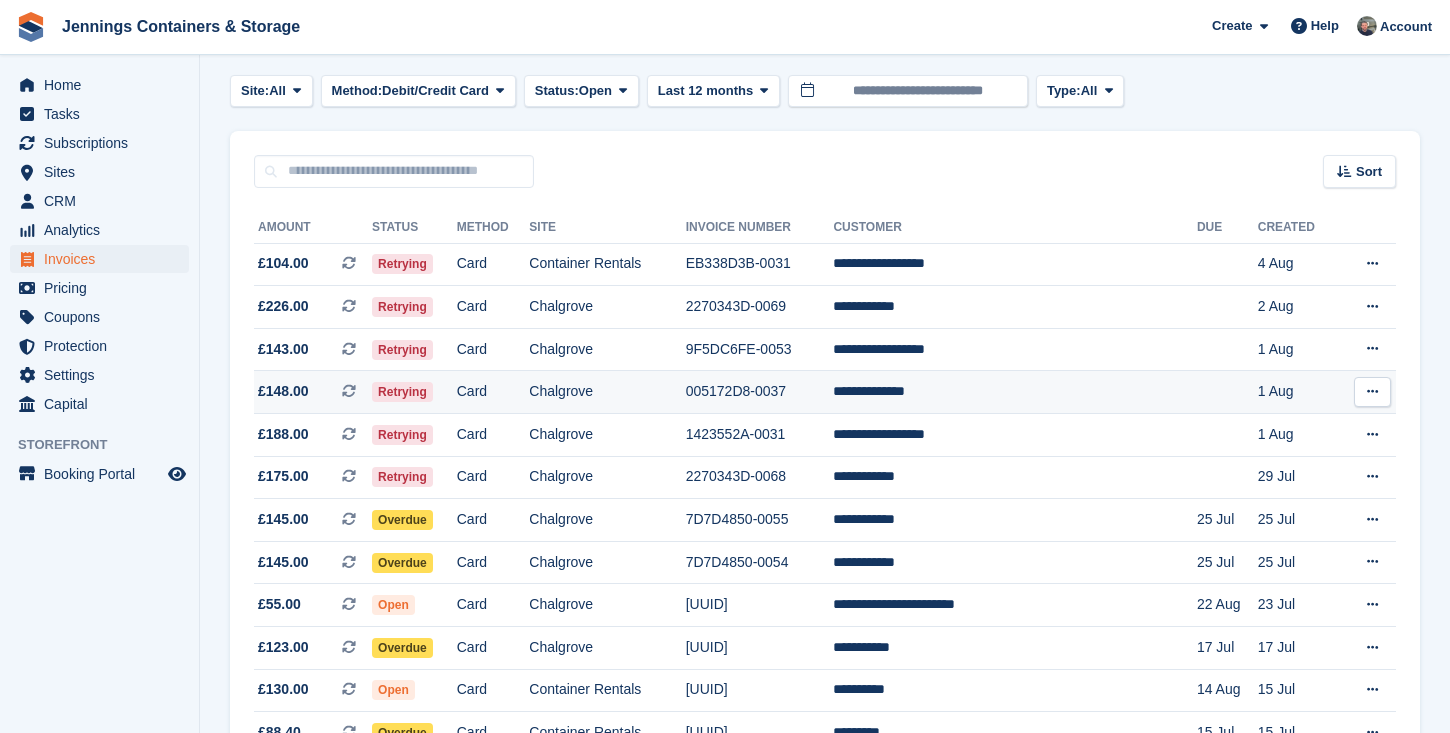 click on "Chalgrove" at bounding box center (607, 392) 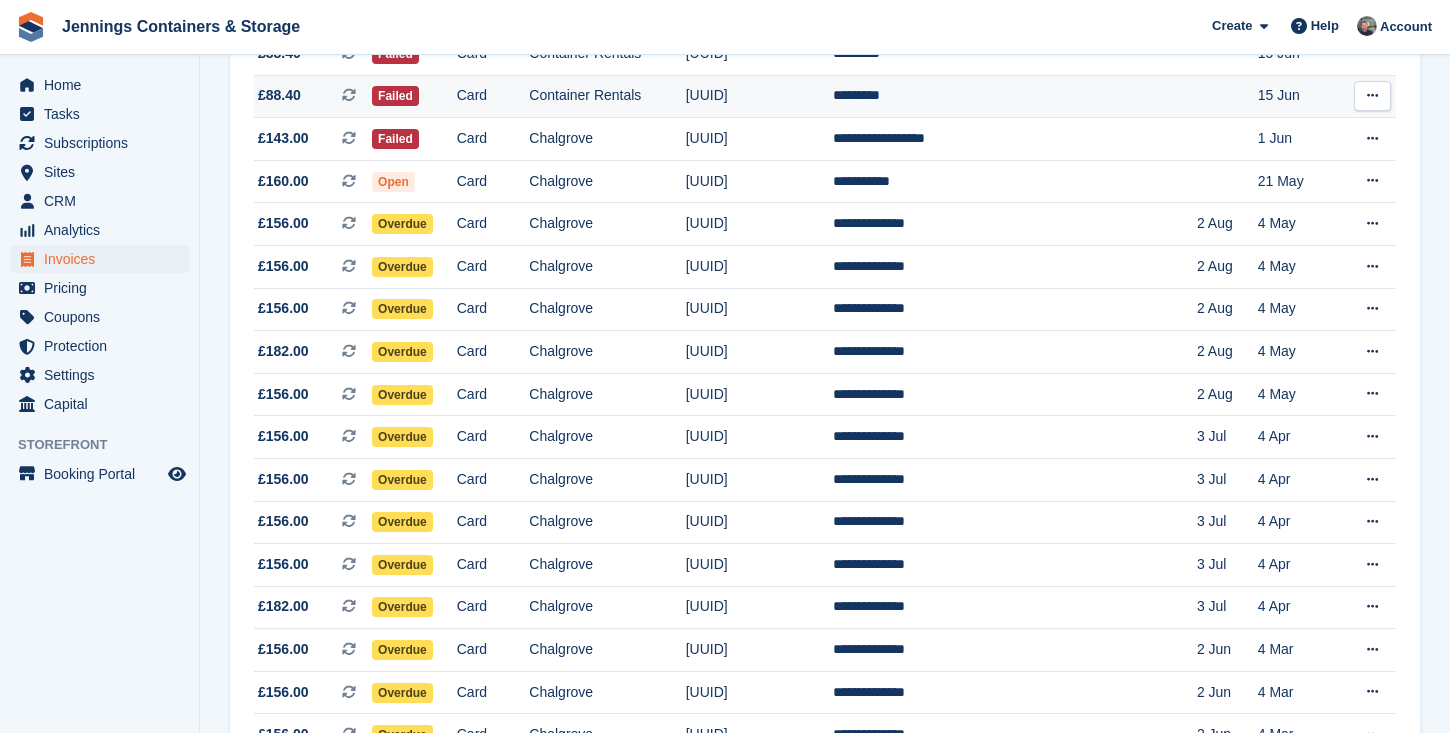 scroll, scrollTop: 778, scrollLeft: 0, axis: vertical 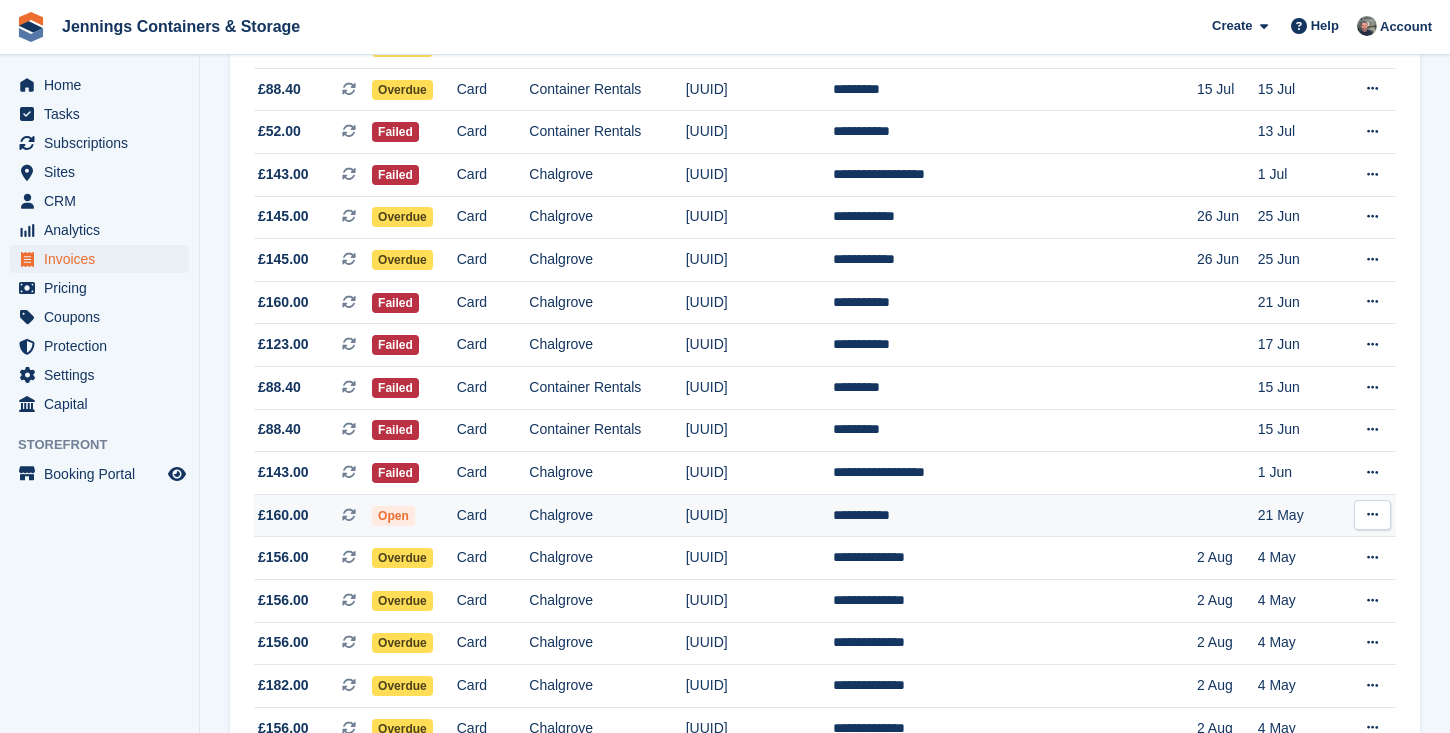 click on "DD1F62AE-0012" at bounding box center (760, 515) 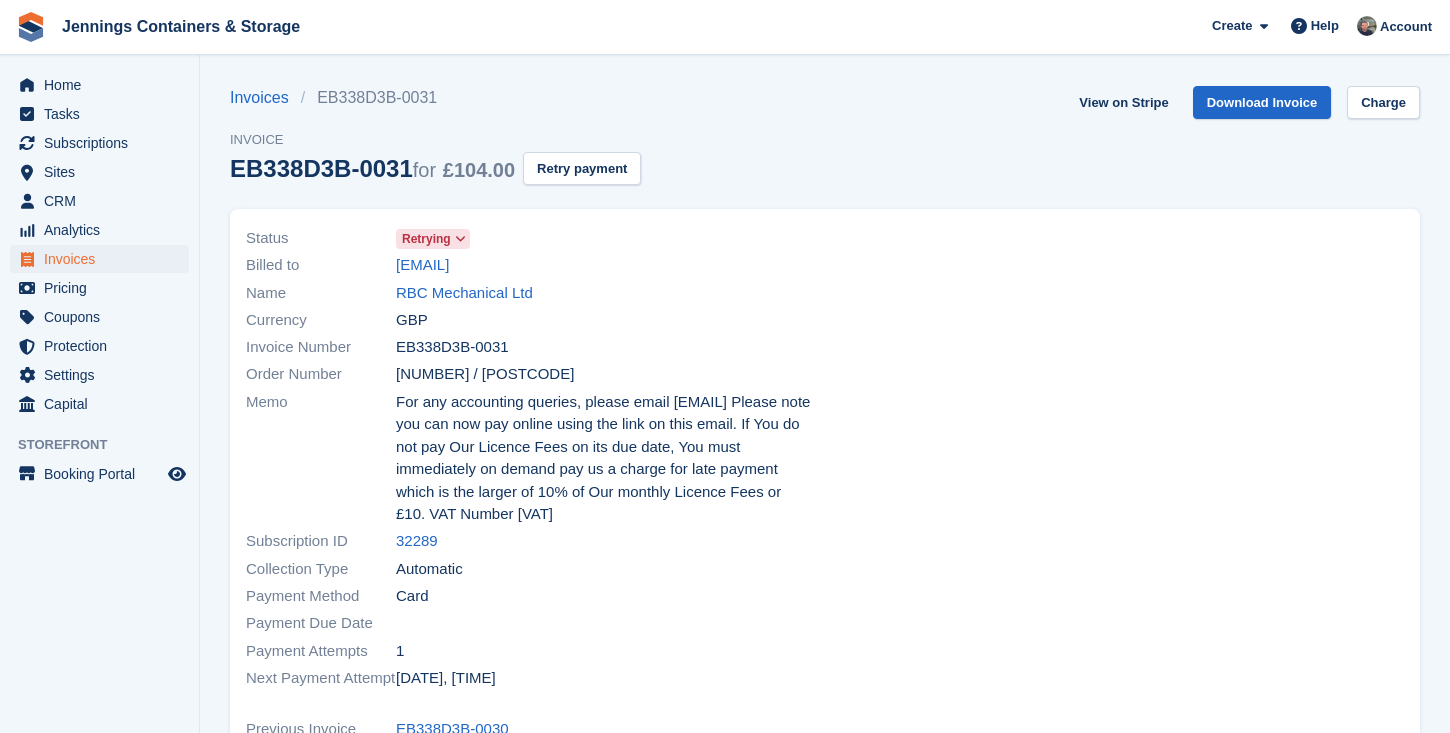 scroll, scrollTop: 0, scrollLeft: 0, axis: both 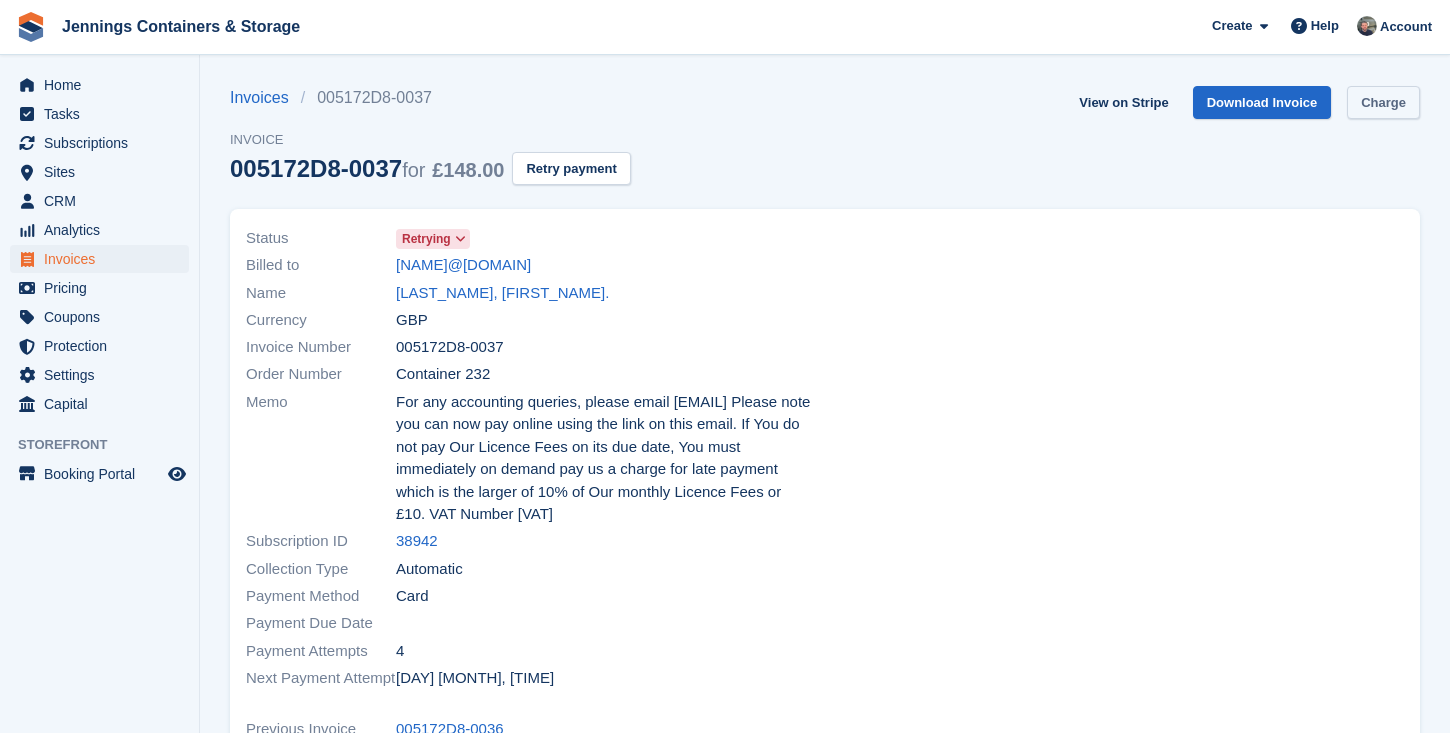 click on "Charge" at bounding box center (1383, 102) 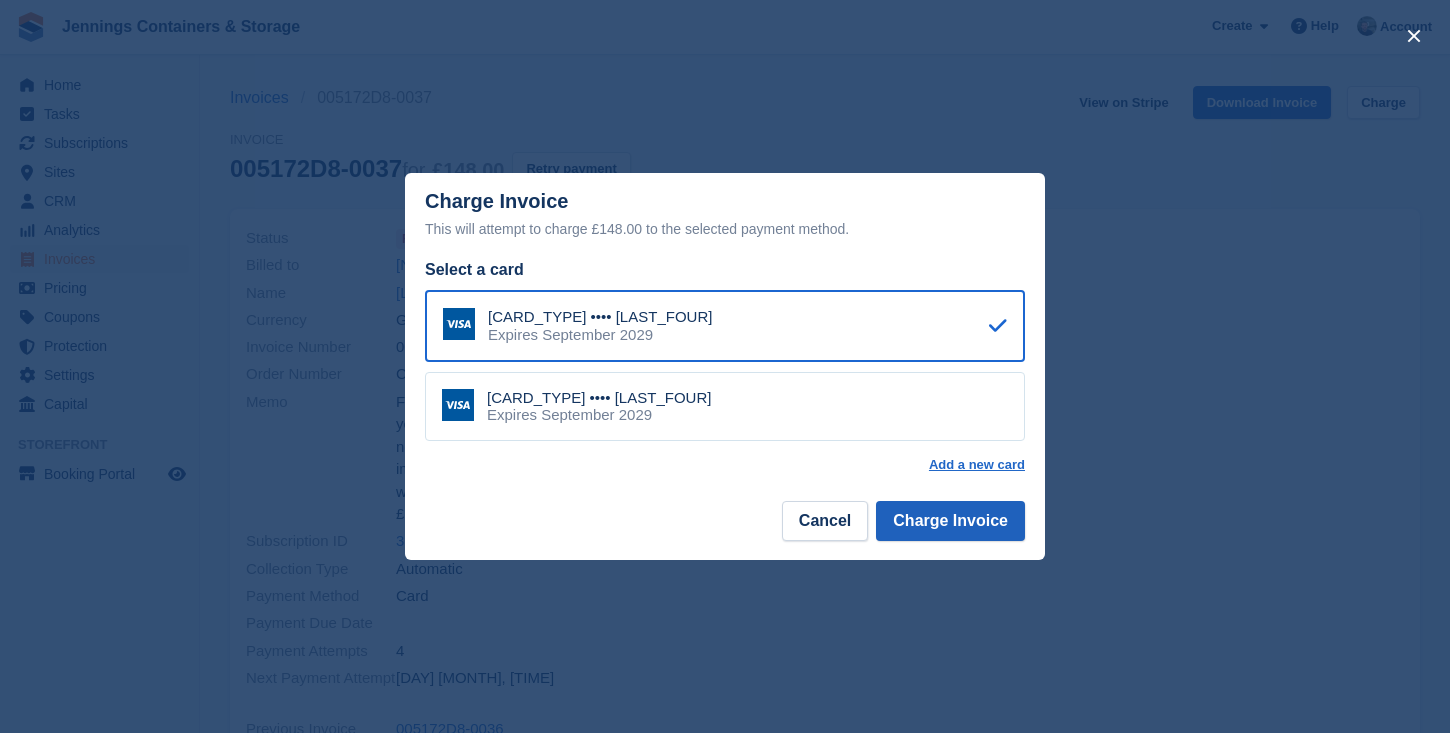 click on "Charge Invoice" at bounding box center [950, 521] 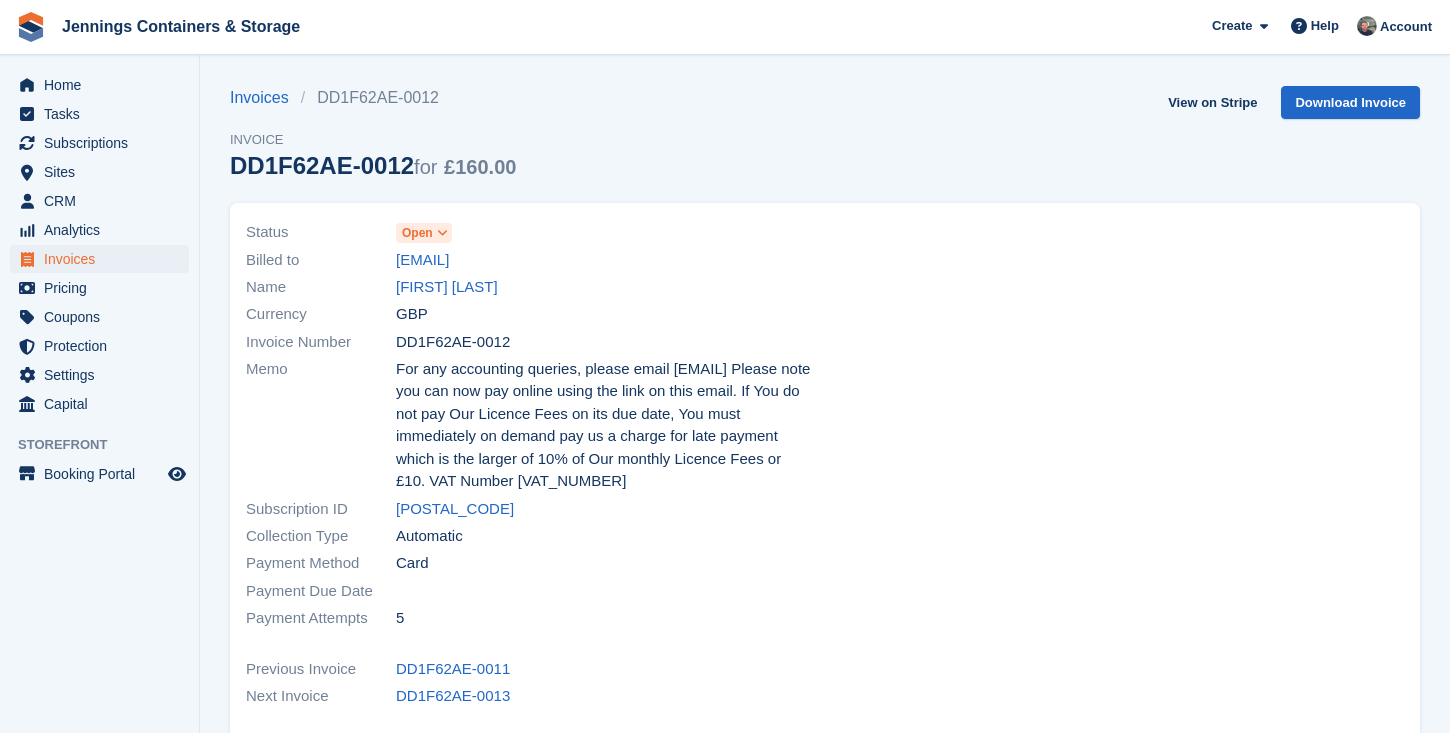 scroll, scrollTop: 0, scrollLeft: 0, axis: both 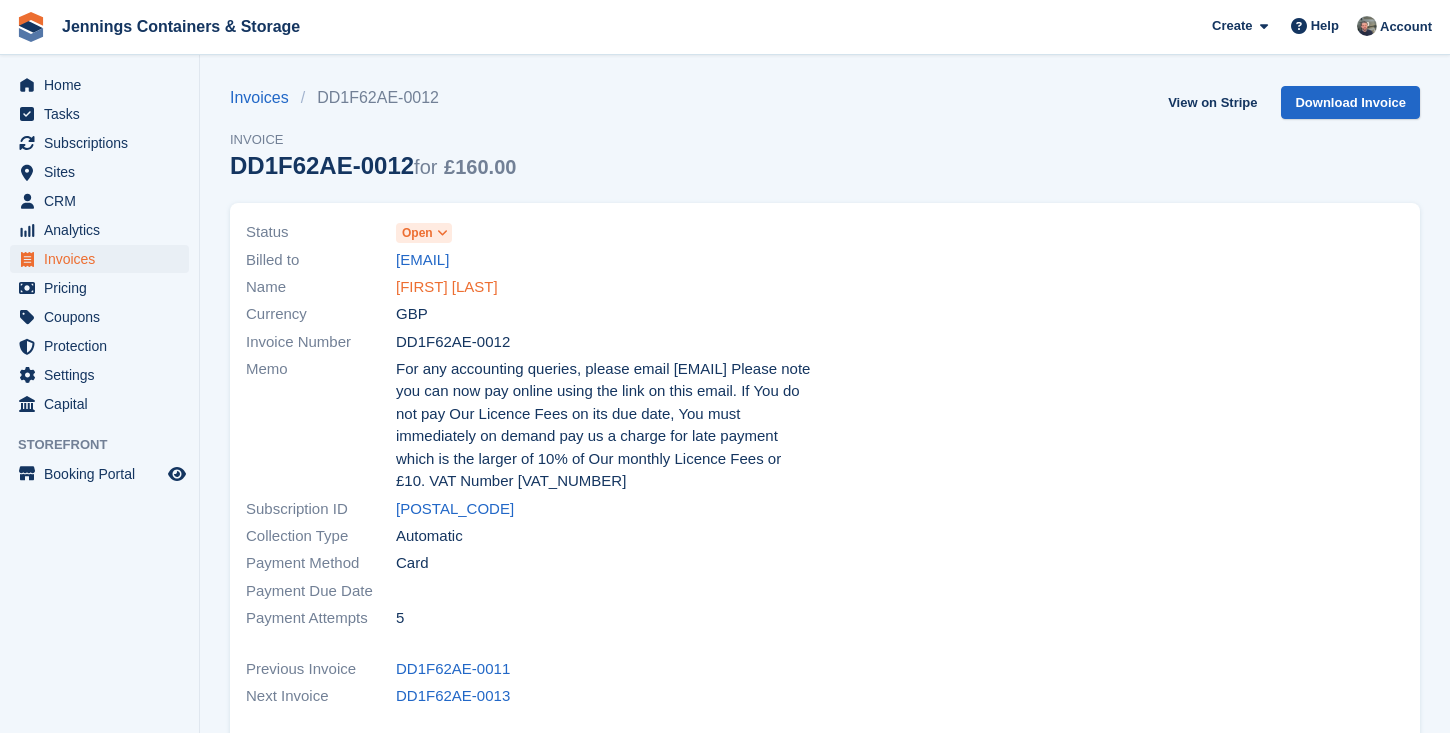 click on "[FIRST] [LAST]" at bounding box center [447, 287] 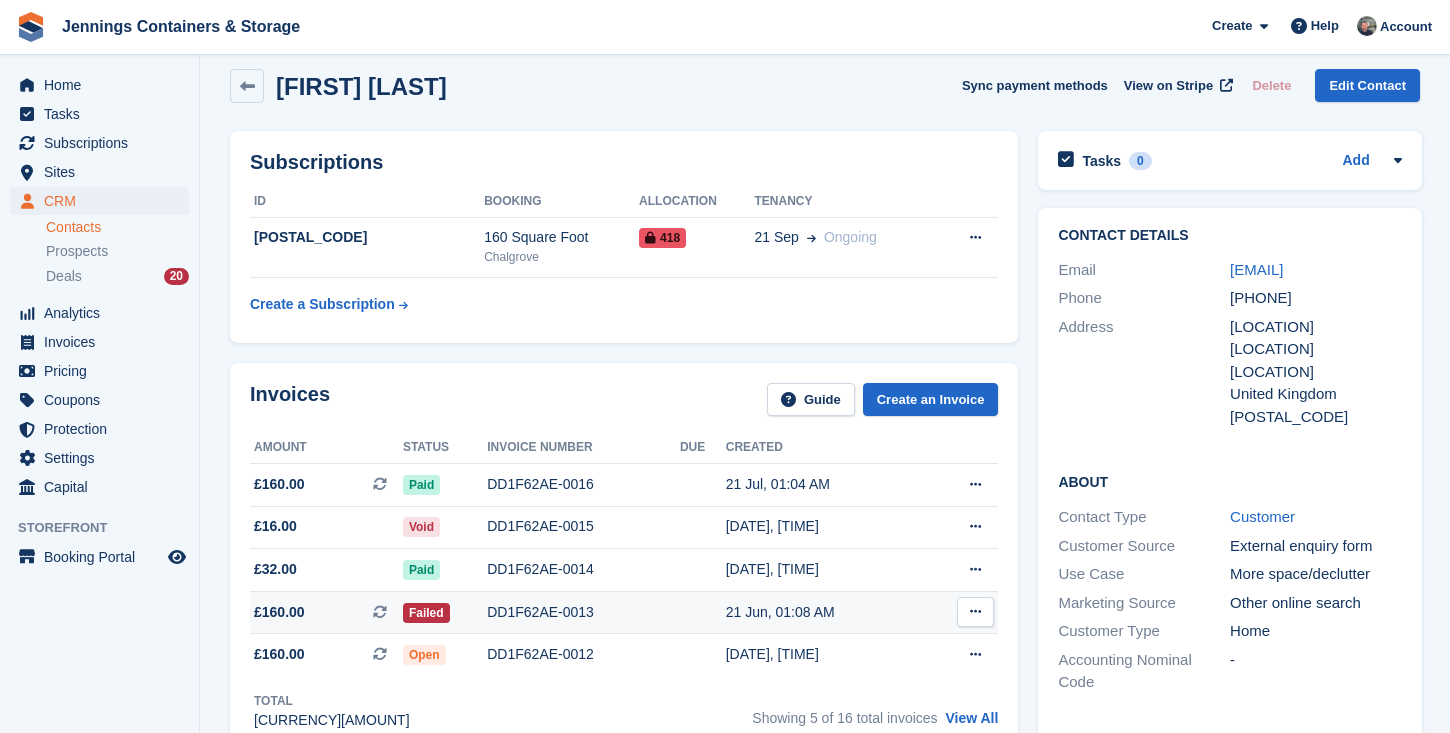 scroll, scrollTop: 25, scrollLeft: 0, axis: vertical 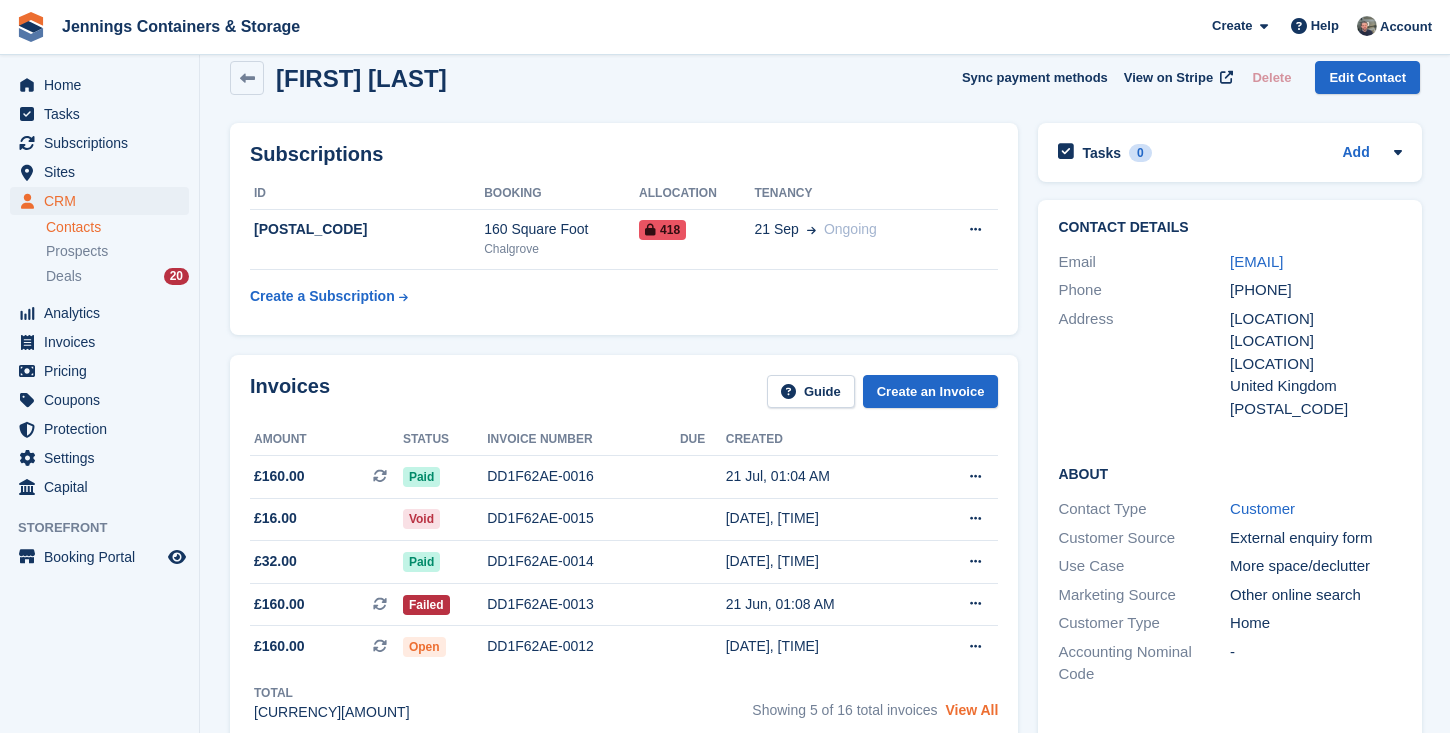 click on "View All" at bounding box center [971, 710] 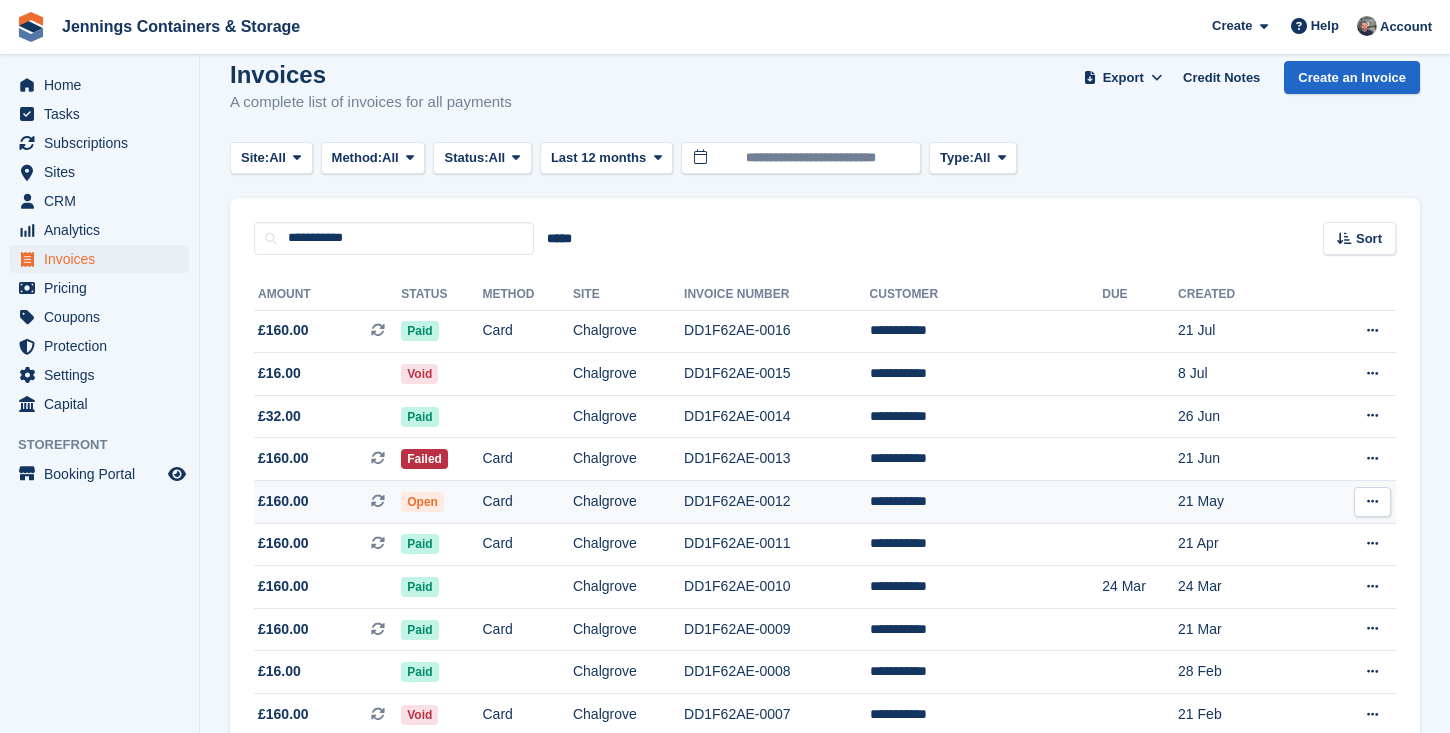 scroll, scrollTop: 0, scrollLeft: 0, axis: both 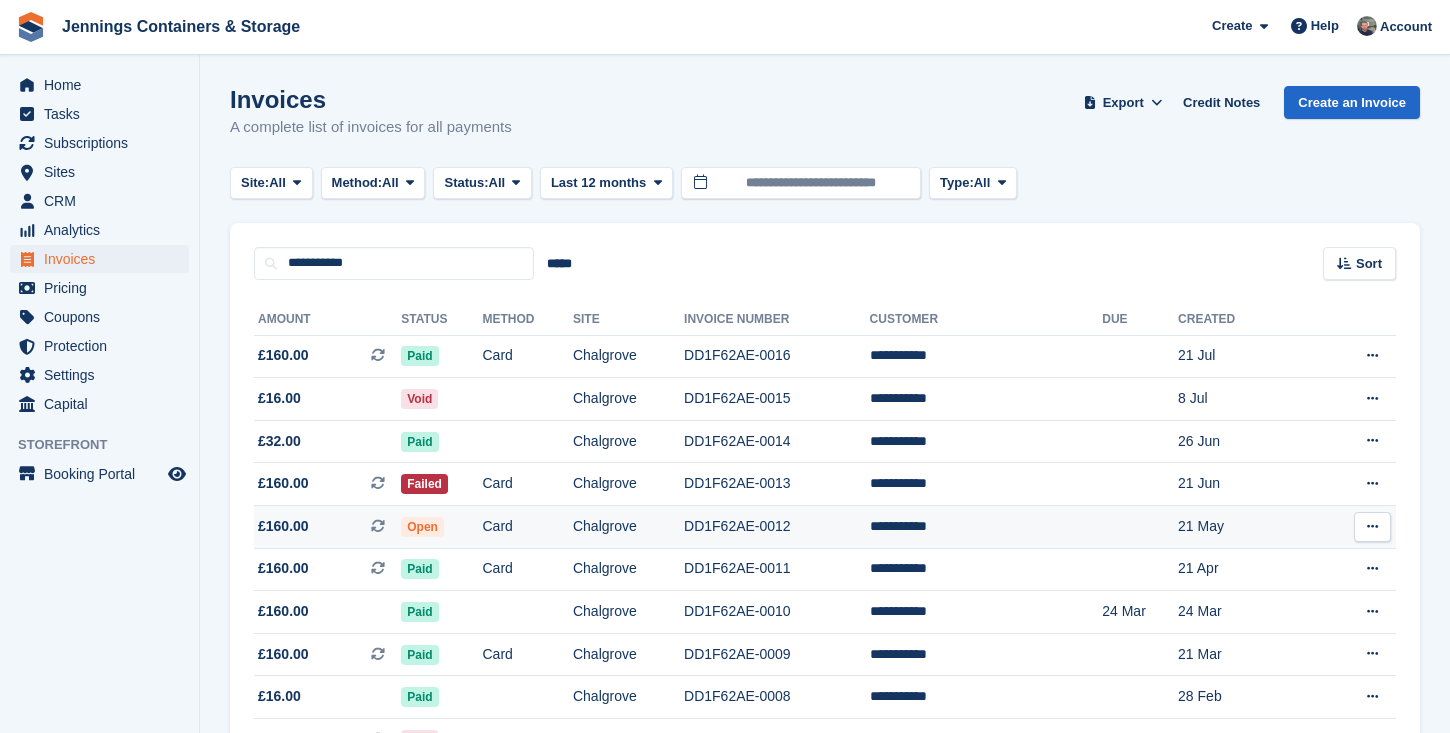 click on "Open" at bounding box center [441, 527] 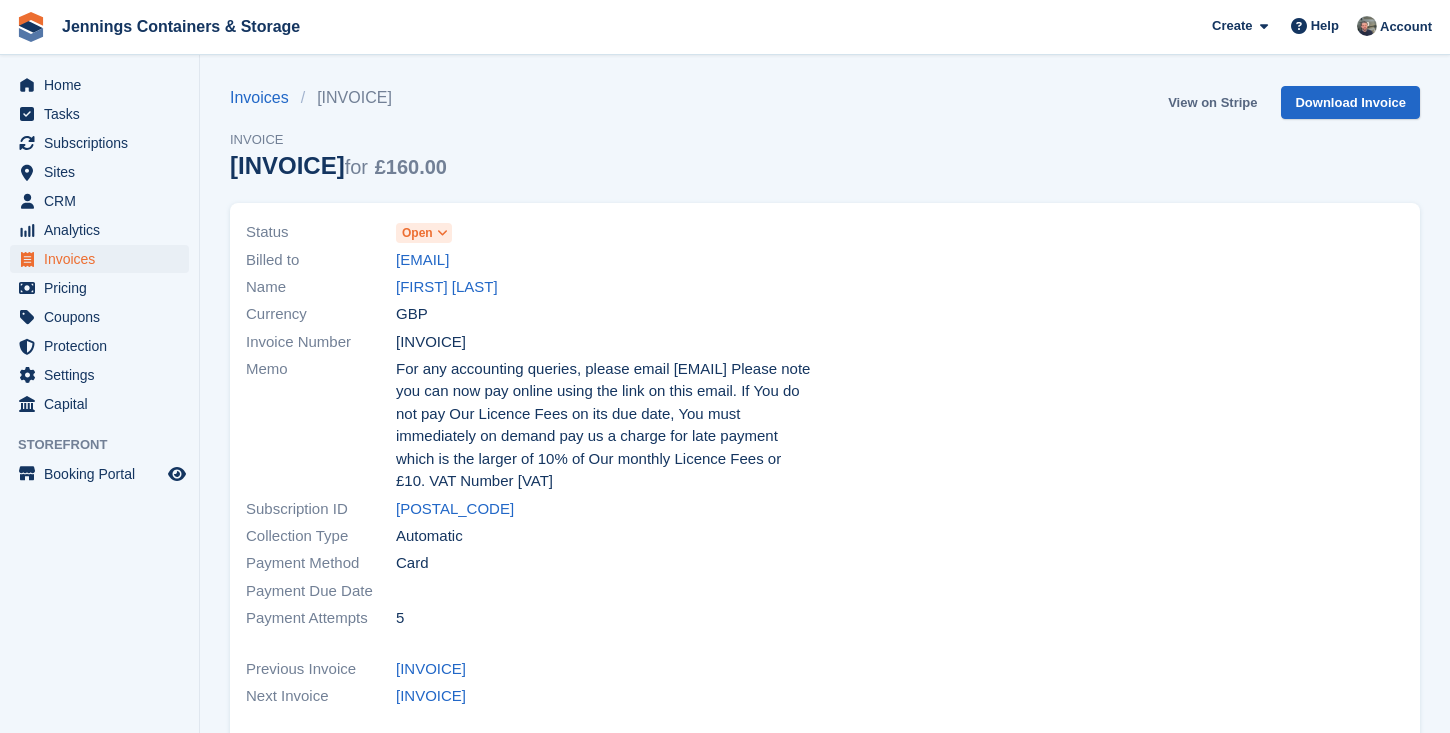 scroll, scrollTop: 0, scrollLeft: 0, axis: both 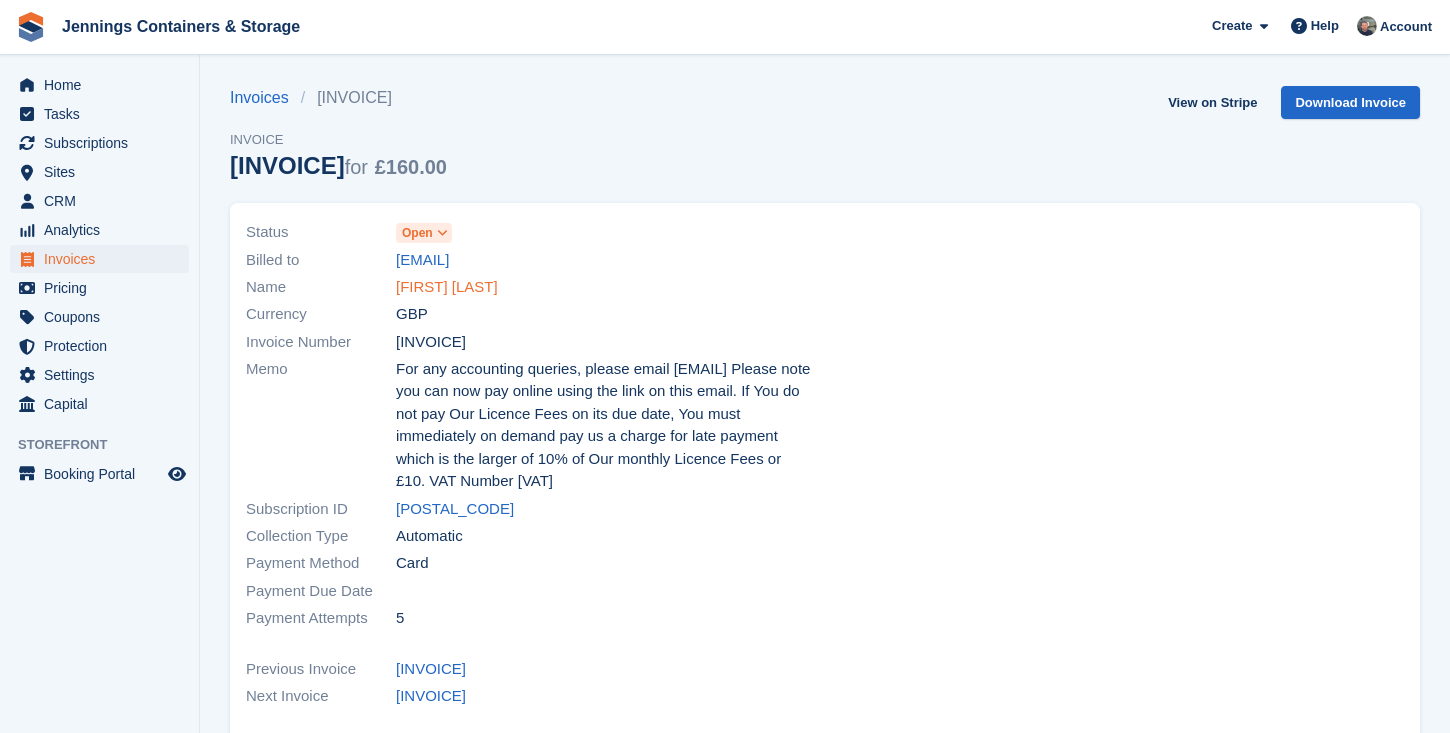 click on "[FIRST] [LAST]" at bounding box center [447, 287] 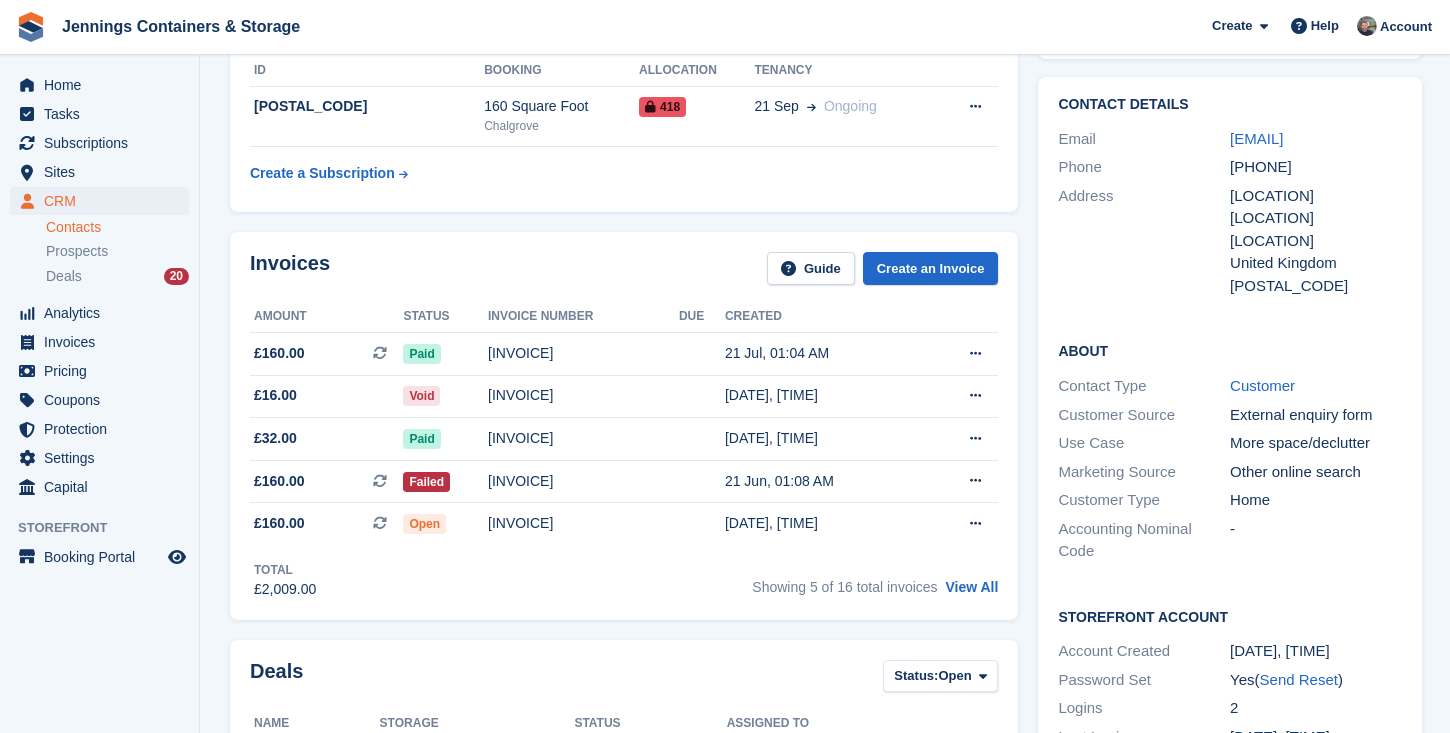 scroll, scrollTop: 142, scrollLeft: 0, axis: vertical 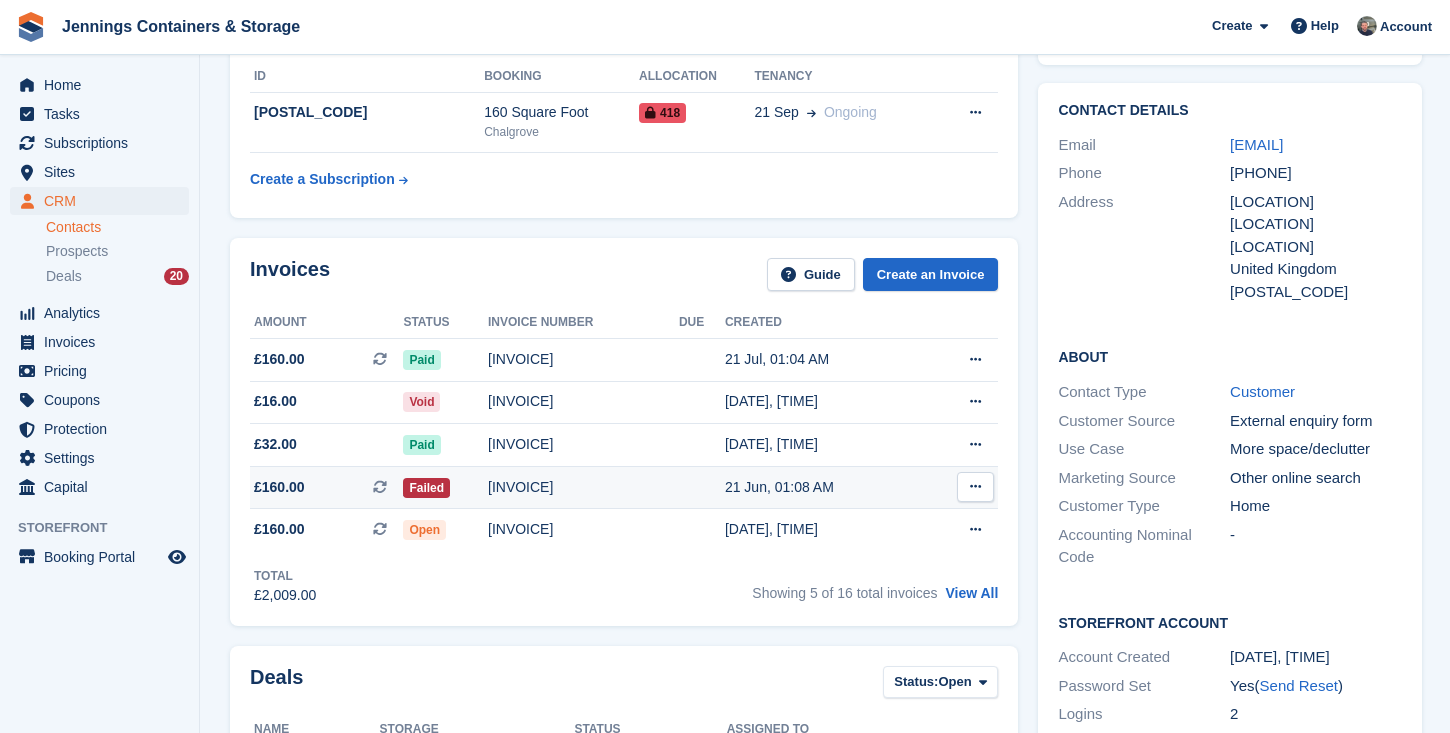 click on "DD1F62AE-0013" at bounding box center [583, 487] 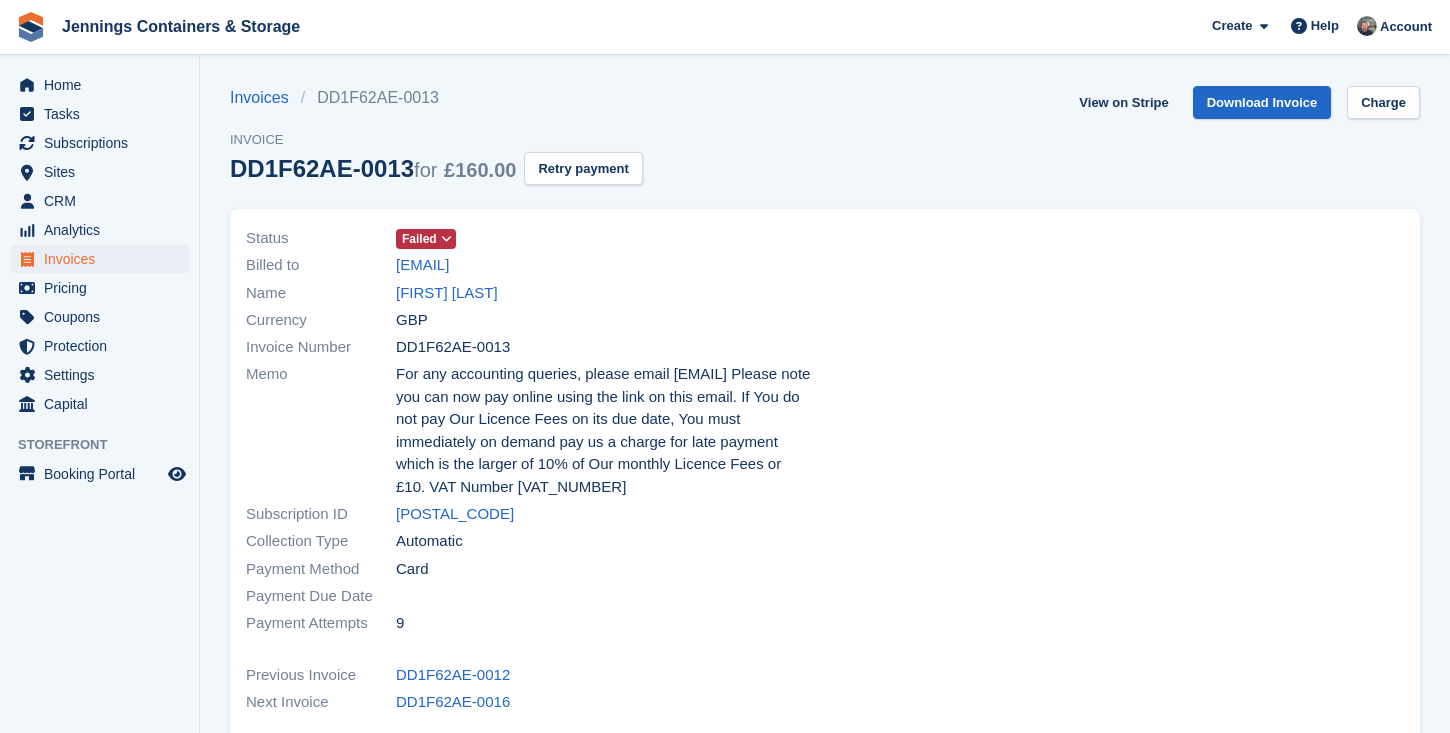 scroll, scrollTop: 0, scrollLeft: 0, axis: both 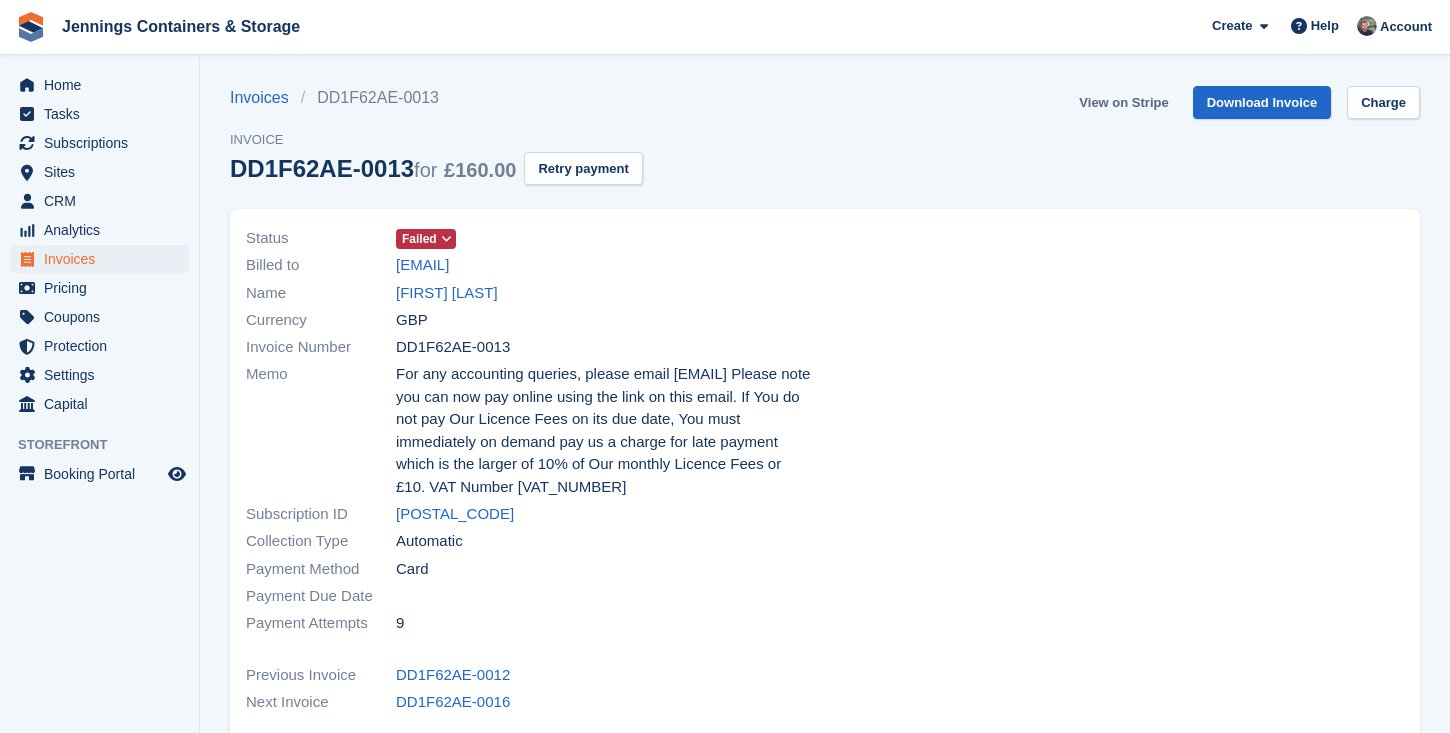 click on "View on Stripe" at bounding box center [1123, 102] 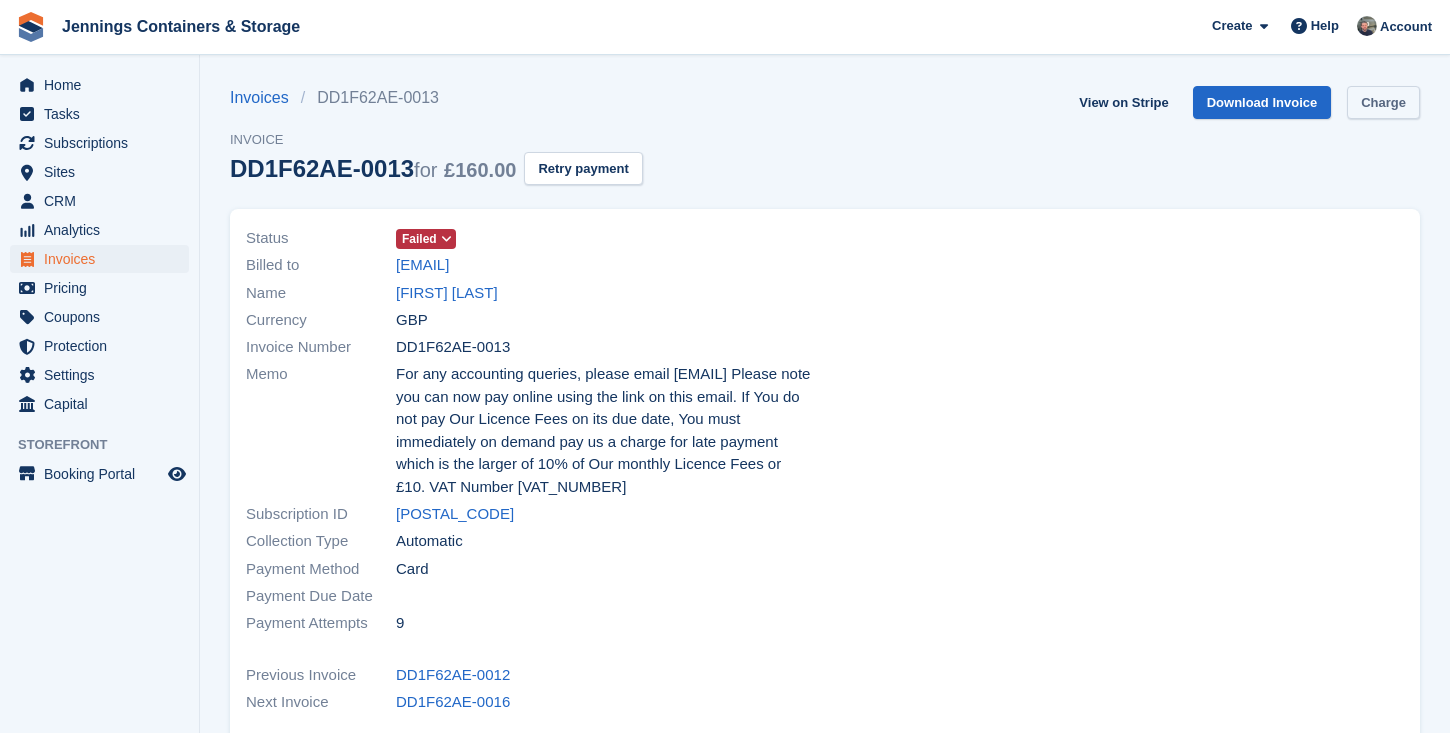 click on "Charge" at bounding box center [1383, 102] 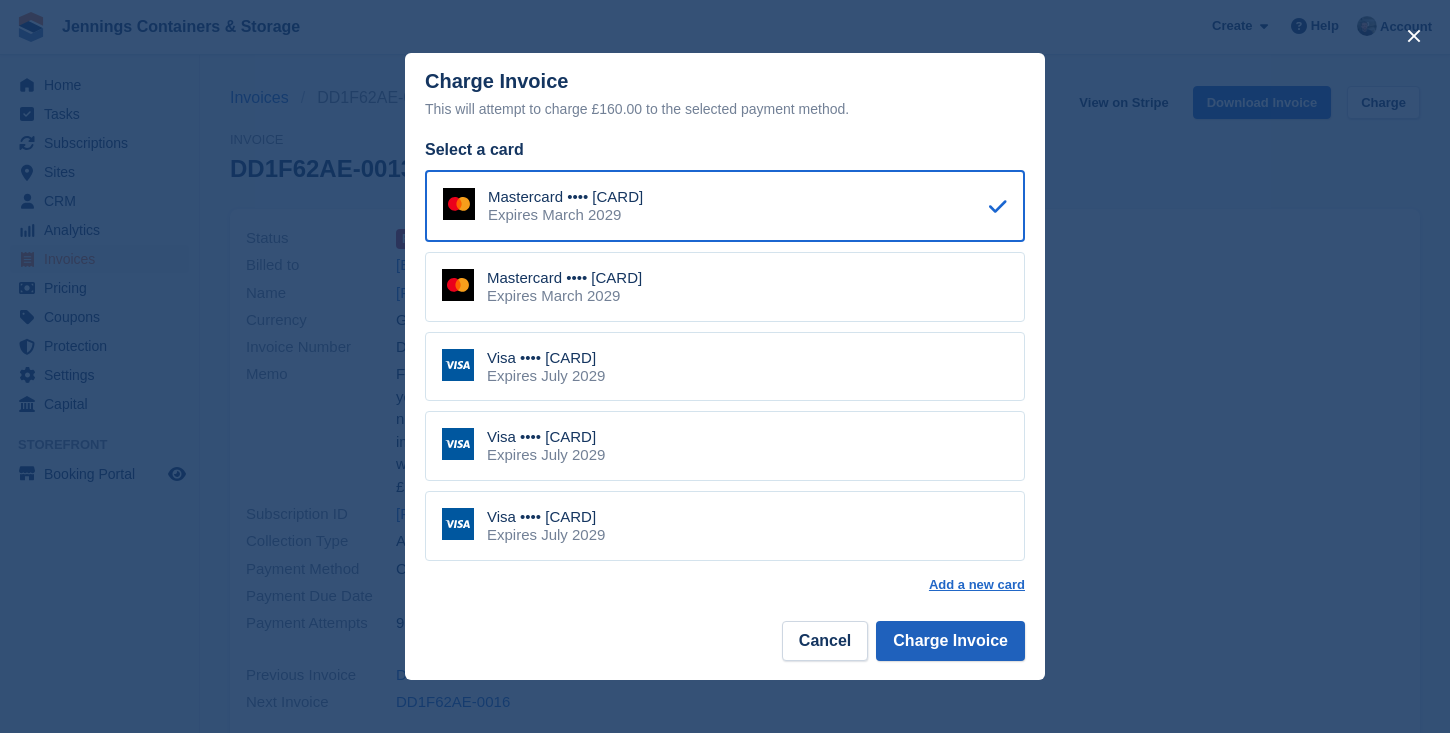 click on "Charge Invoice" at bounding box center (950, 641) 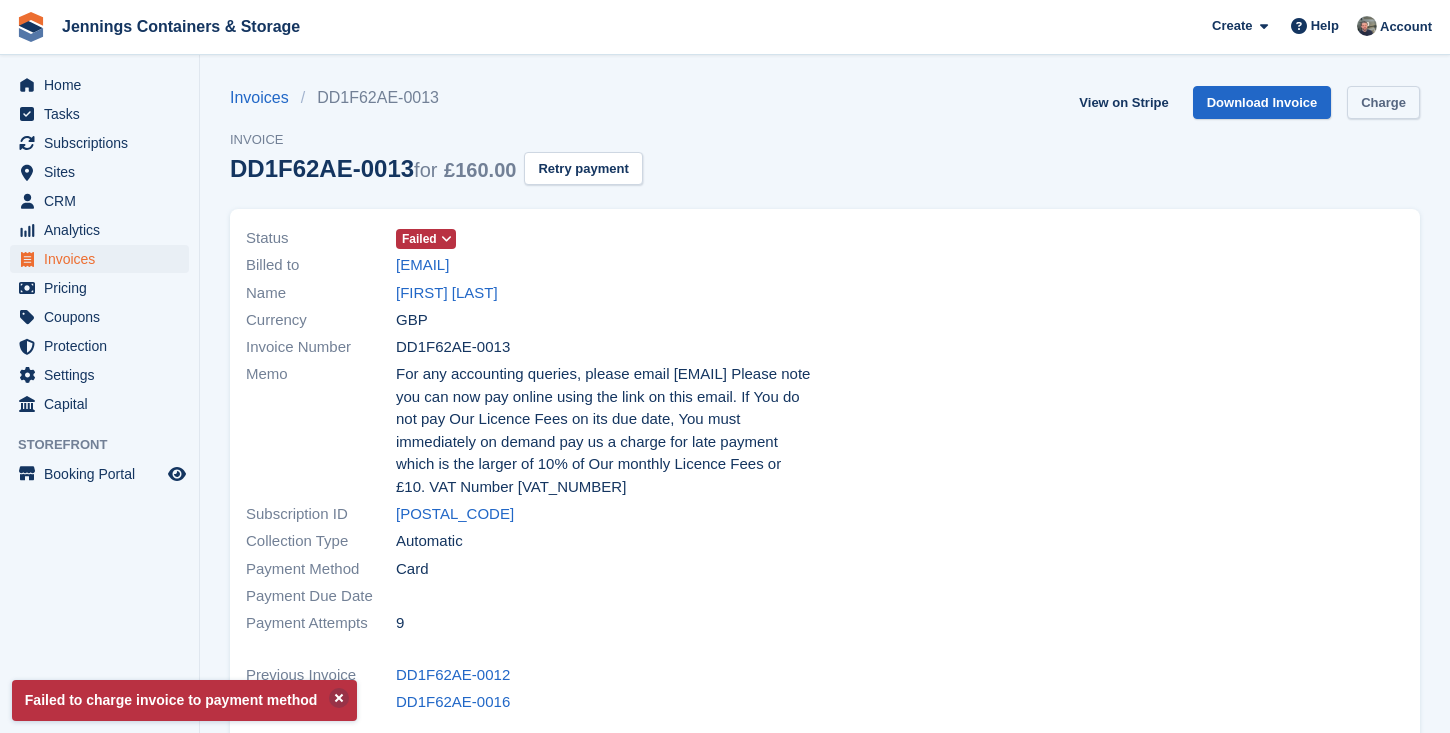 click on "Charge" at bounding box center [1383, 102] 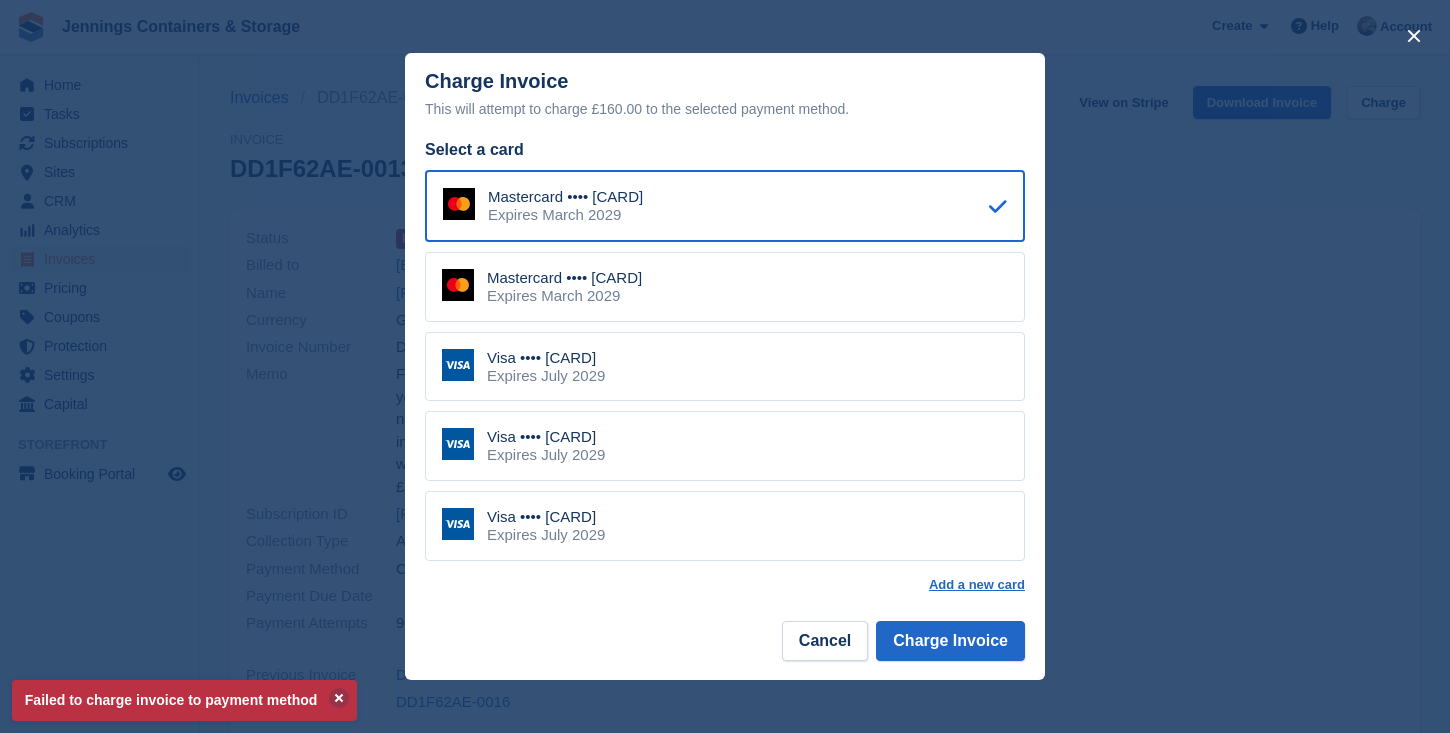 click on "Visa •••• 4304
Expires July 2029" at bounding box center [725, 367] 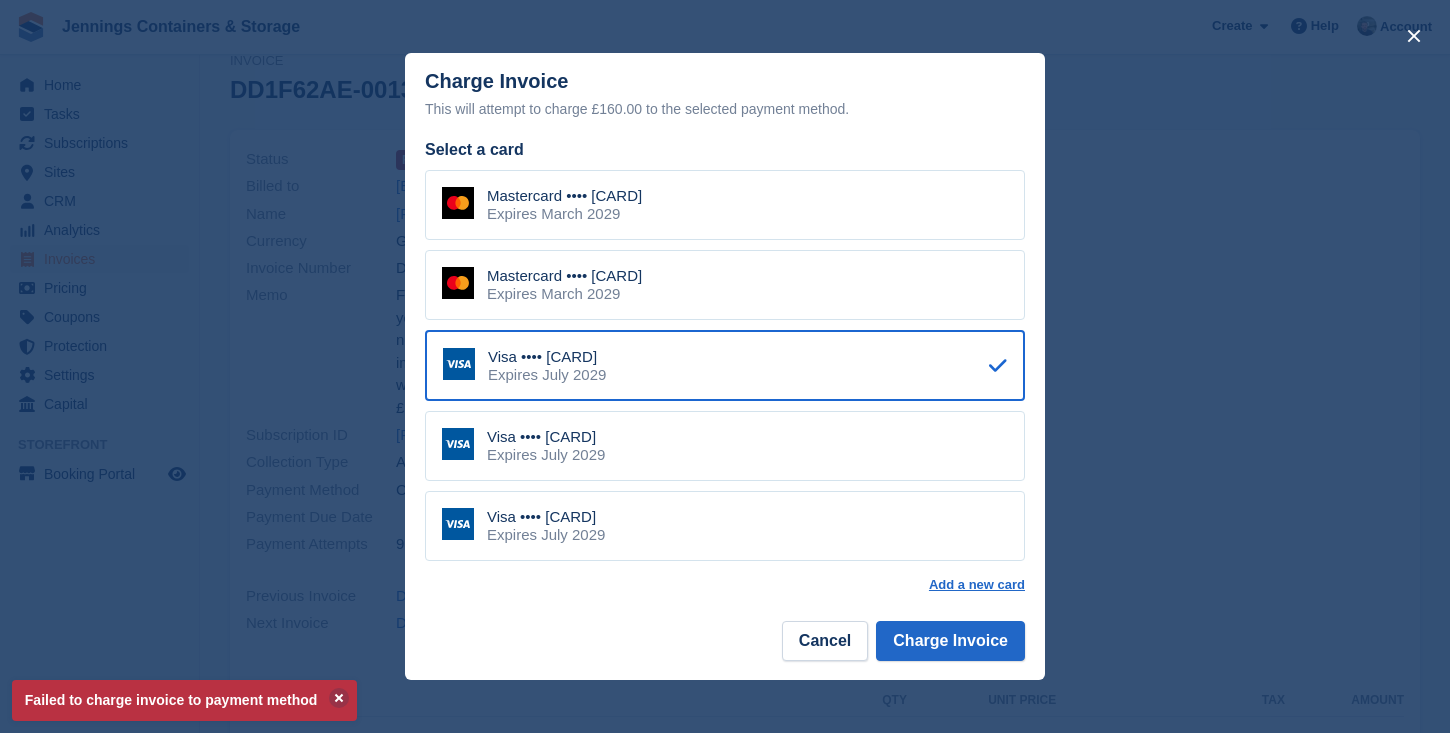 scroll, scrollTop: 110, scrollLeft: 0, axis: vertical 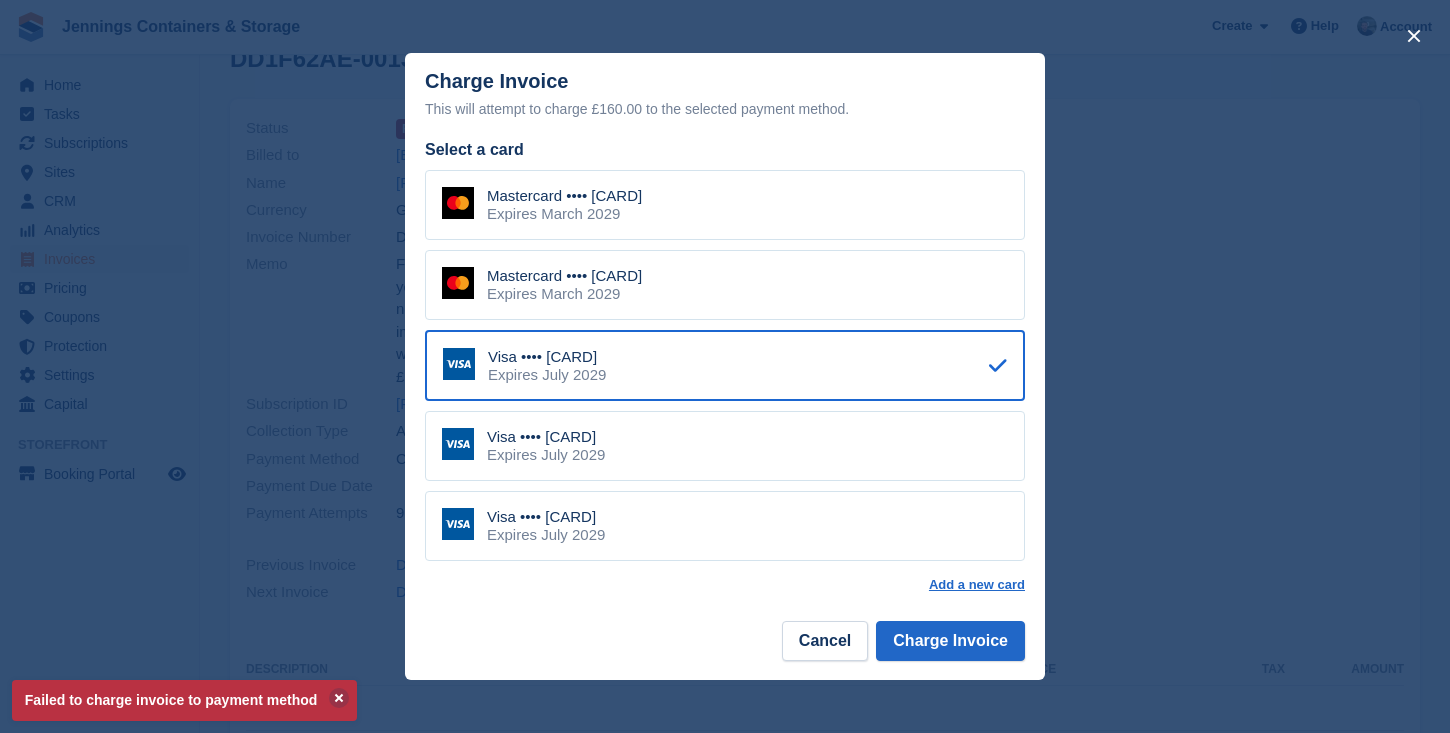 click on "Visa •••• 4304
Expires July 2029" at bounding box center [725, 526] 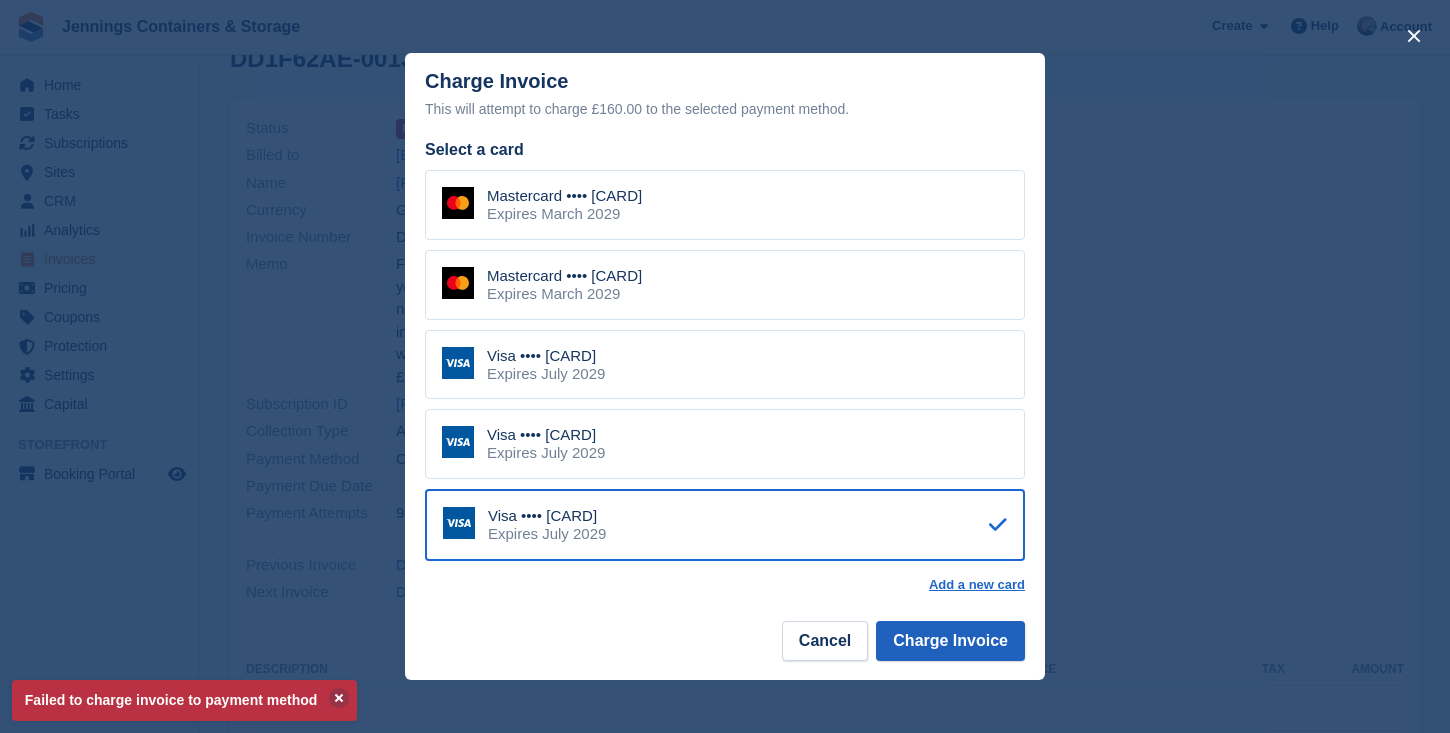 click on "Charge Invoice" at bounding box center (950, 641) 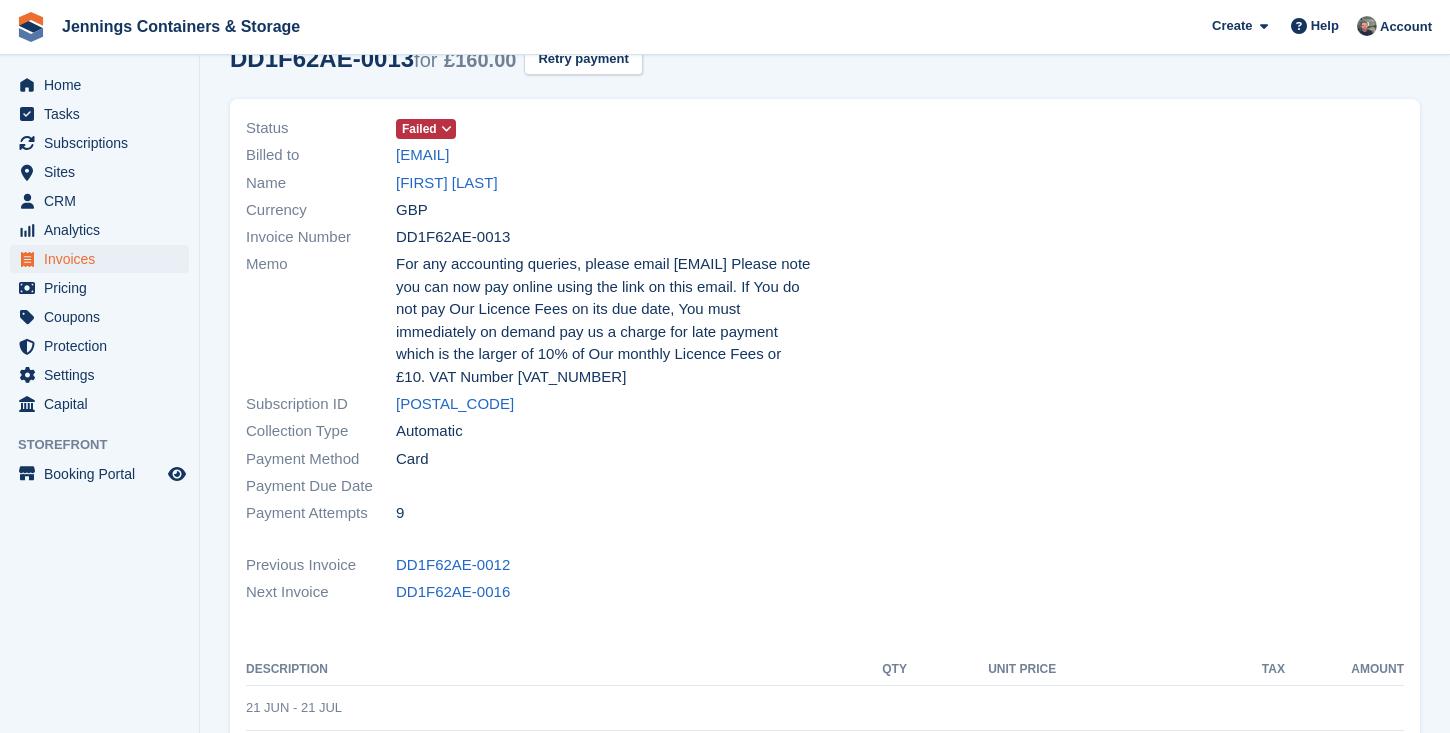 scroll, scrollTop: 0, scrollLeft: 0, axis: both 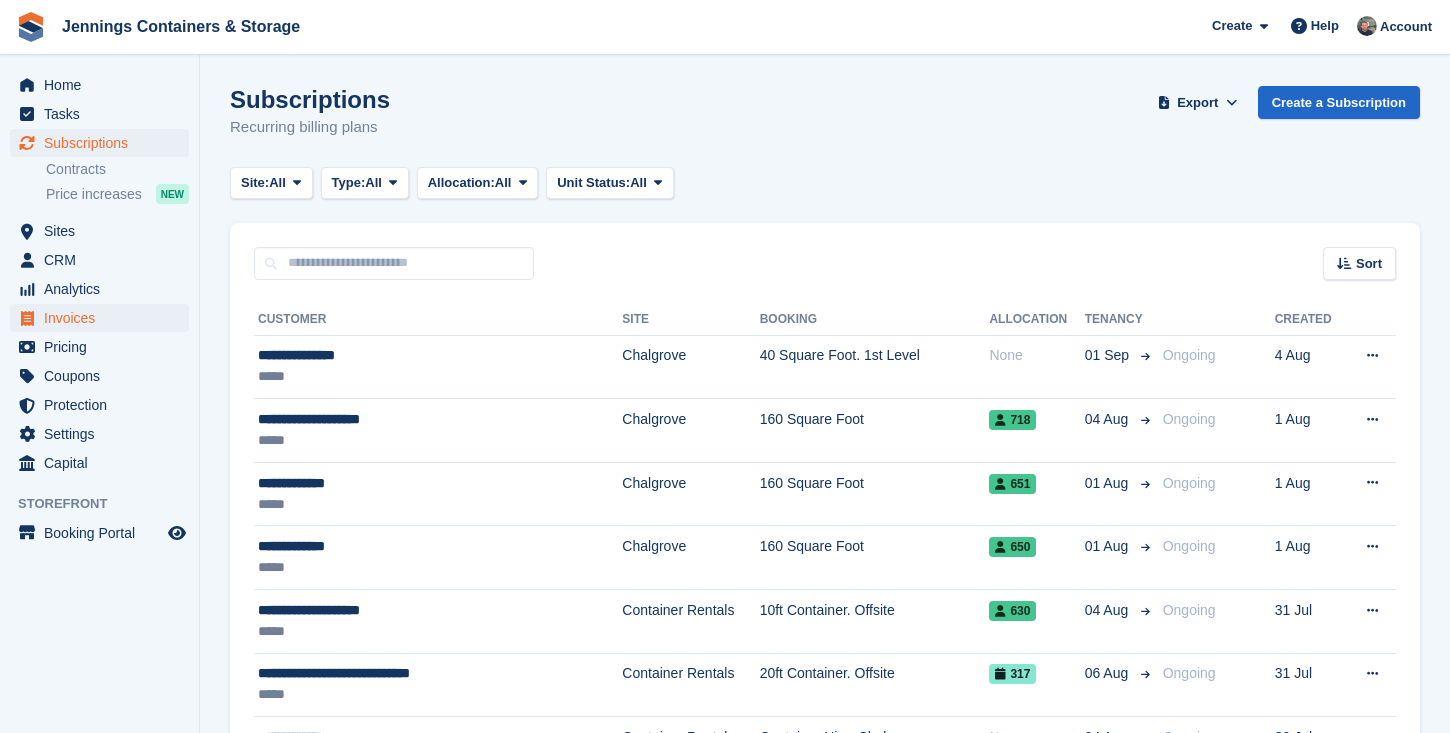 click on "Invoices" at bounding box center (104, 318) 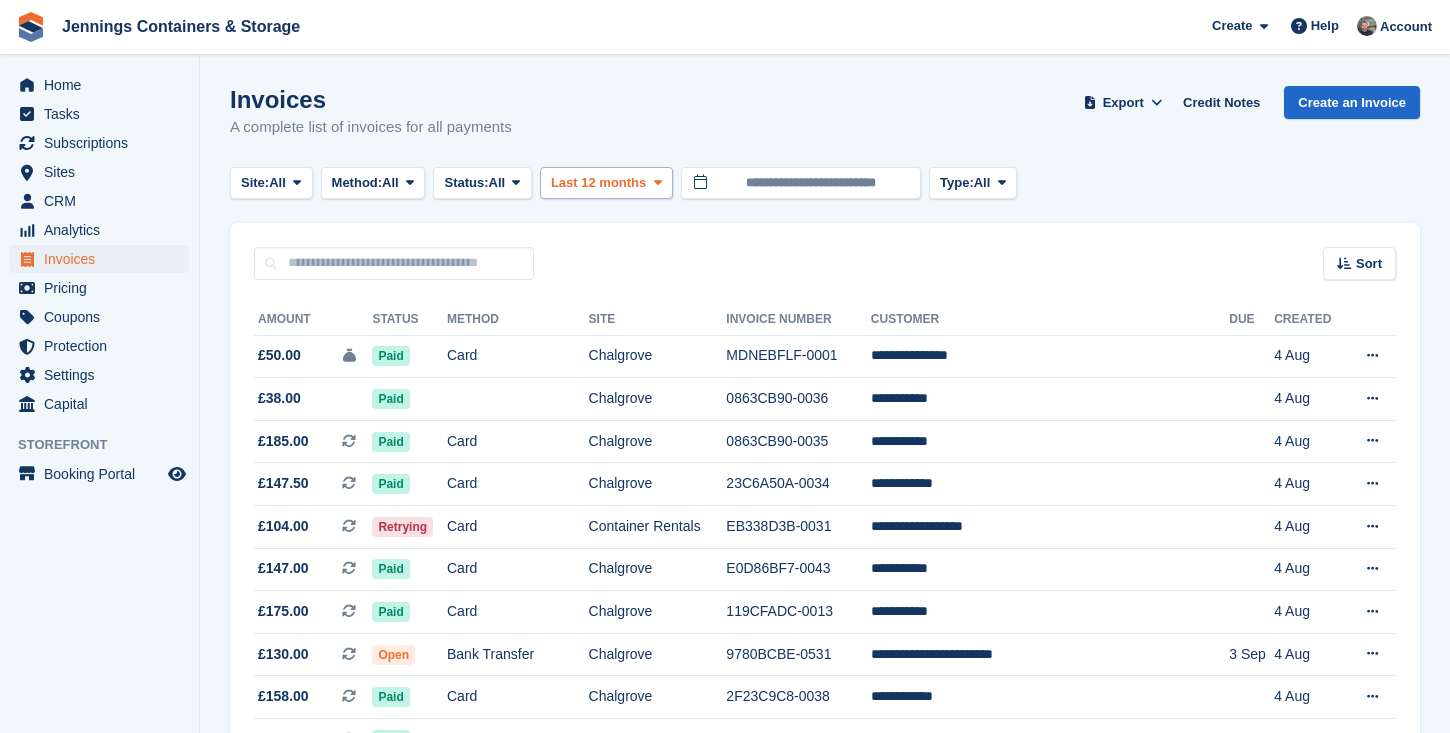 click on "Last 12 months" at bounding box center [598, 183] 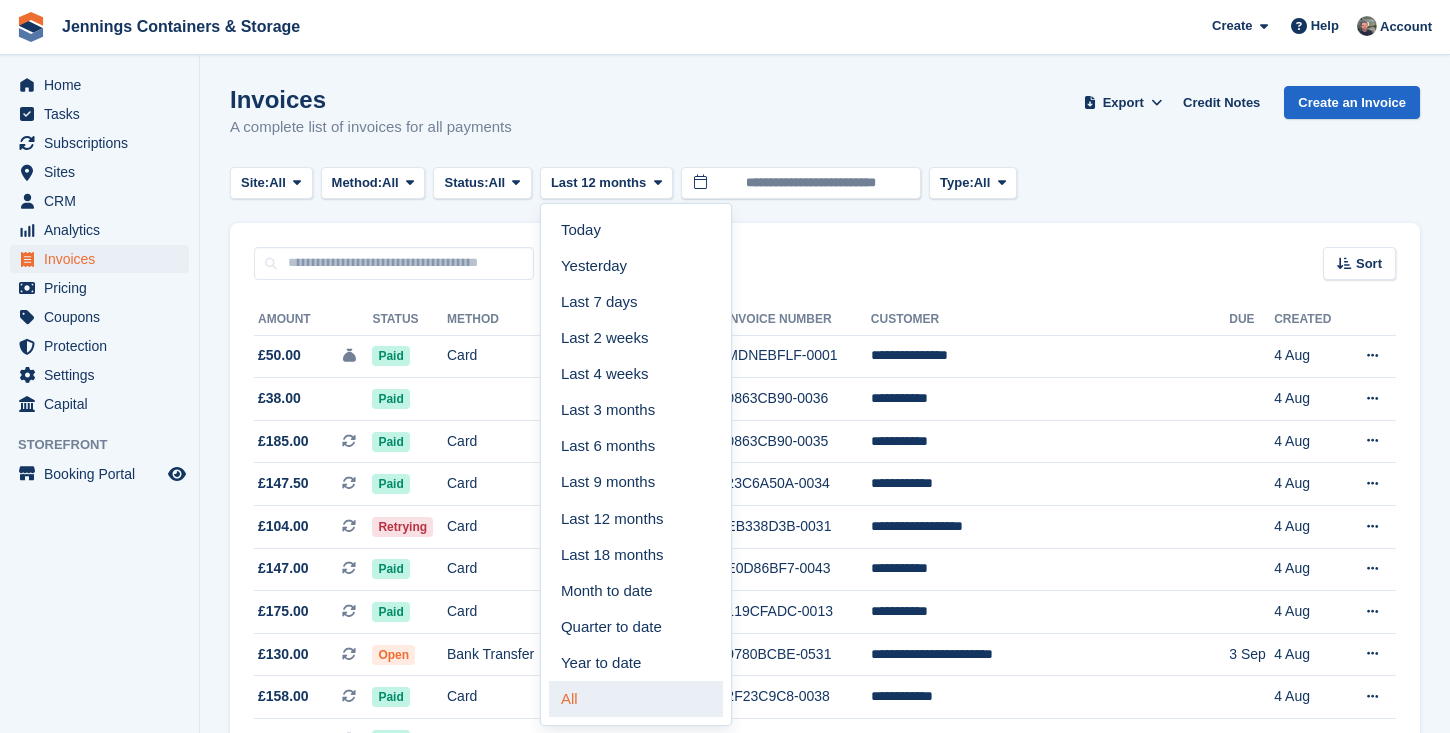 click on "All" at bounding box center [636, 699] 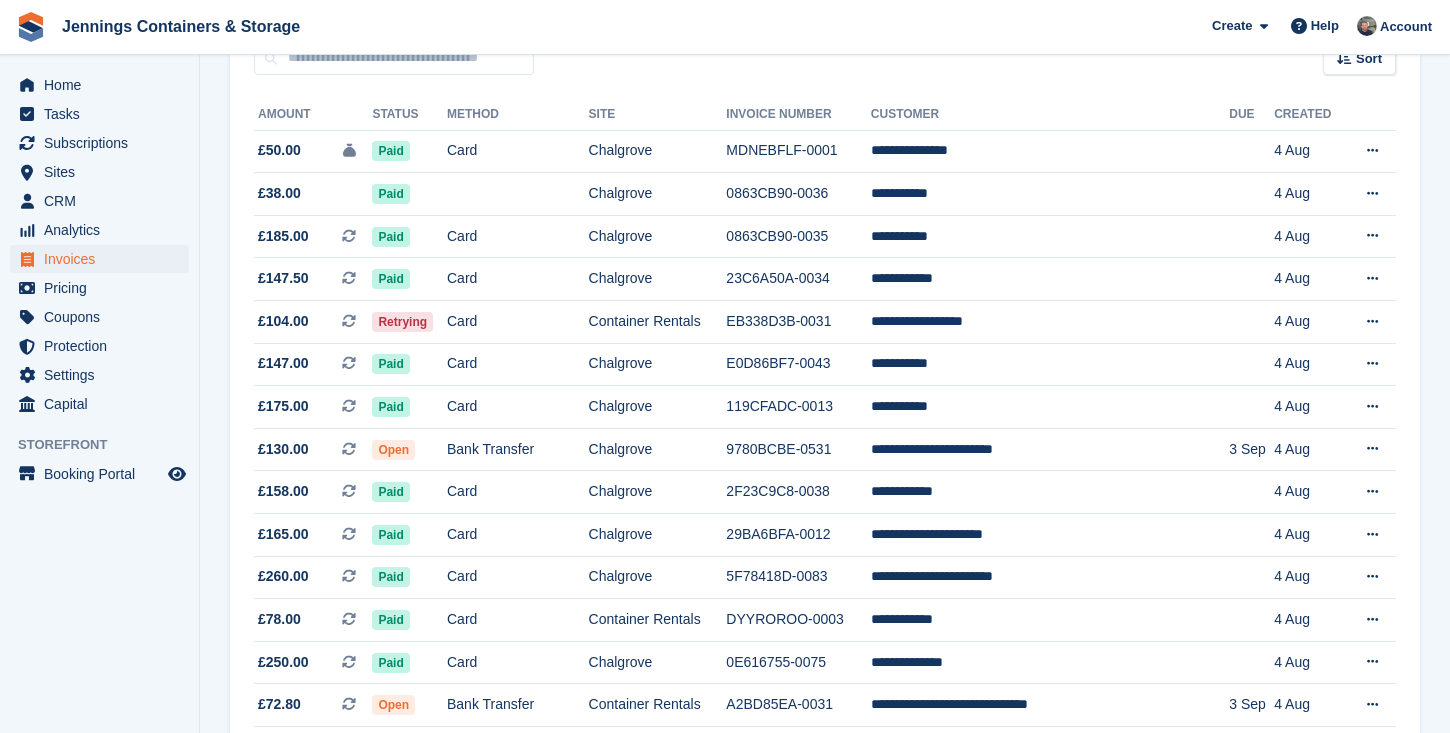 scroll, scrollTop: 441, scrollLeft: 0, axis: vertical 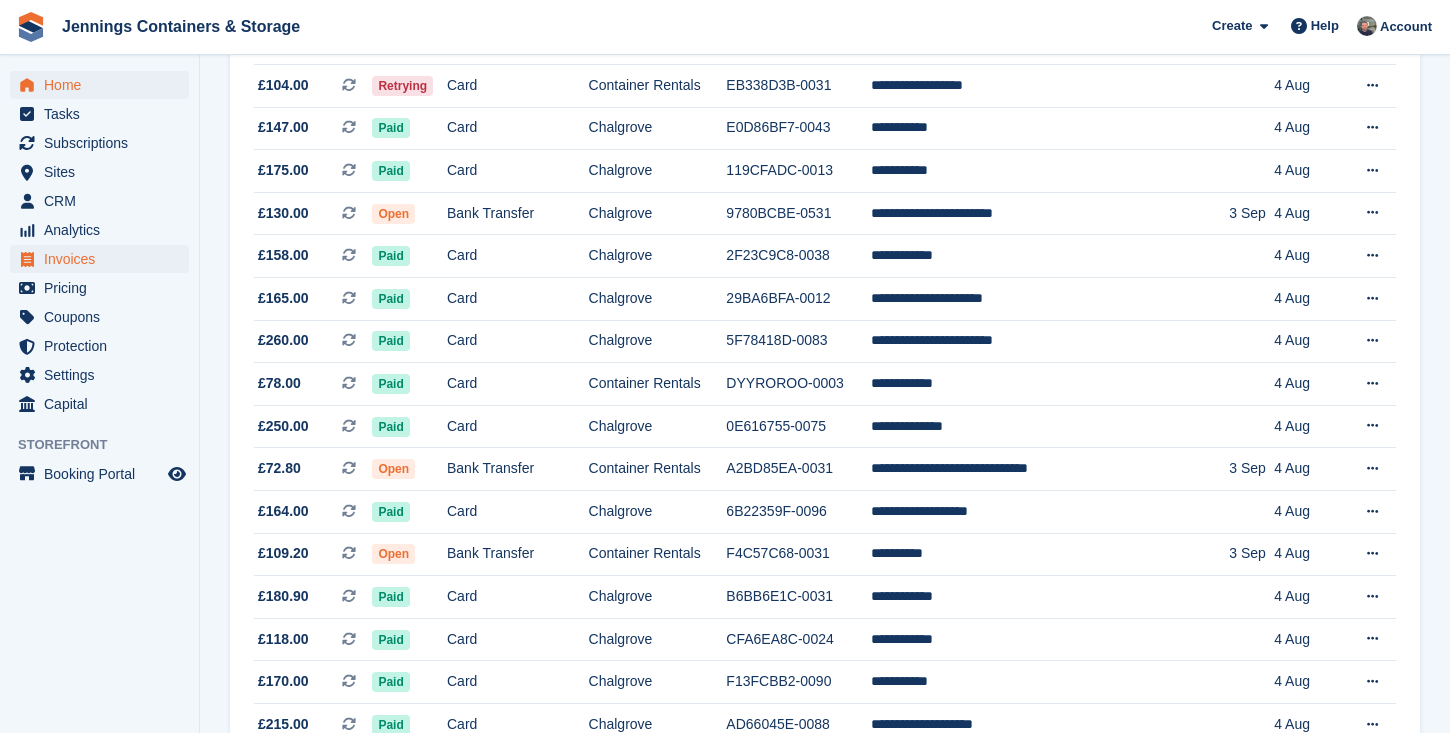click on "Home" at bounding box center [104, 85] 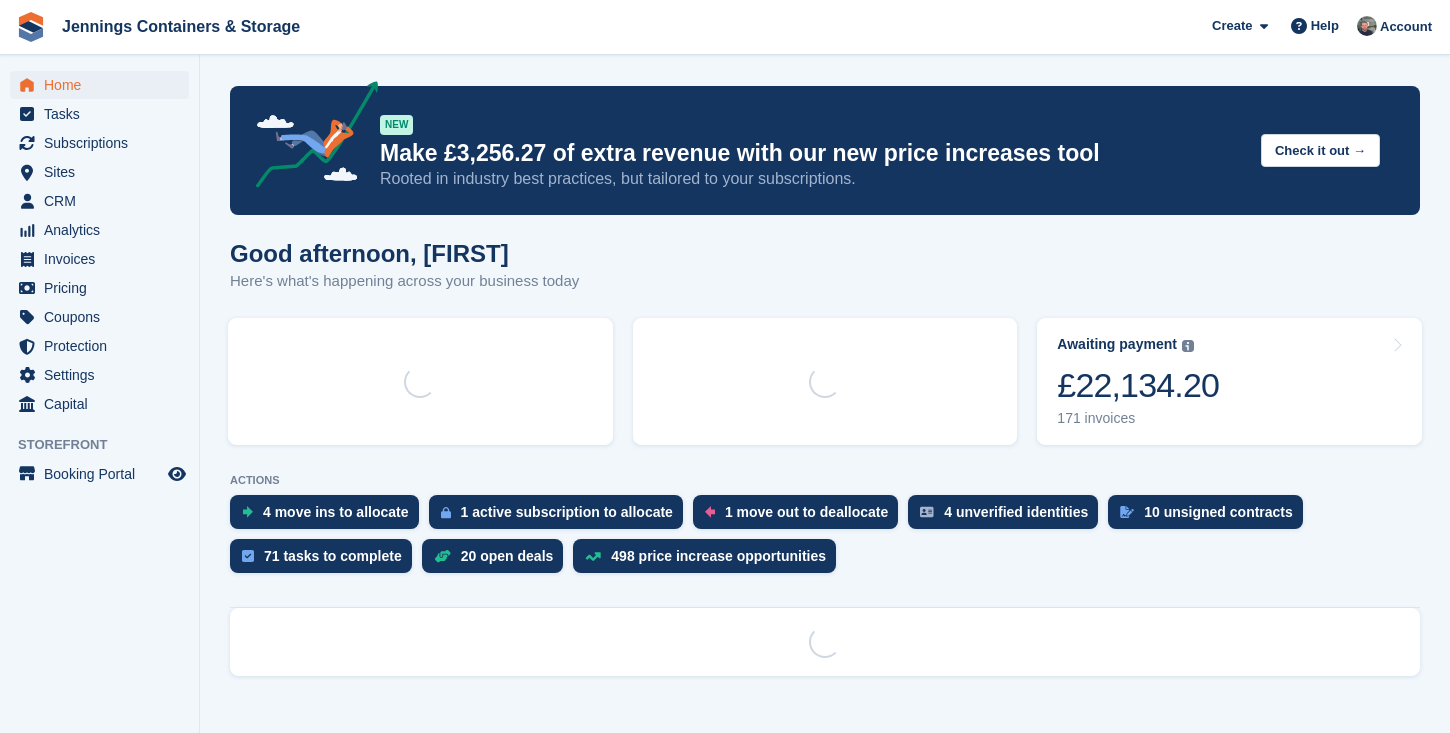 scroll, scrollTop: 0, scrollLeft: 0, axis: both 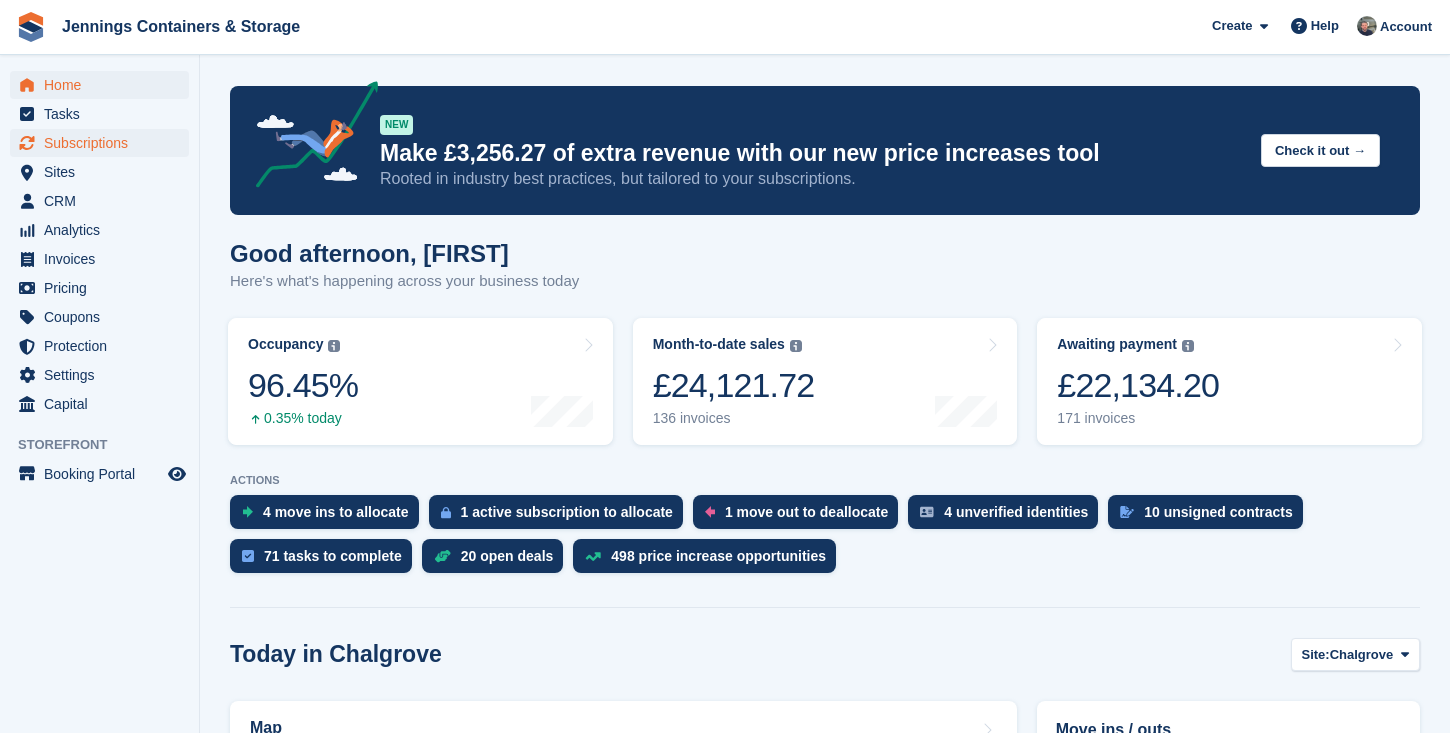 click on "Subscriptions" at bounding box center [104, 143] 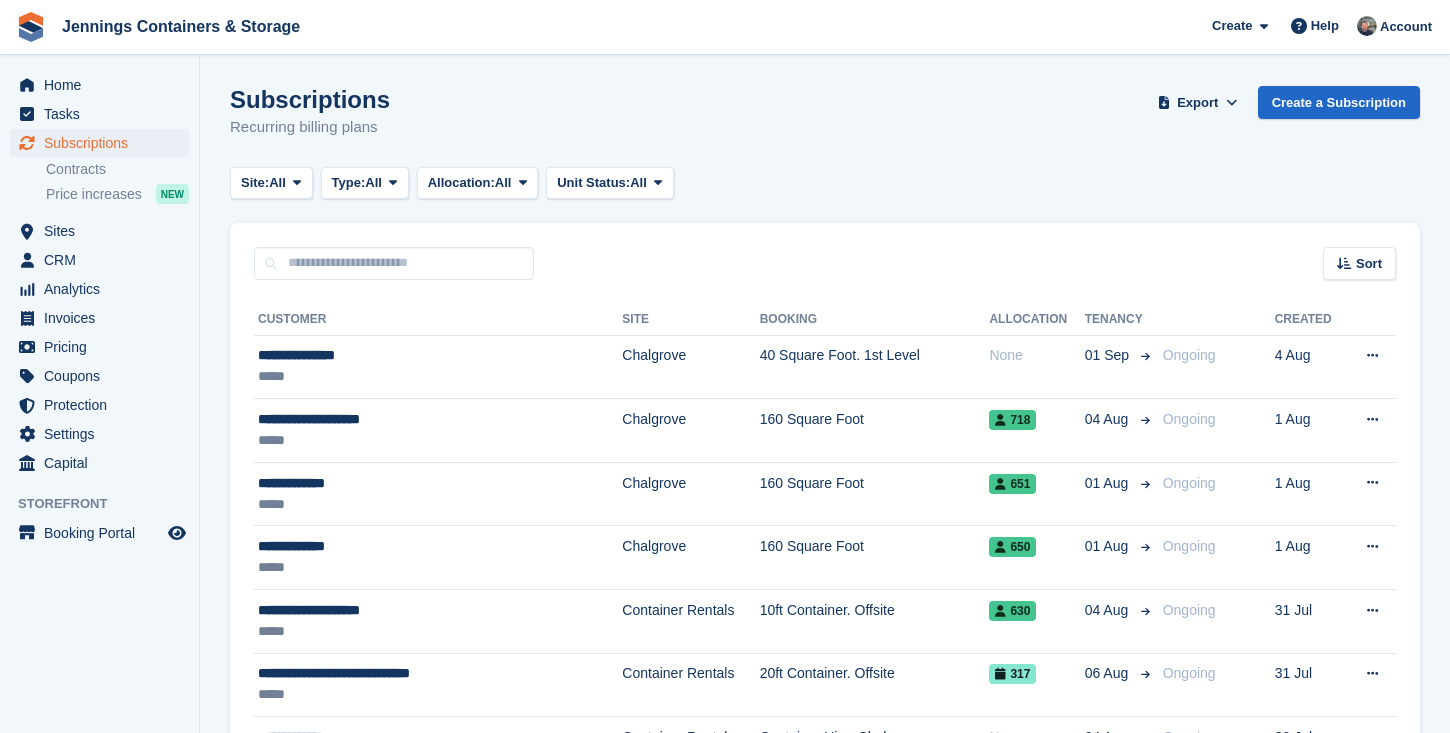scroll, scrollTop: 0, scrollLeft: 0, axis: both 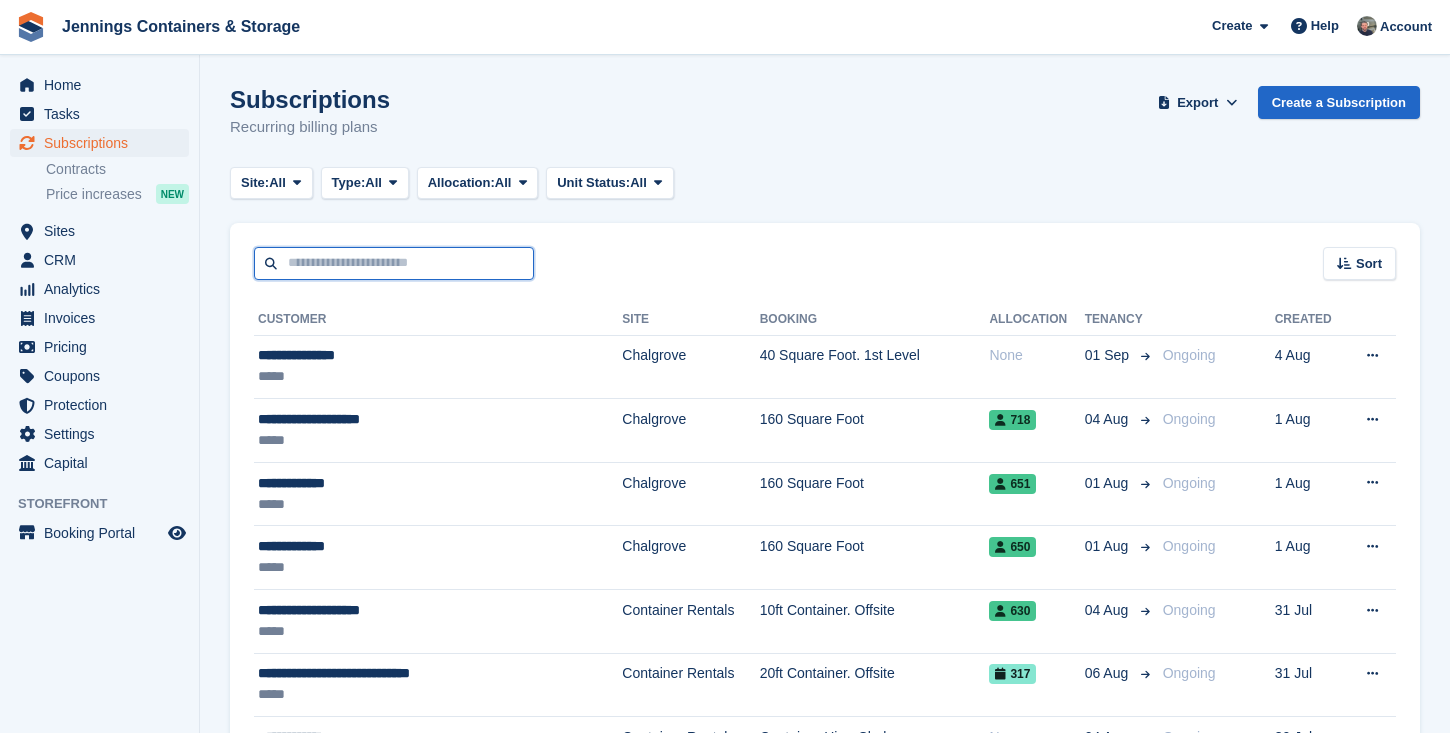 click at bounding box center [394, 263] 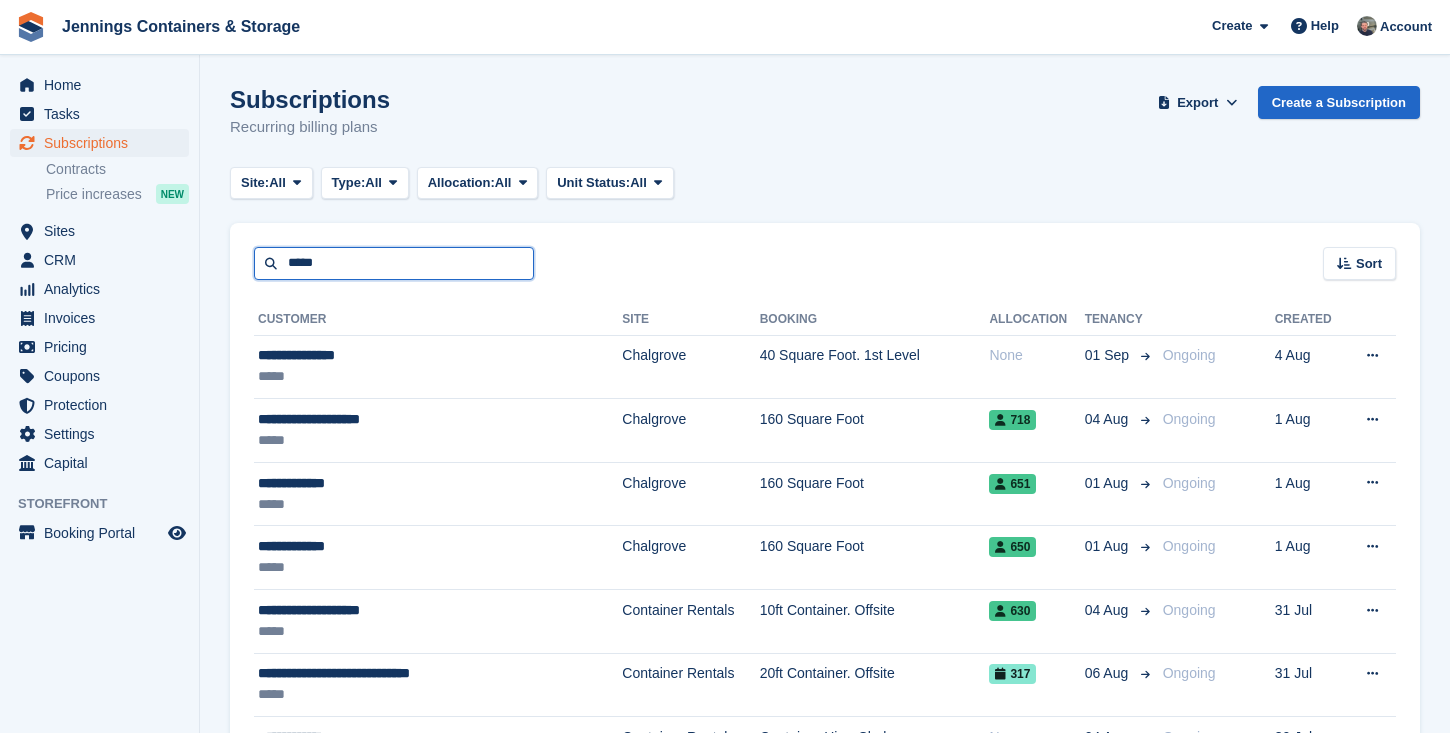 type on "*****" 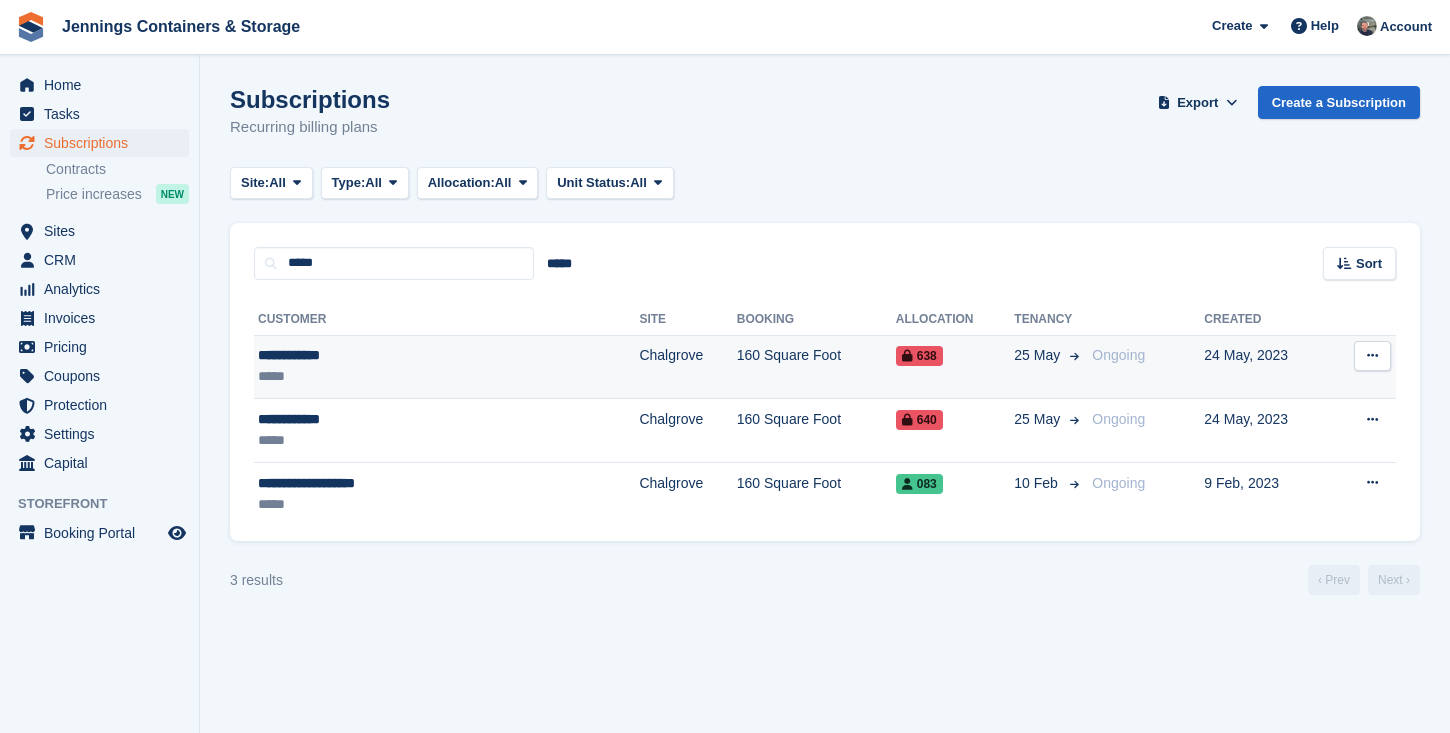 click on "**********" at bounding box center (382, 355) 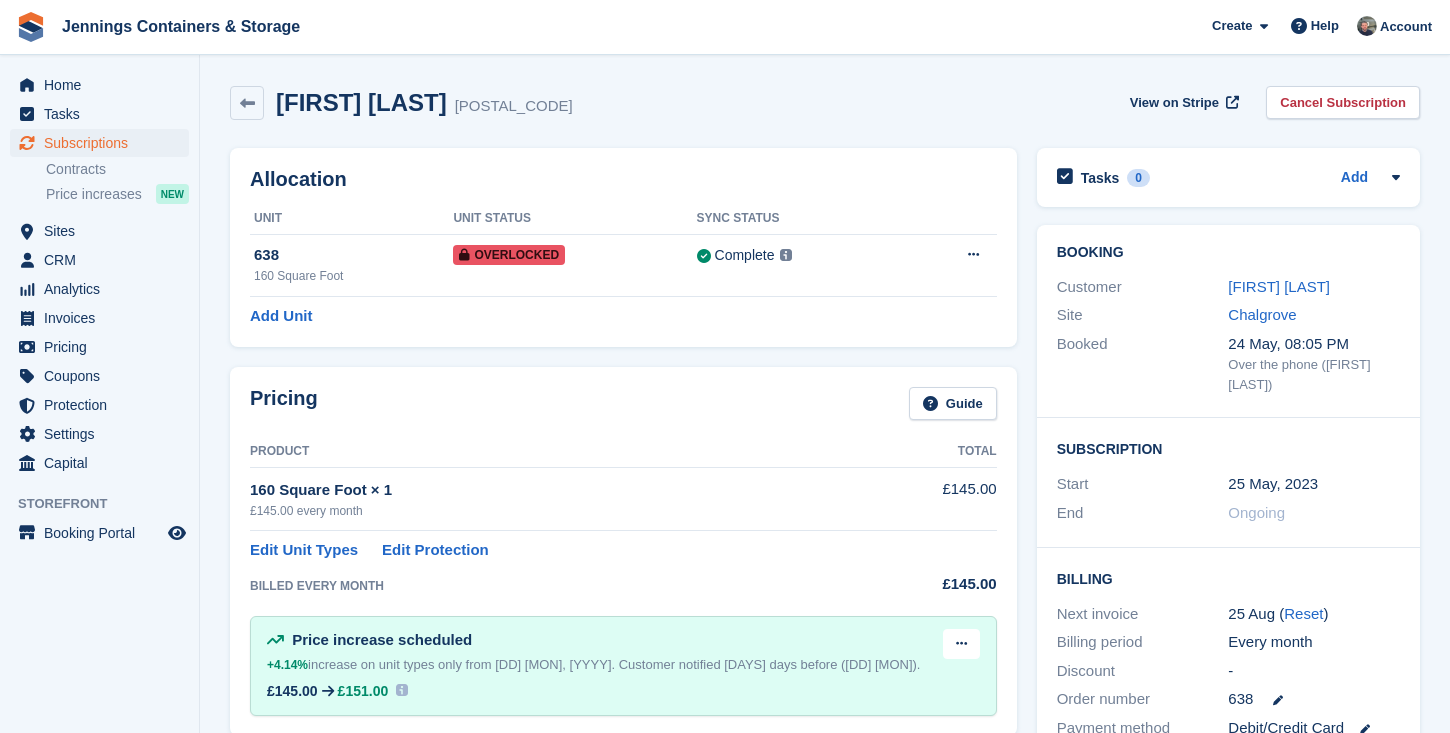 scroll, scrollTop: 0, scrollLeft: 0, axis: both 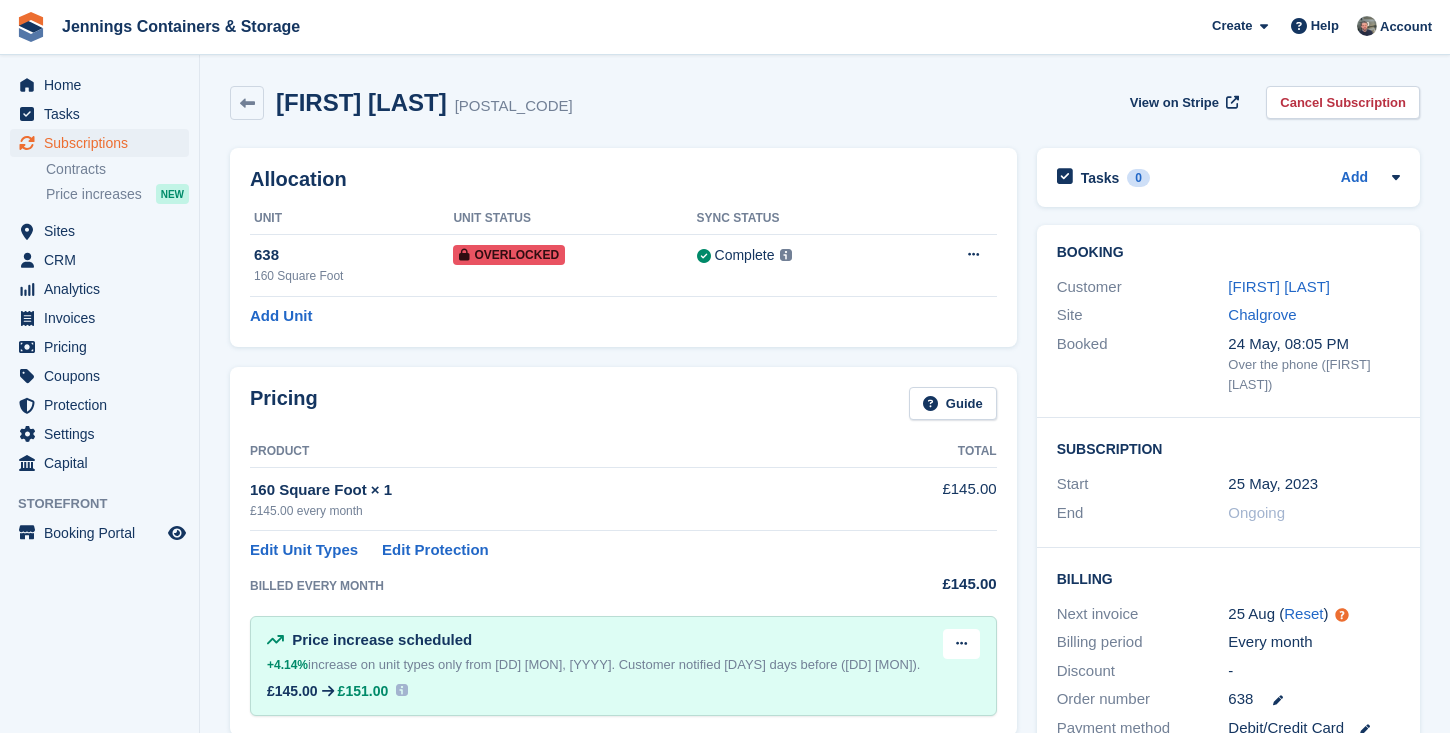 click on "Sally Audain" at bounding box center [1314, 287] 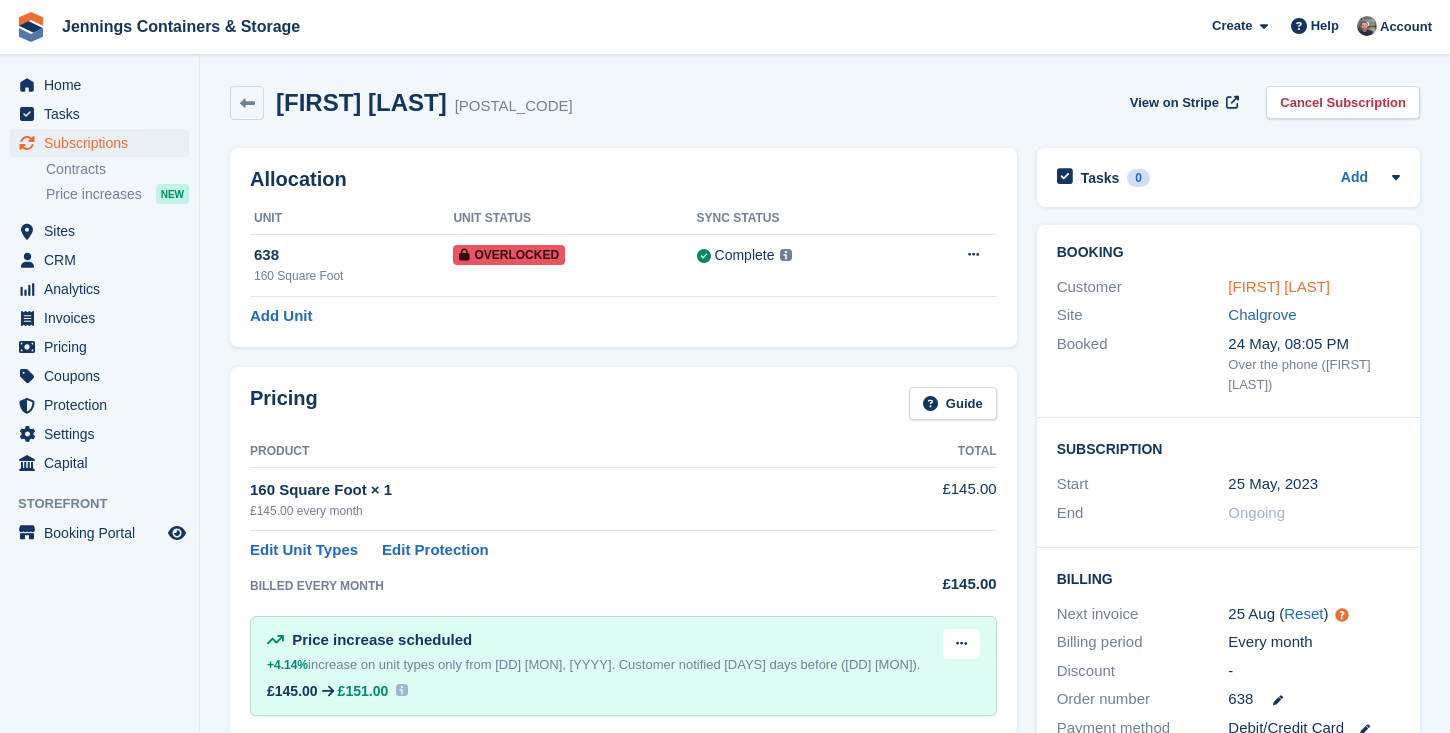 click on "Sally Audain" at bounding box center (1279, 286) 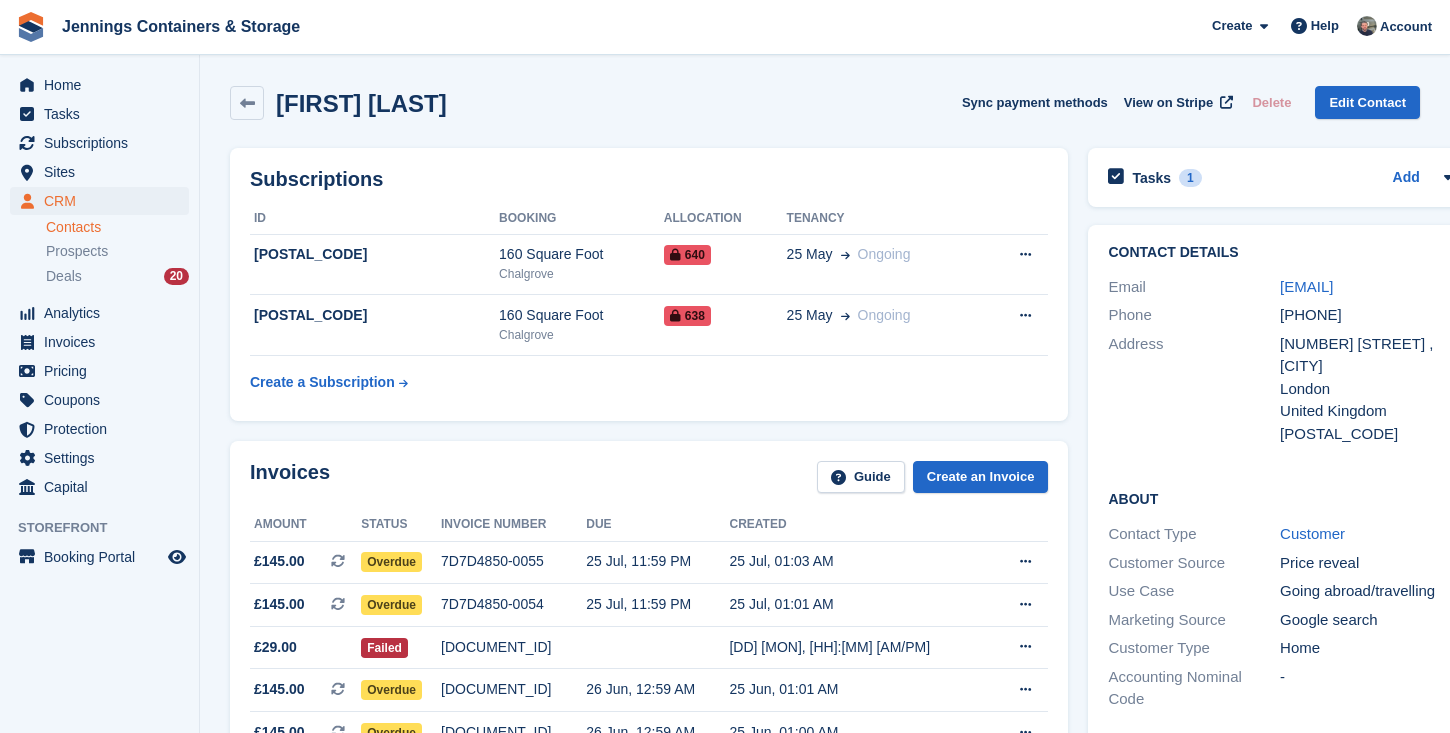 scroll, scrollTop: 252, scrollLeft: 0, axis: vertical 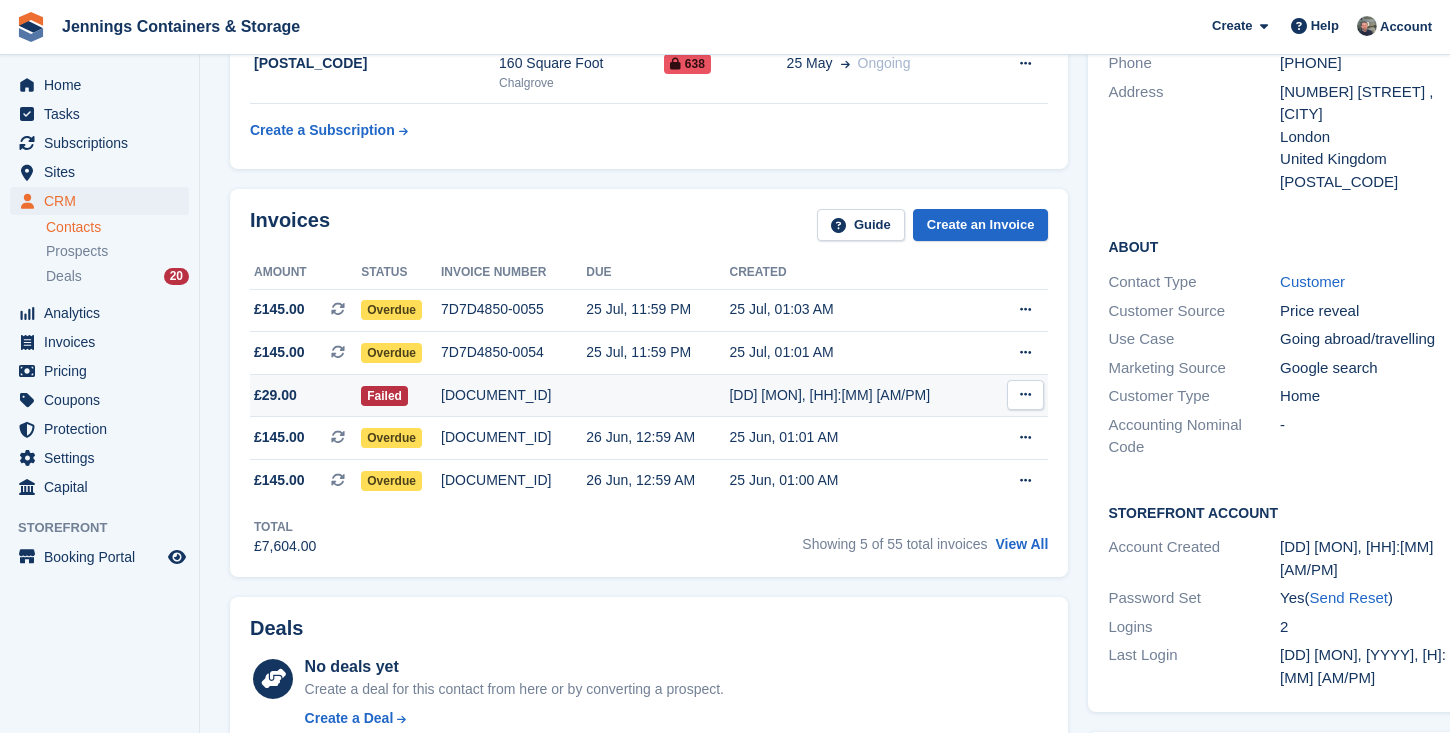 click on "7D7D4850-0053" at bounding box center [513, 395] 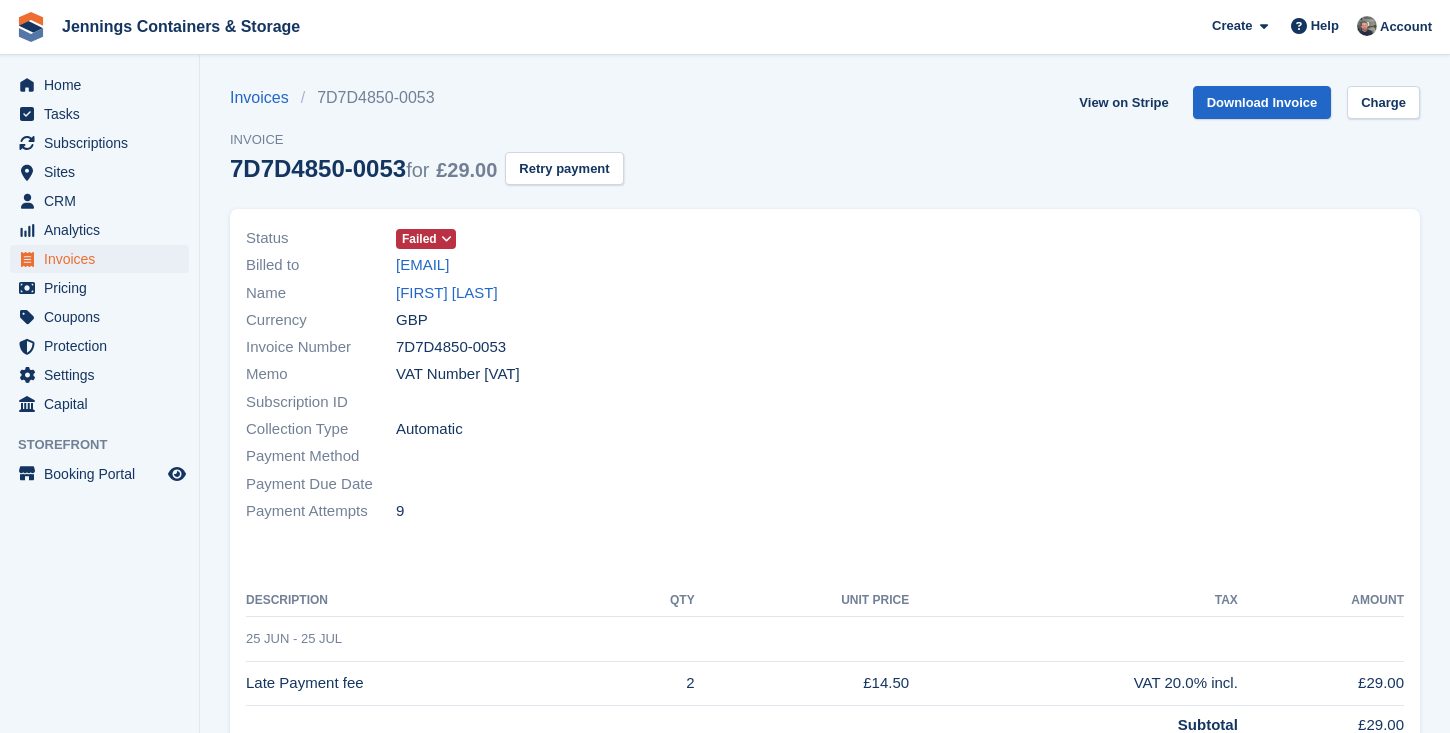 scroll, scrollTop: 0, scrollLeft: 0, axis: both 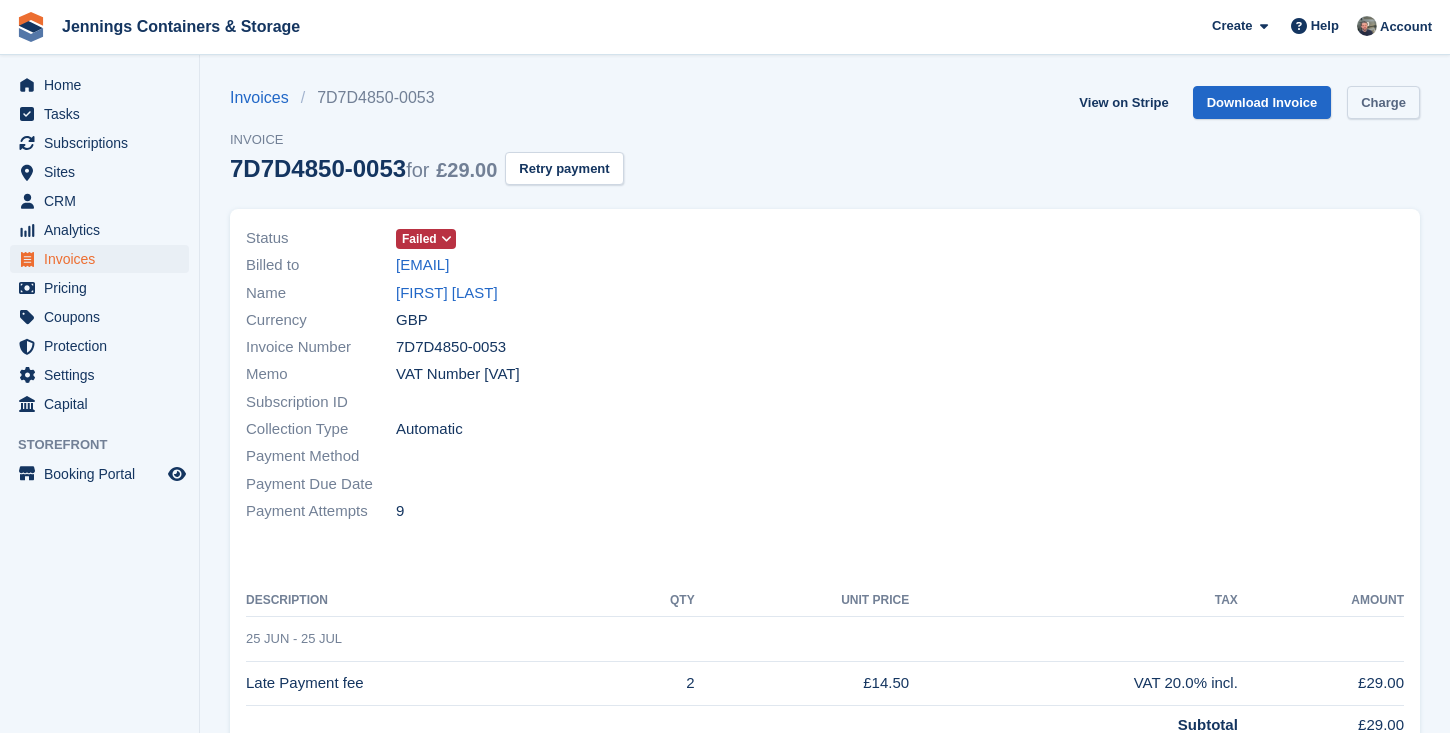 click on "Charge" at bounding box center [1383, 102] 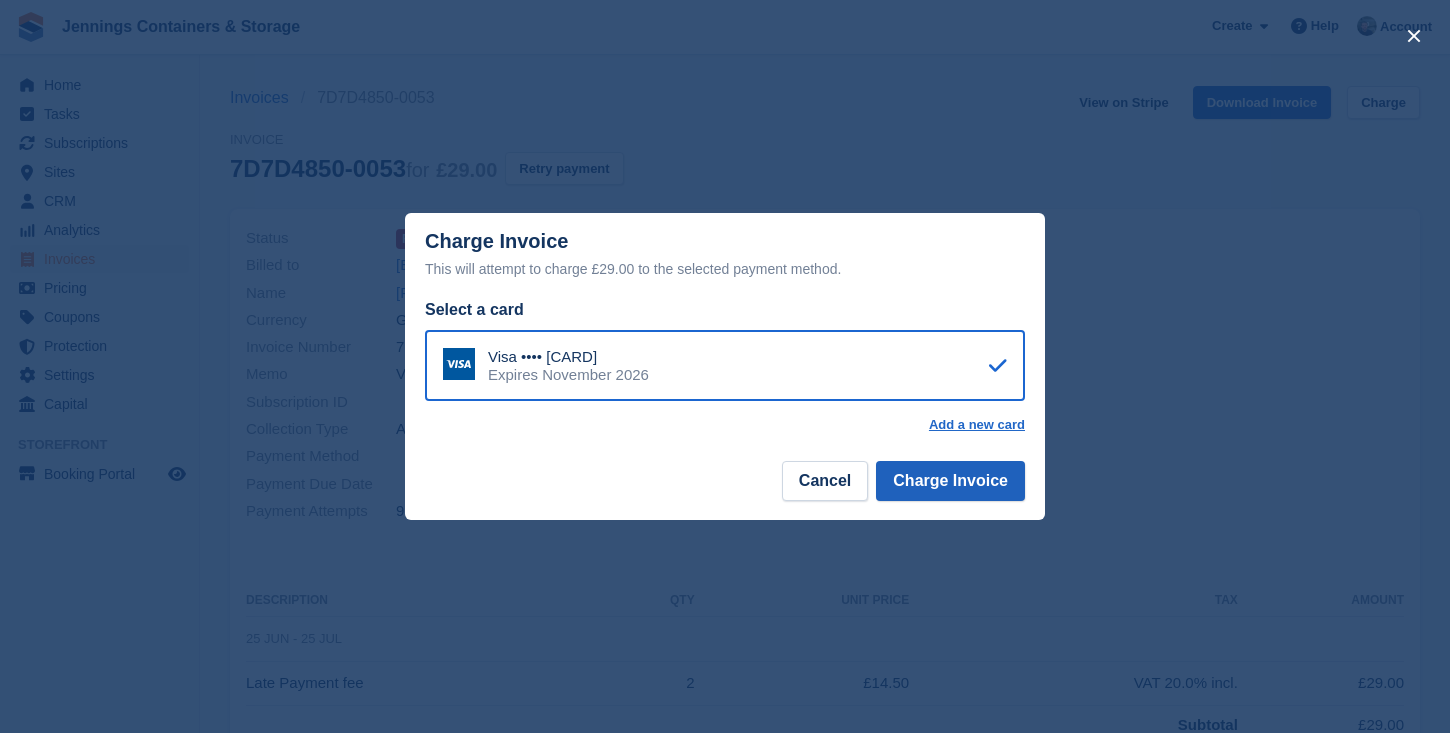click on "Charge Invoice" at bounding box center [950, 481] 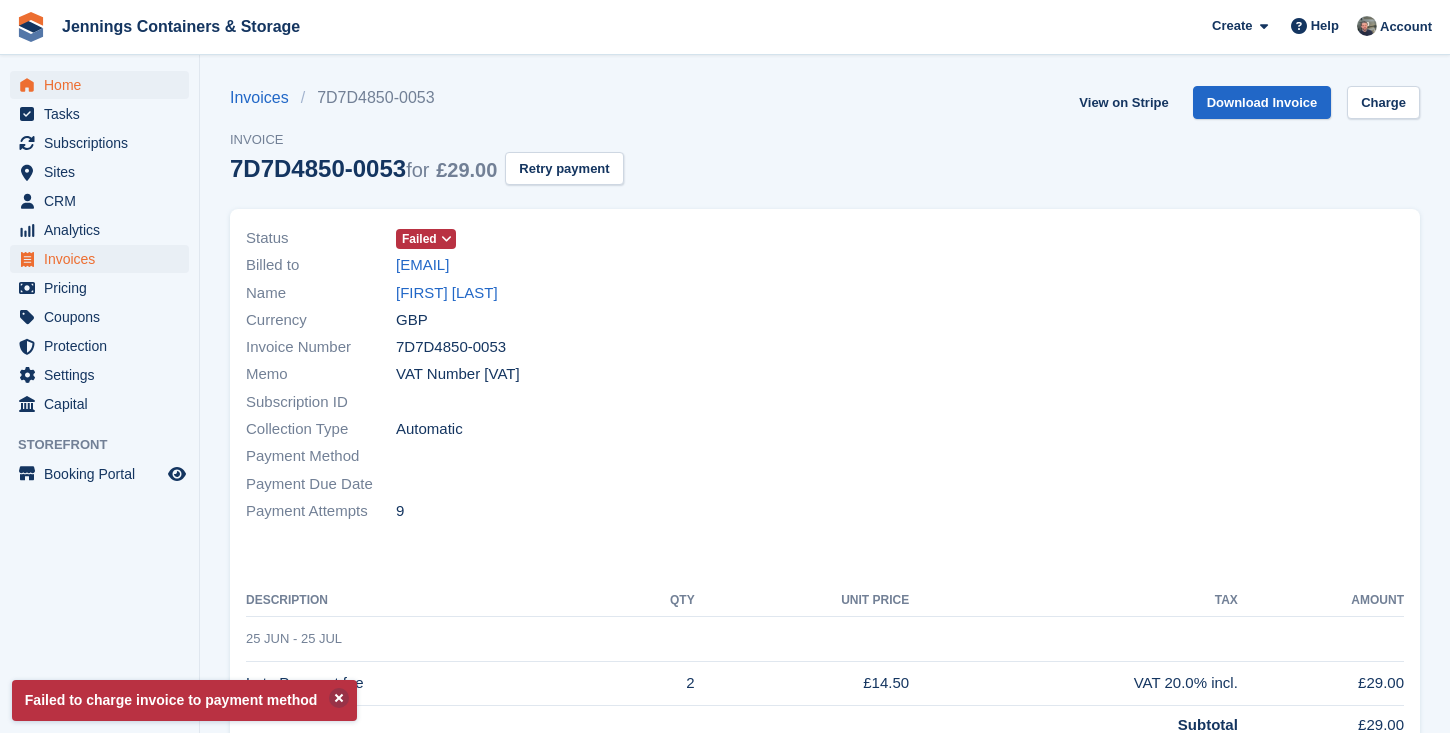 click on "Home" at bounding box center (104, 85) 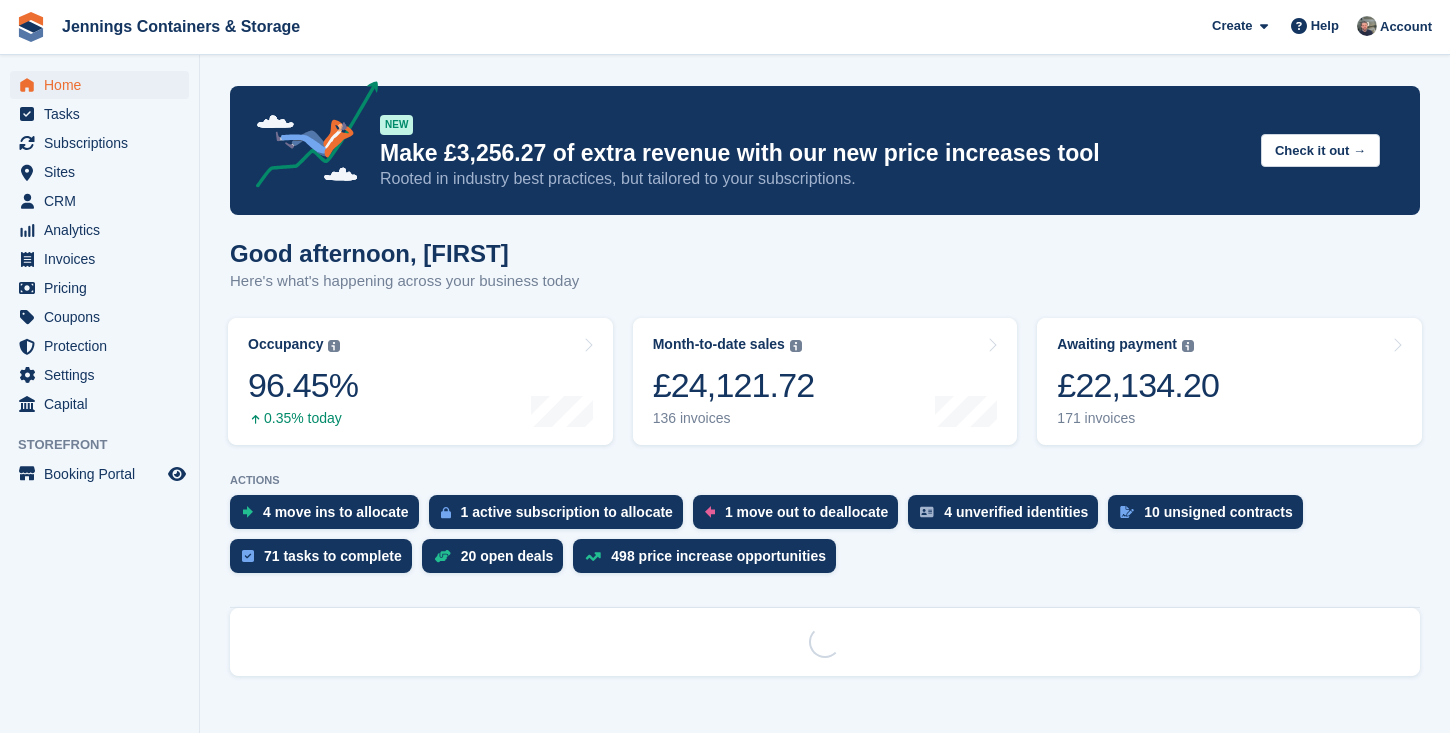 scroll, scrollTop: 0, scrollLeft: 0, axis: both 